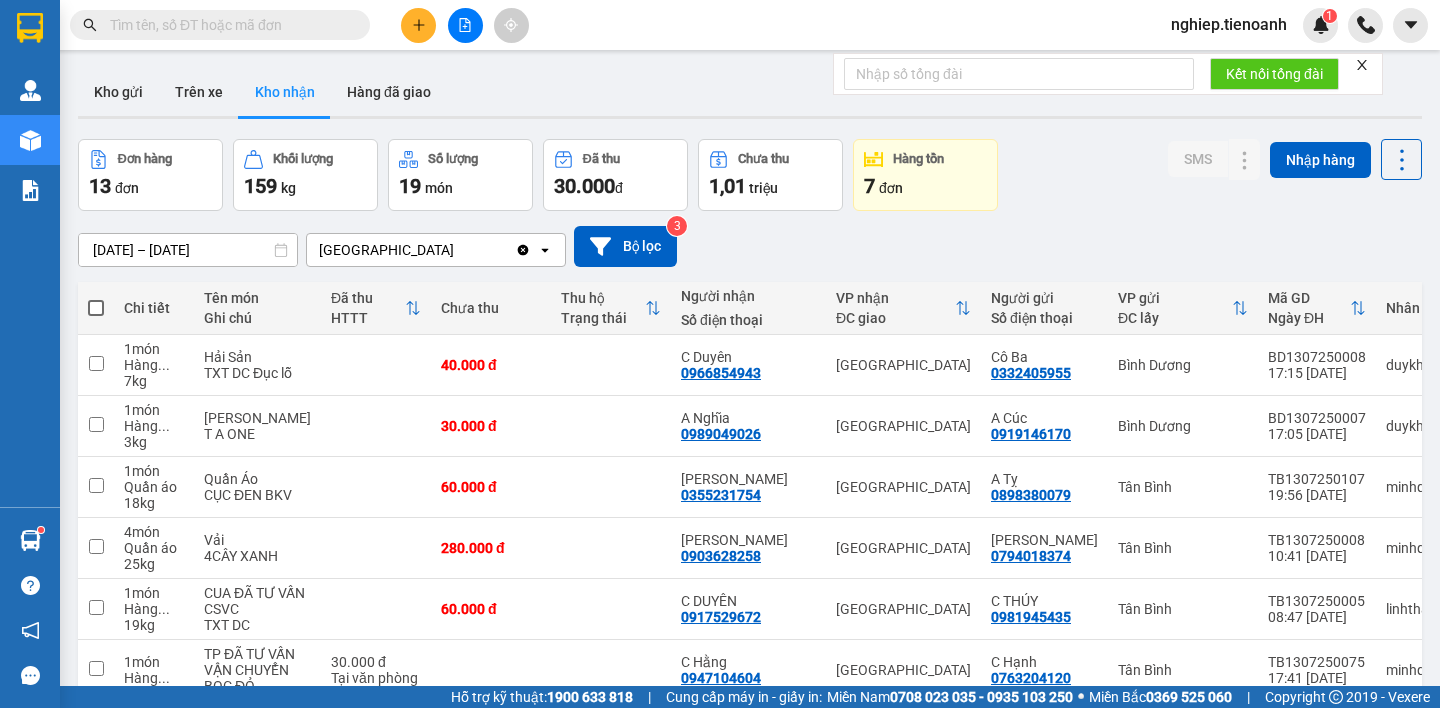 scroll, scrollTop: 0, scrollLeft: 0, axis: both 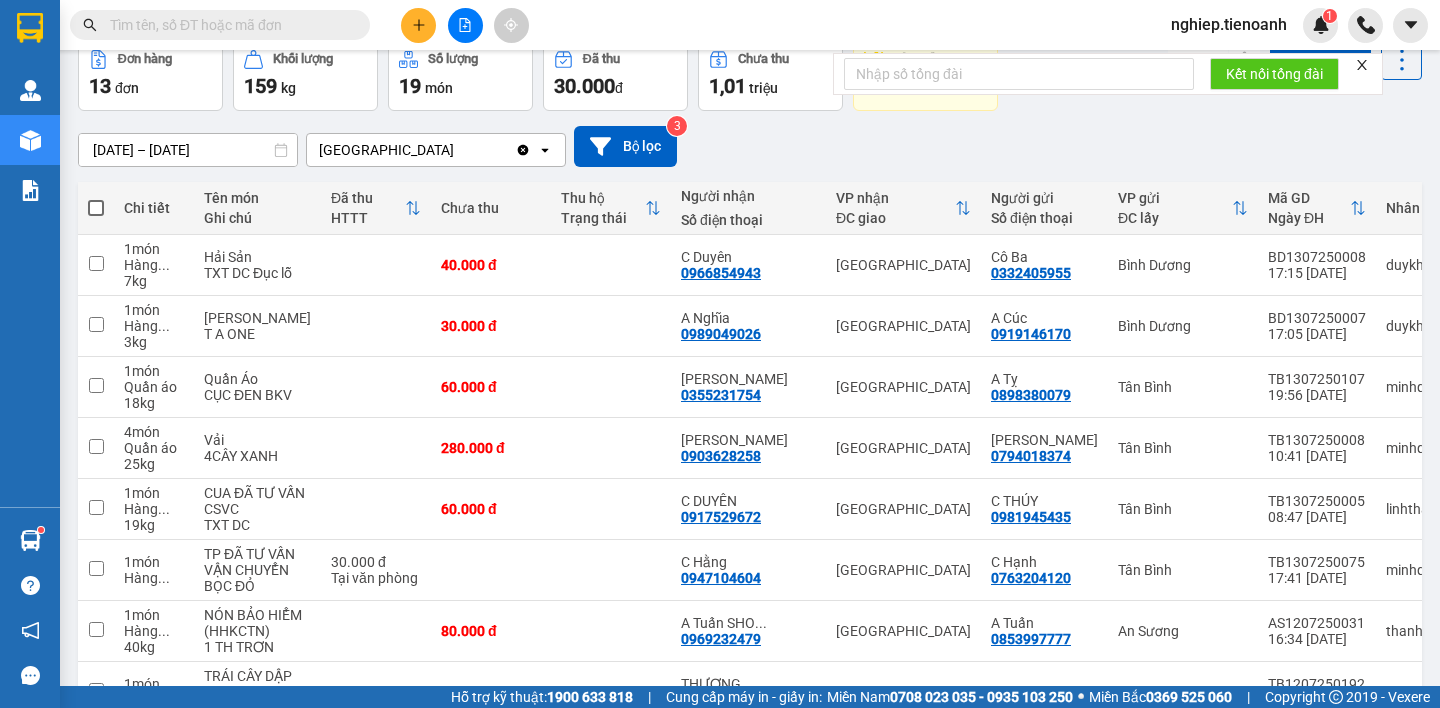 click at bounding box center [228, 25] 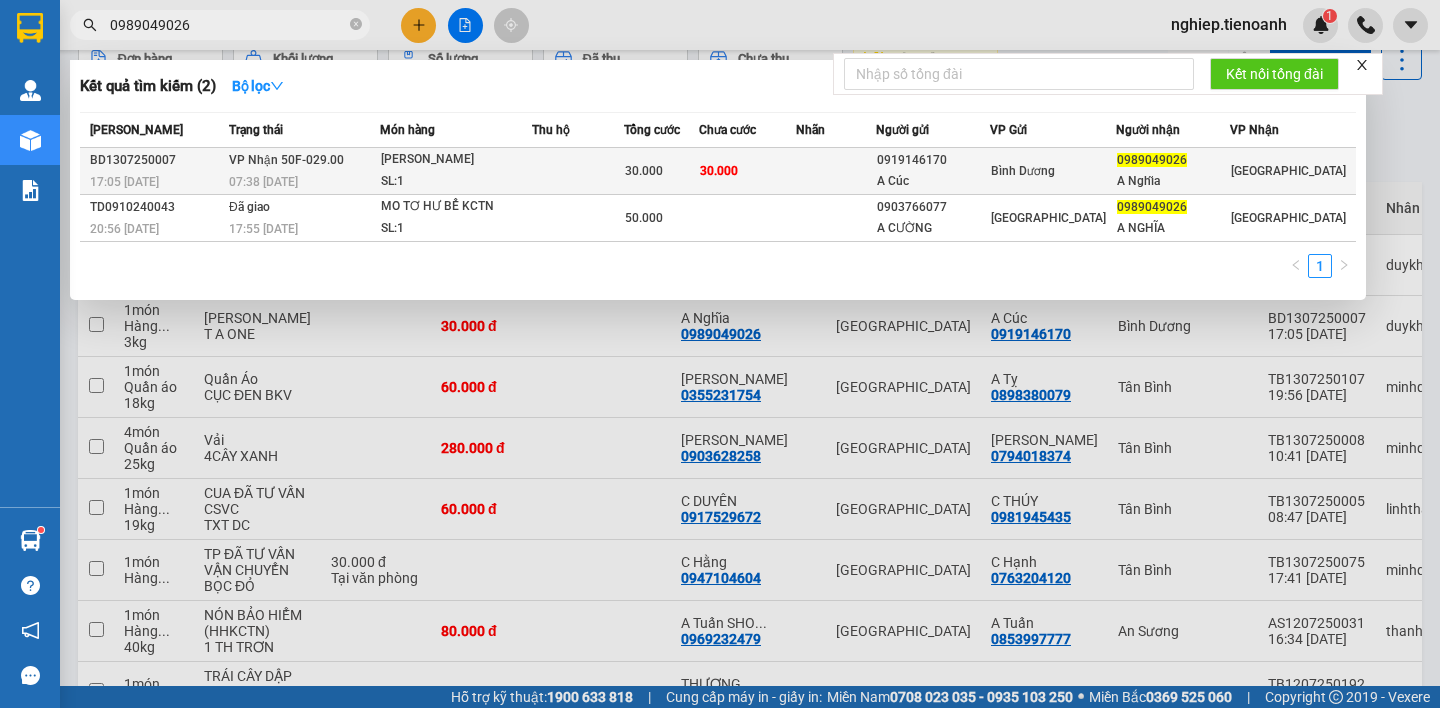 type on "0989049026" 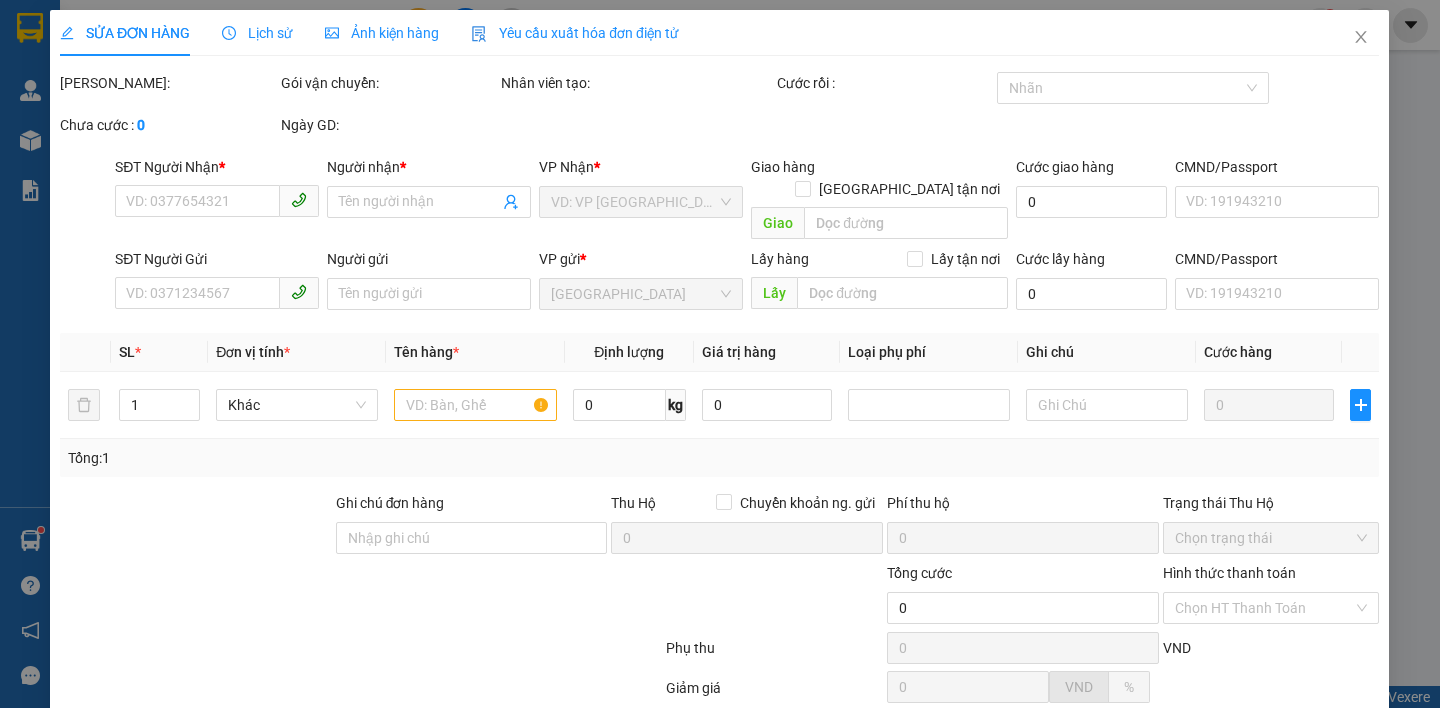 scroll, scrollTop: 0, scrollLeft: 0, axis: both 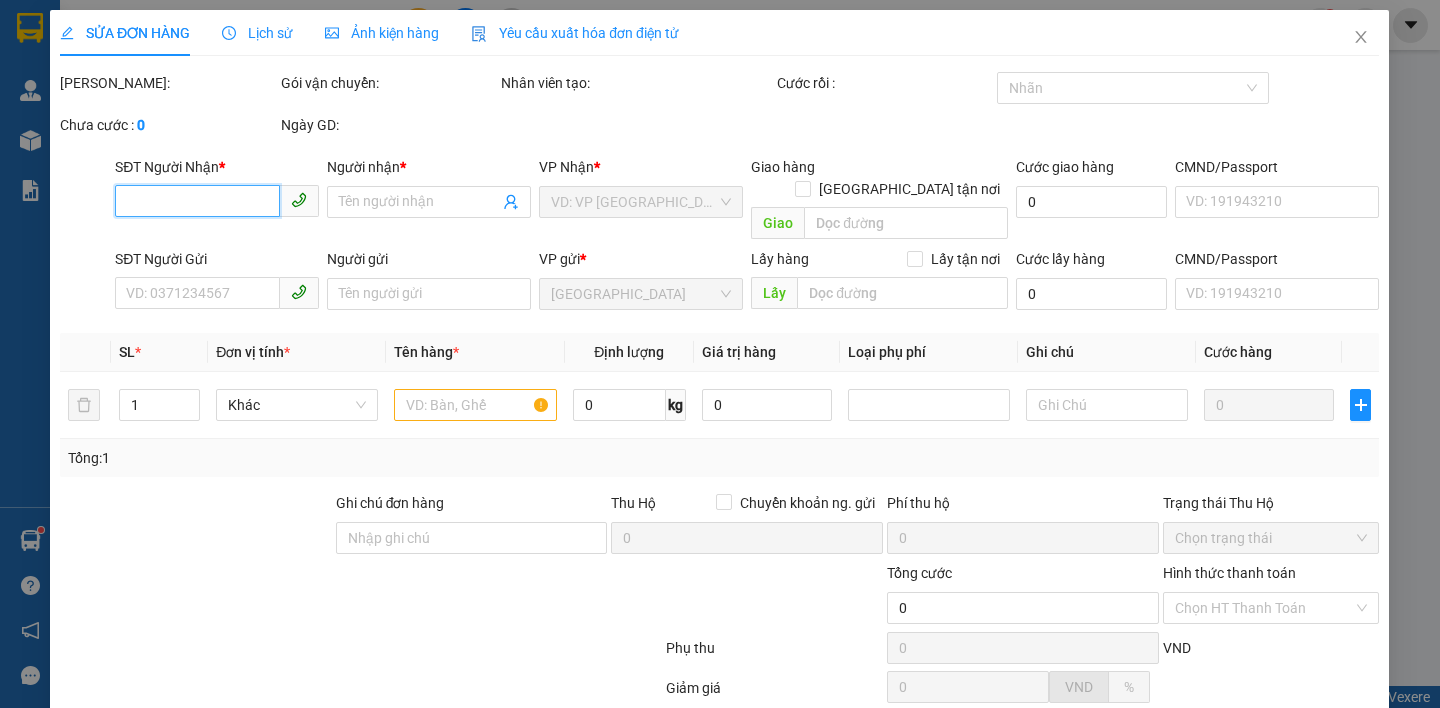 type on "0989049026" 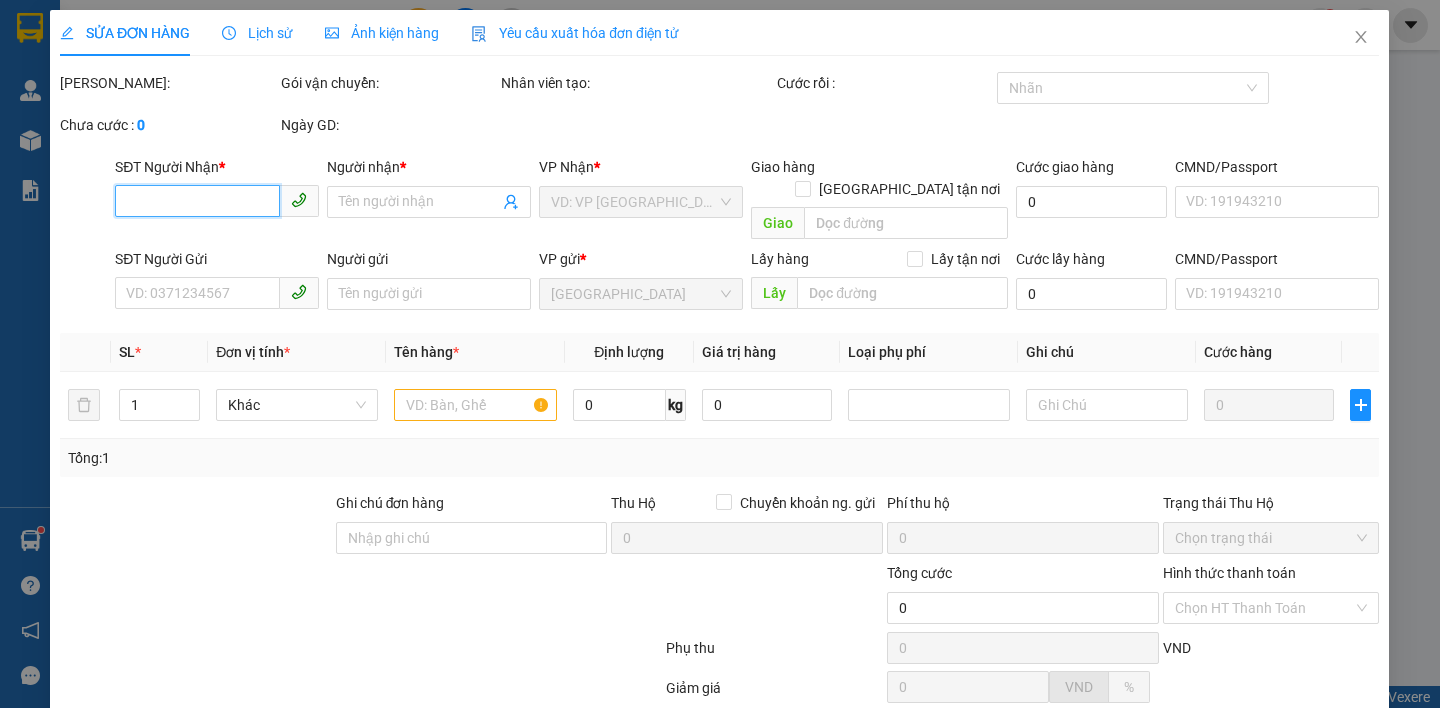 type on "A Nghĩa" 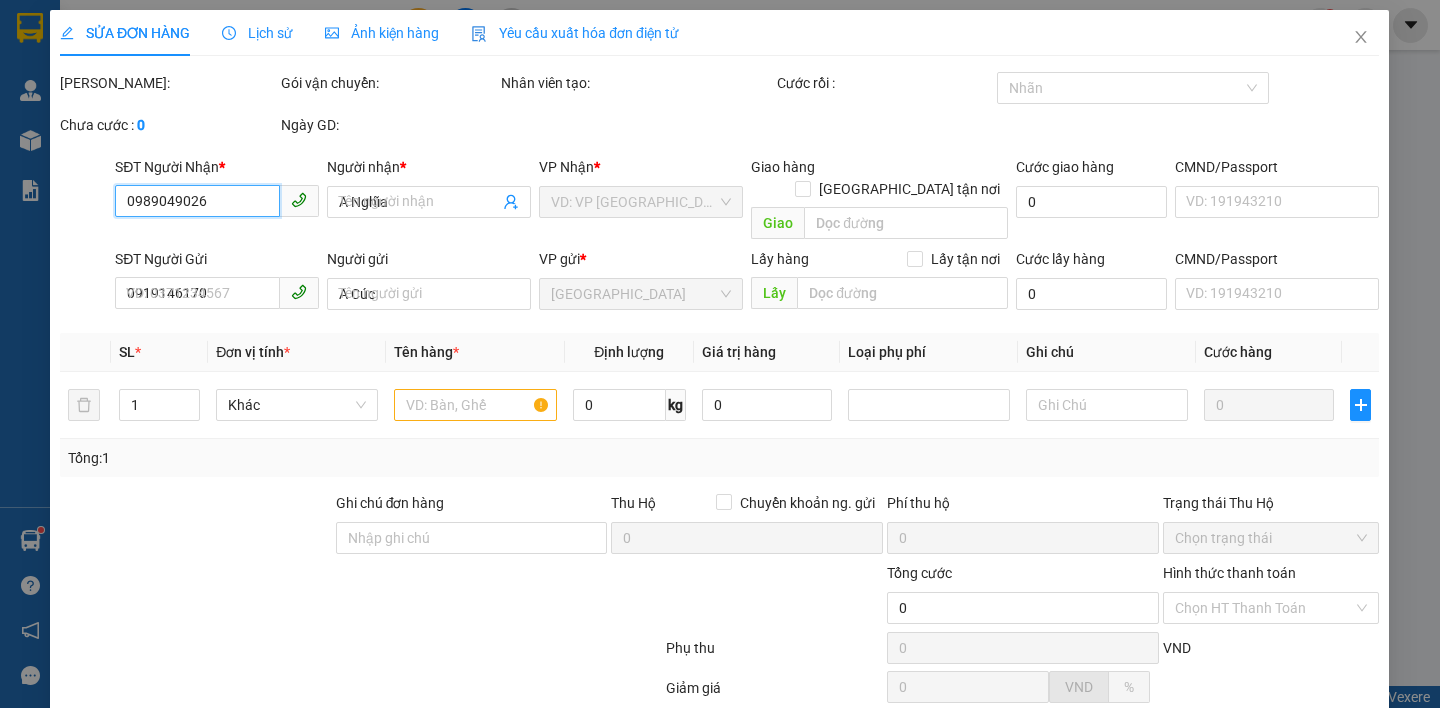 type on "30.000" 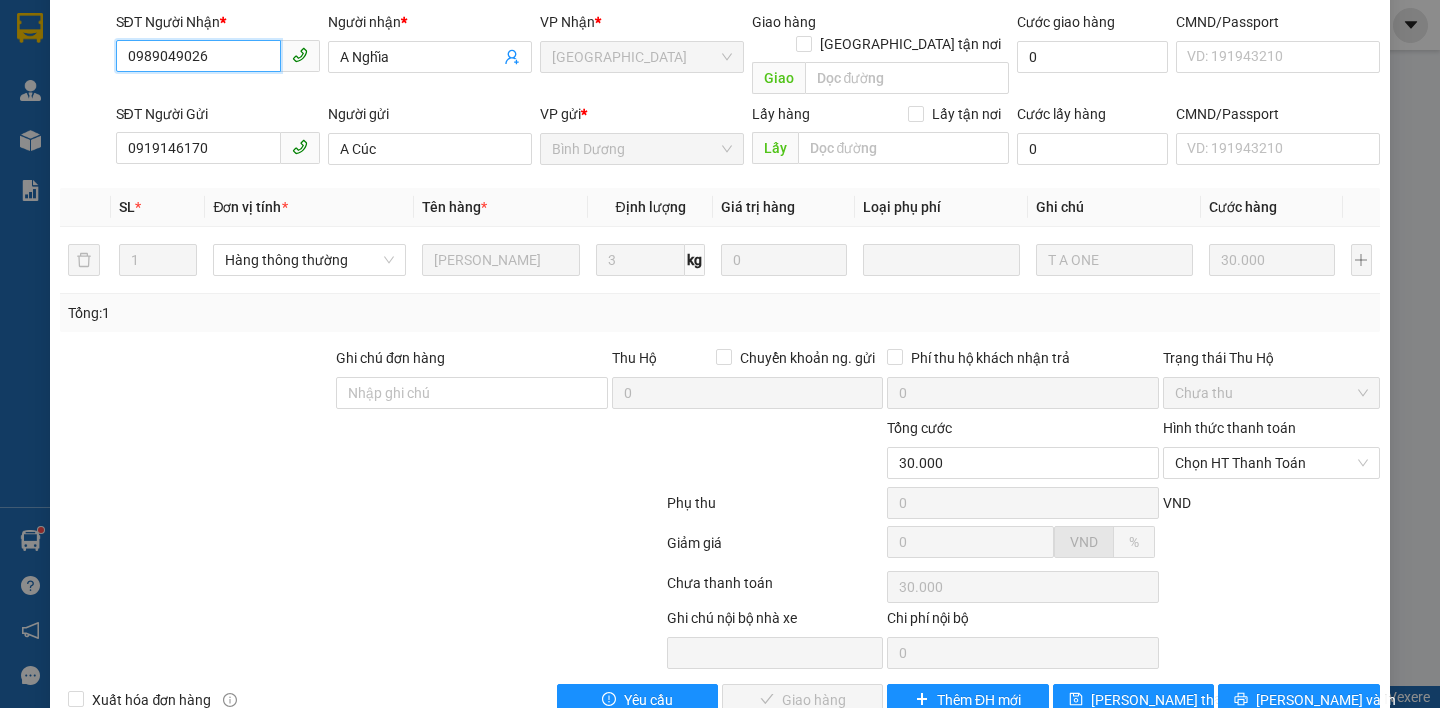 scroll, scrollTop: 170, scrollLeft: 0, axis: vertical 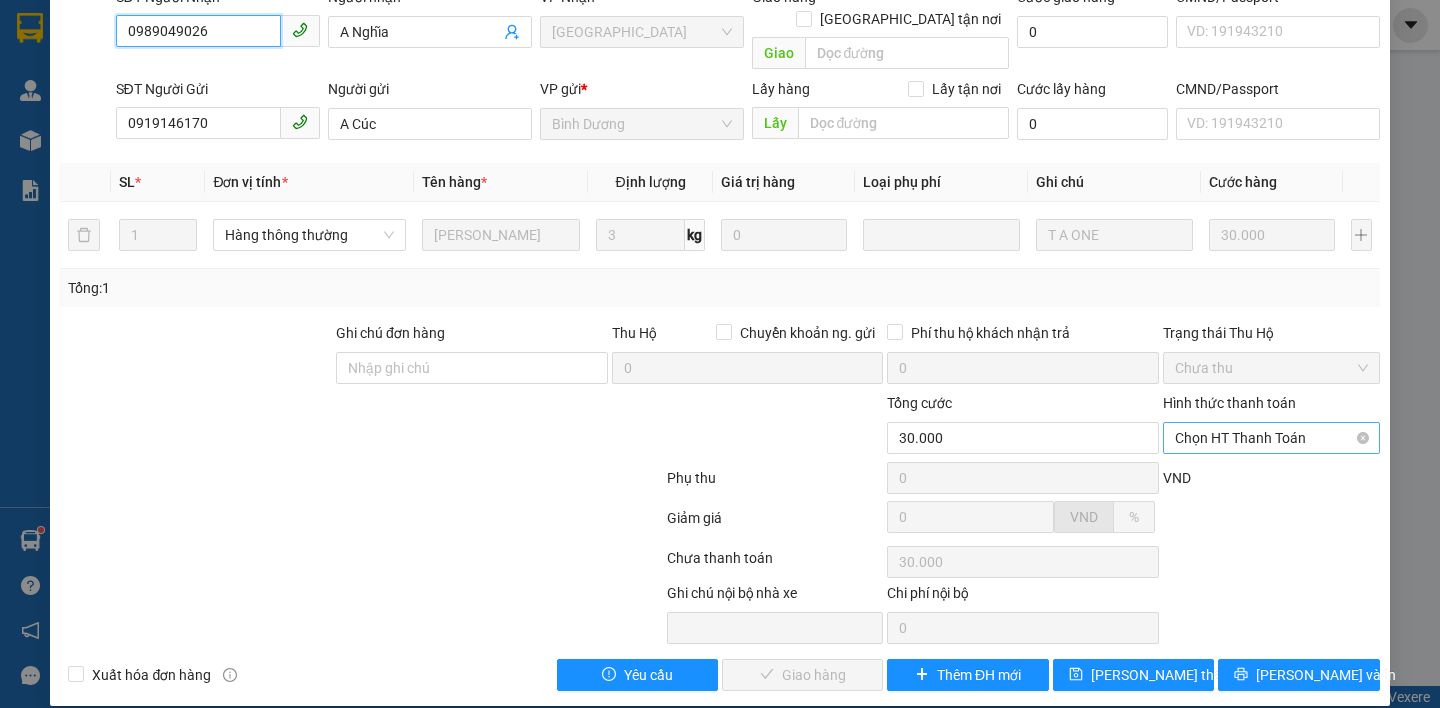 click on "Chọn HT Thanh Toán" at bounding box center (1271, 438) 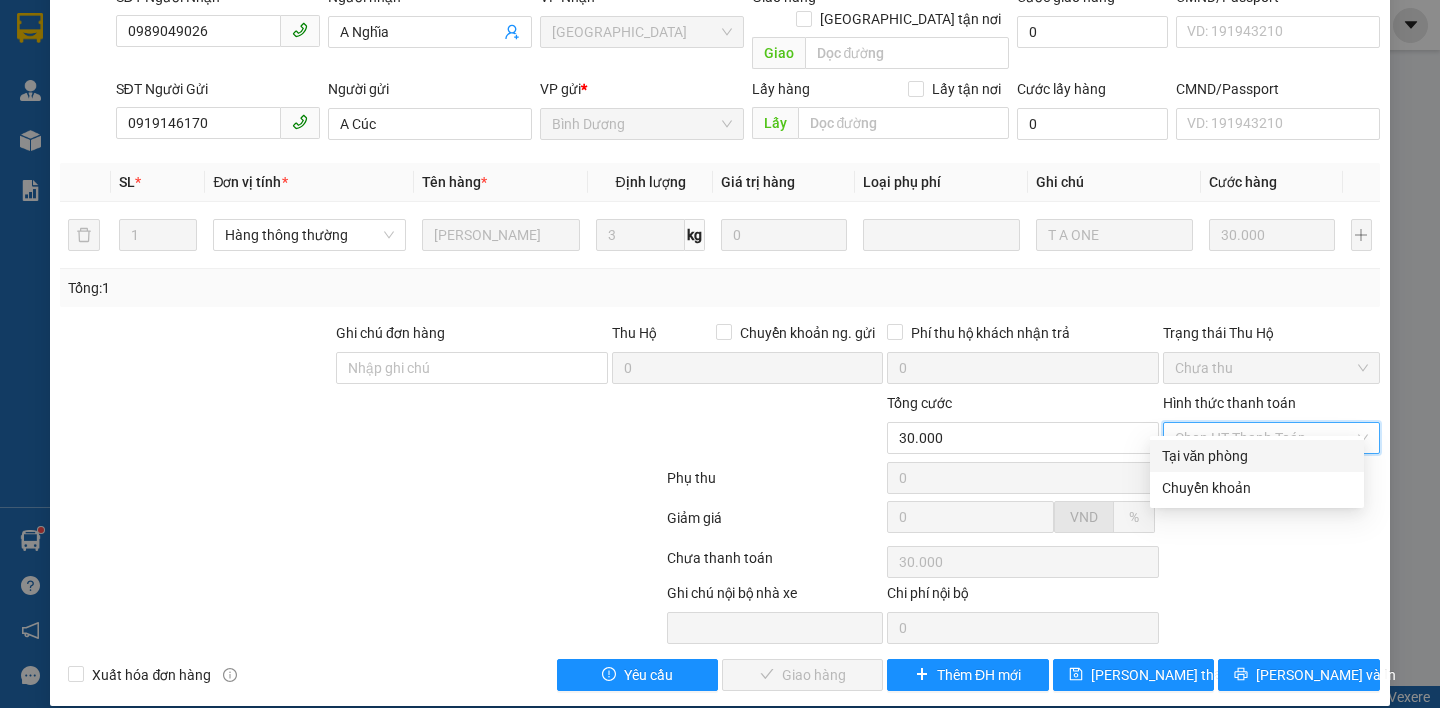 click on "Tại văn phòng" at bounding box center (1257, 456) 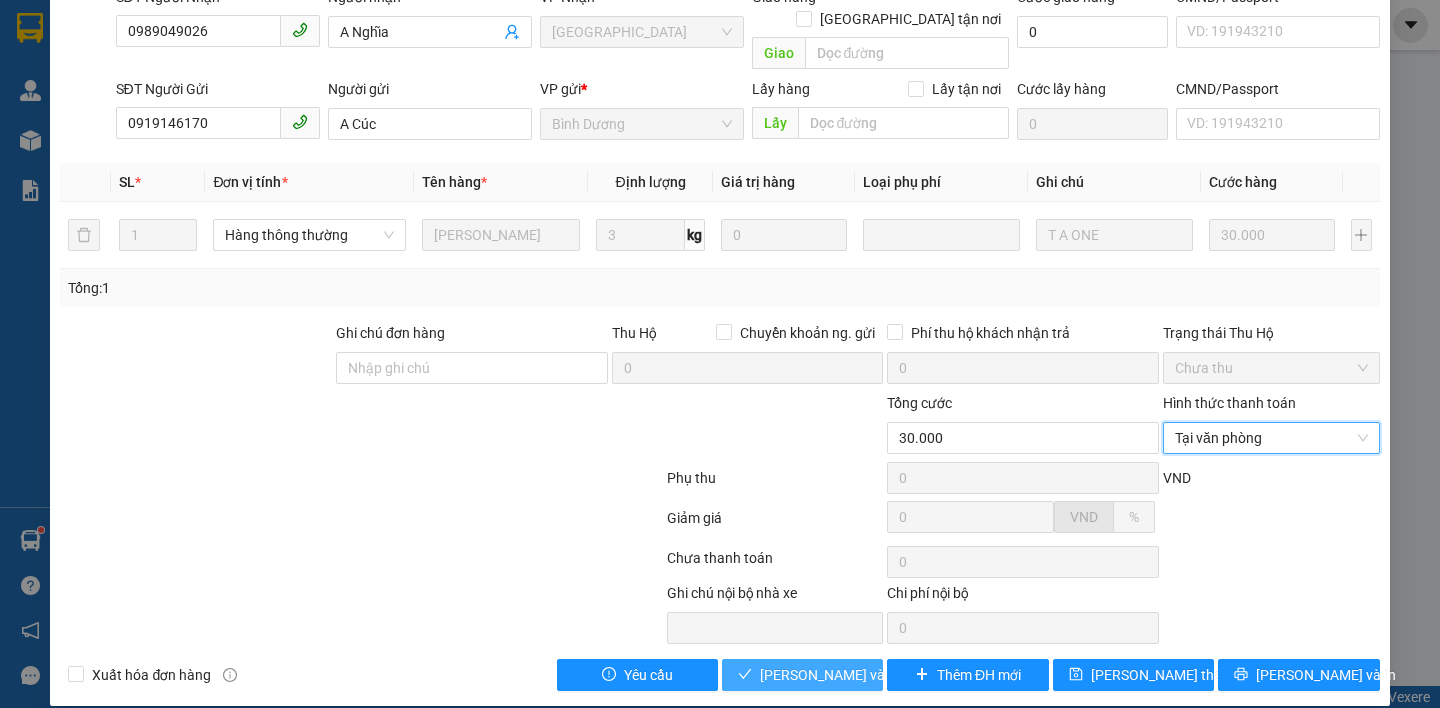 click on "[PERSON_NAME] và Giao hàng" at bounding box center (856, 675) 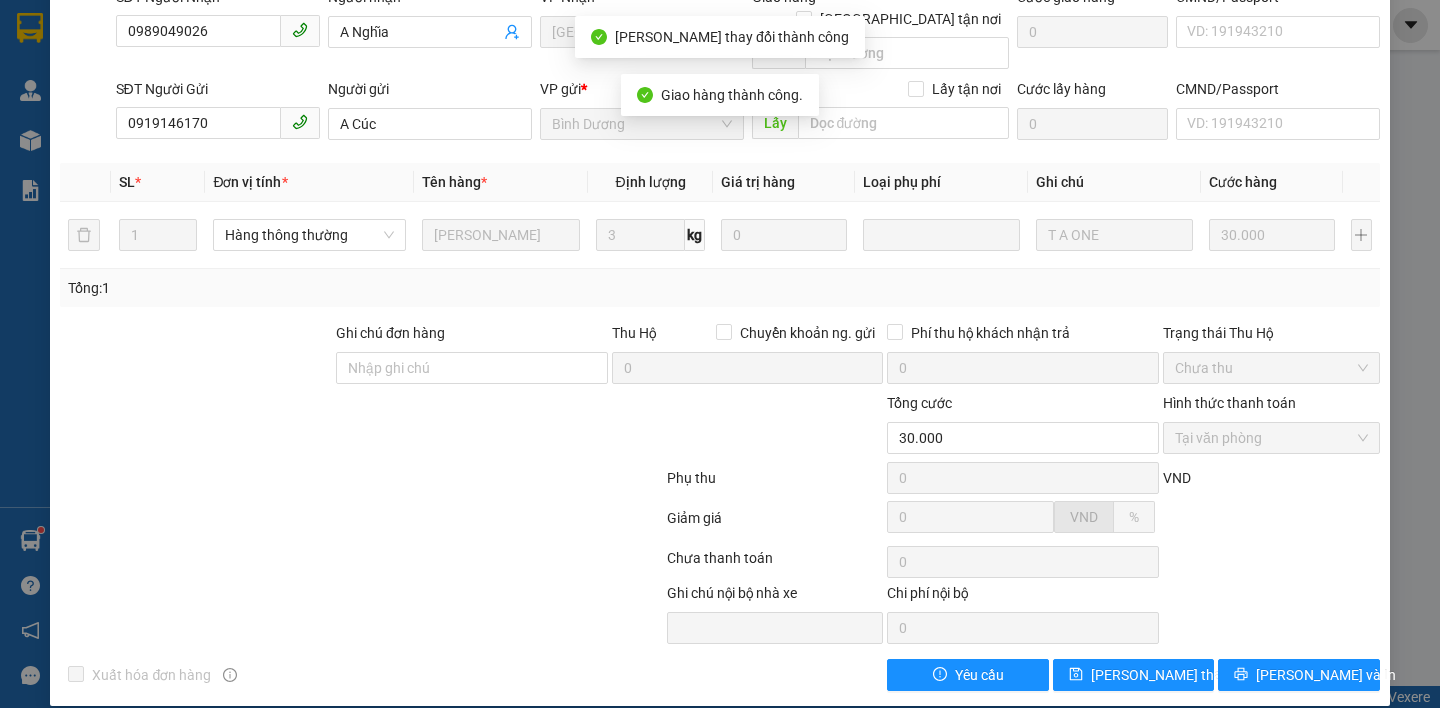 scroll, scrollTop: 0, scrollLeft: 0, axis: both 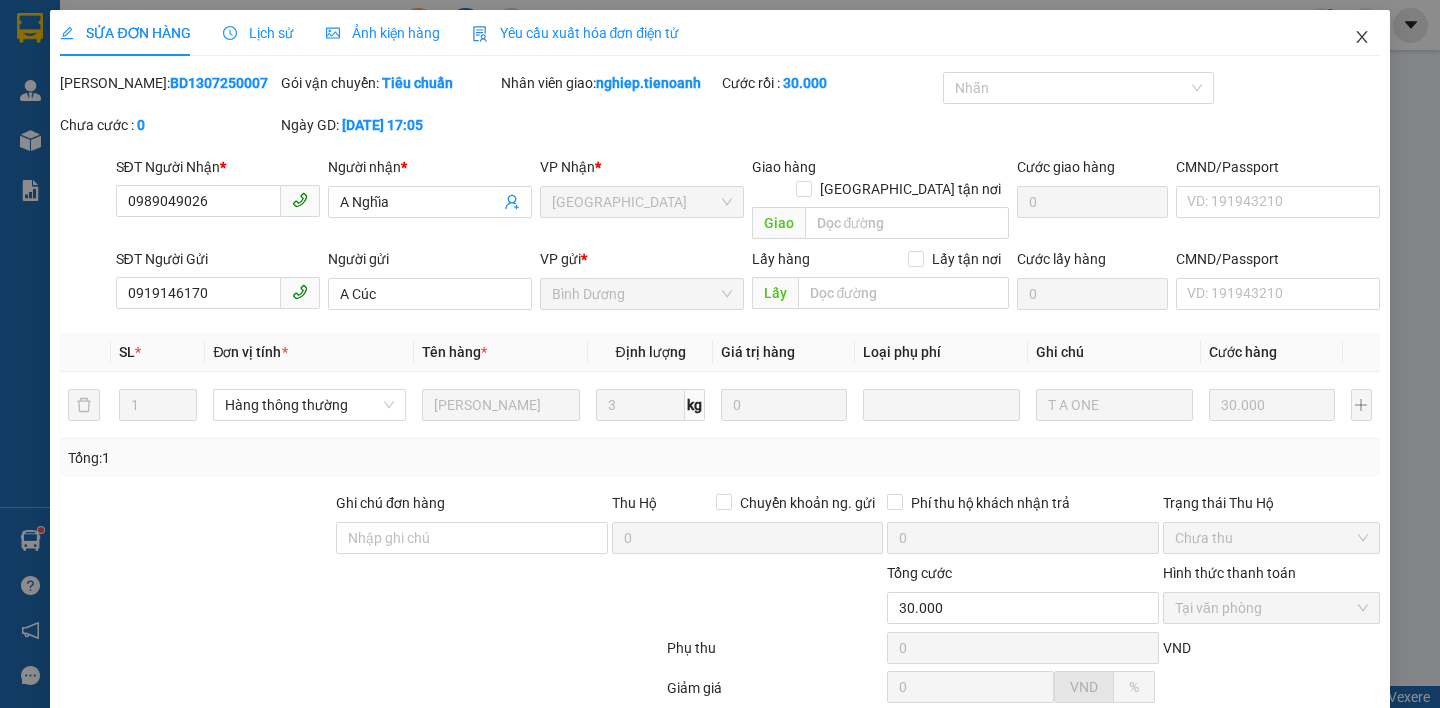 click 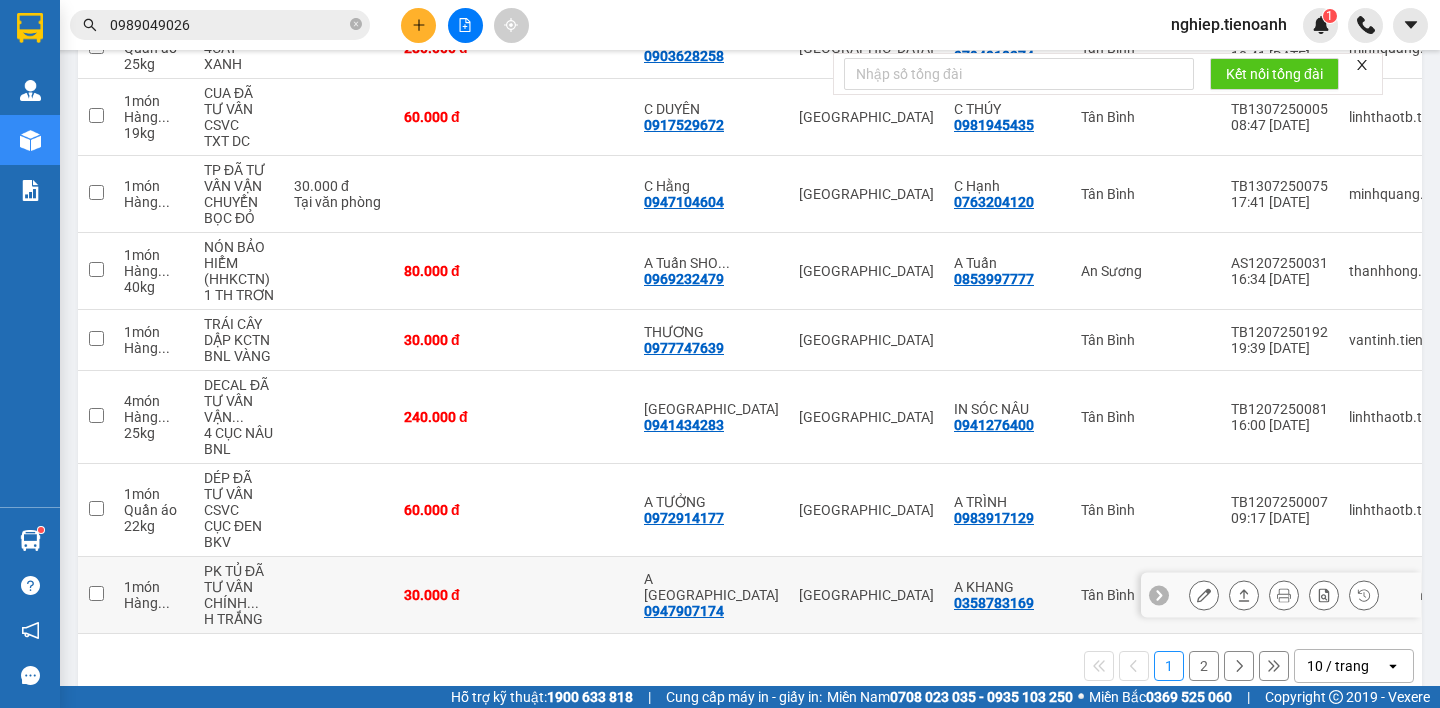 scroll, scrollTop: 461, scrollLeft: 0, axis: vertical 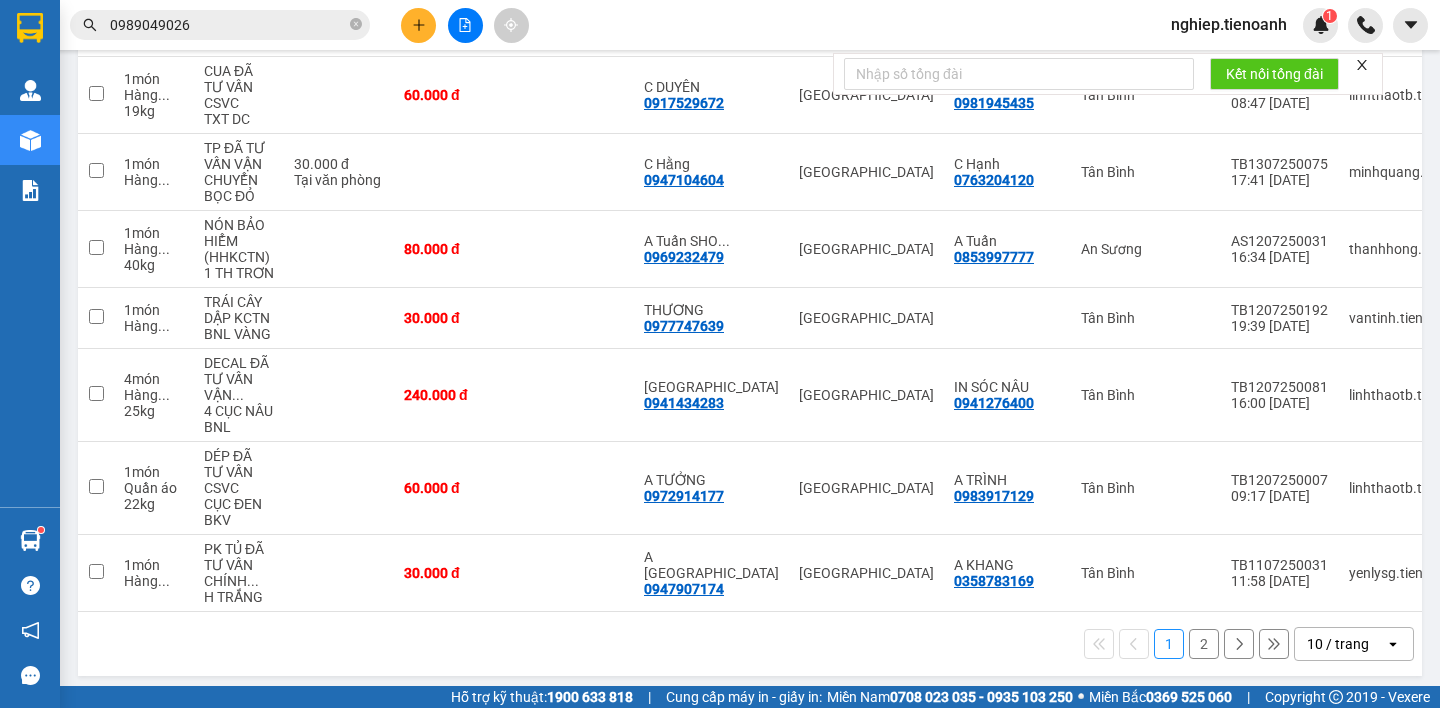 click on "2" at bounding box center (1204, 644) 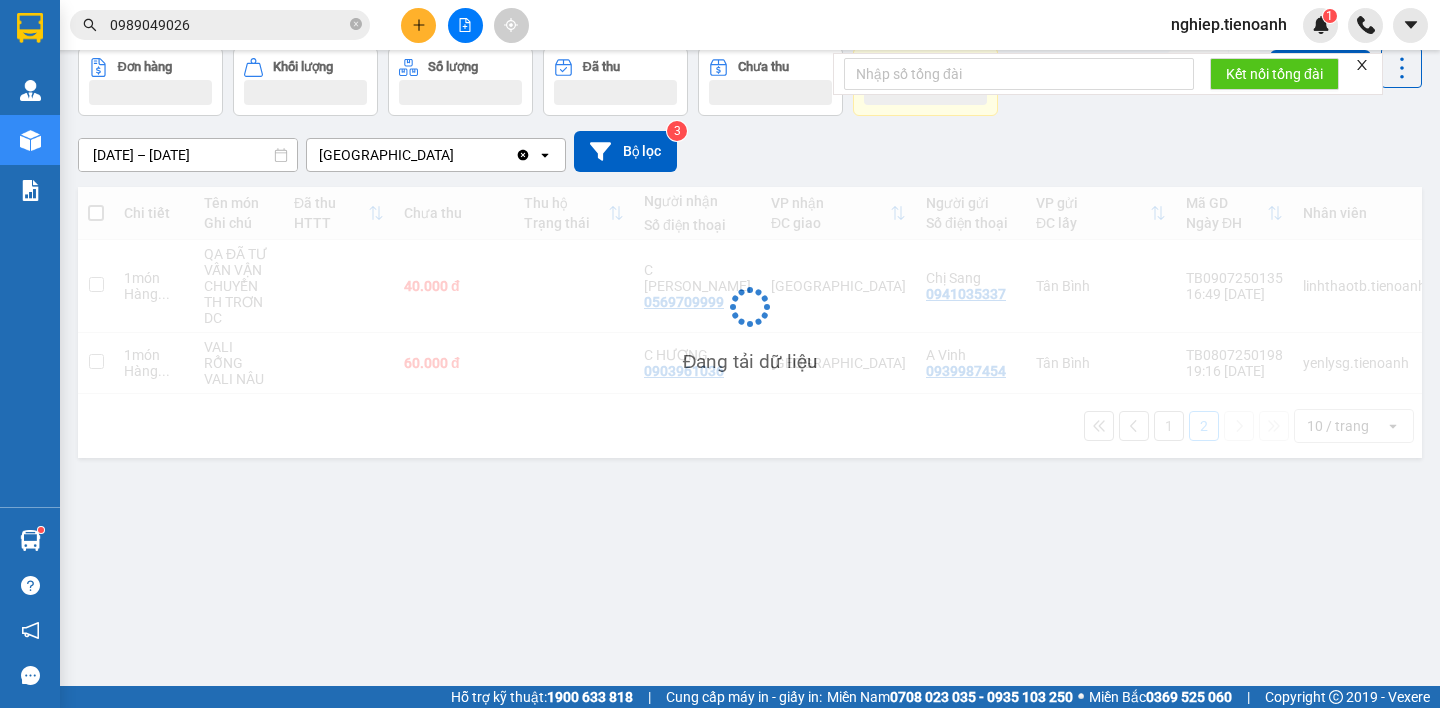 scroll, scrollTop: 92, scrollLeft: 0, axis: vertical 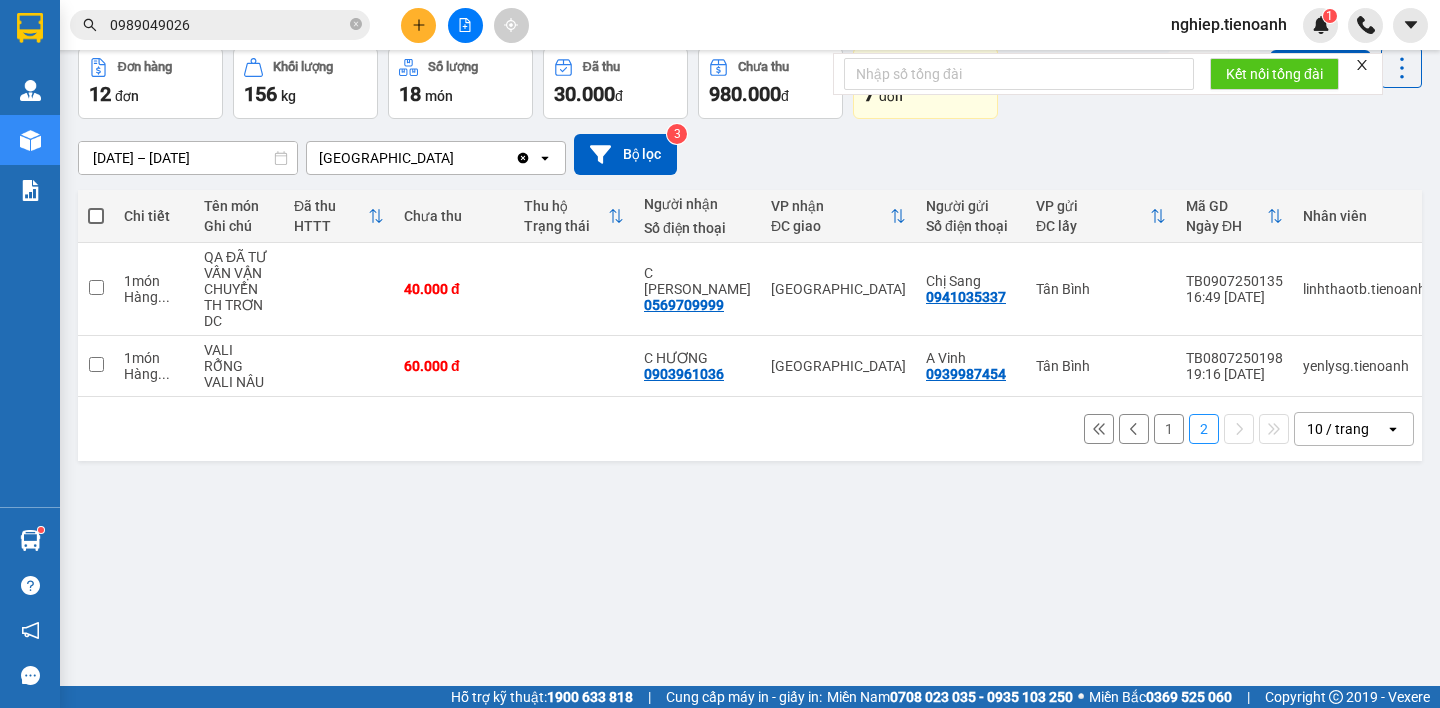 click on "1" at bounding box center (1169, 429) 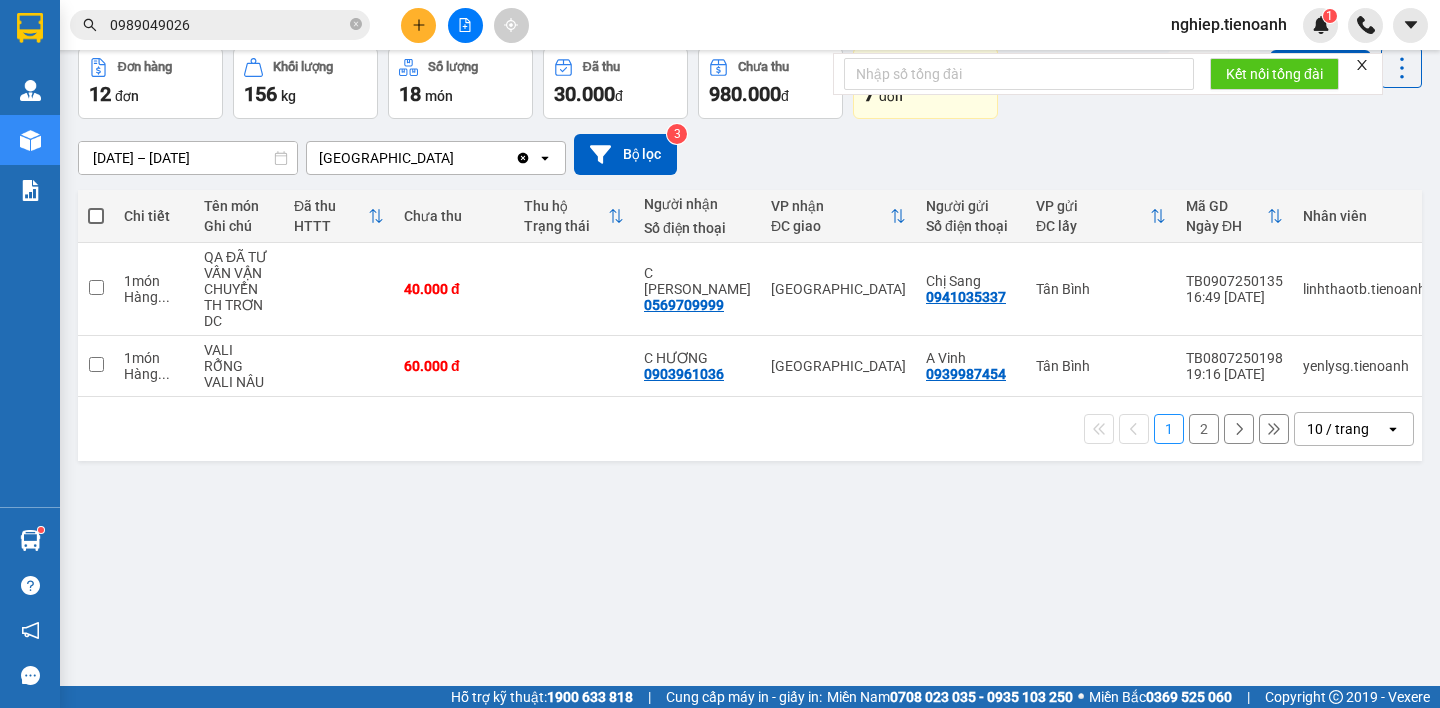 click on "1" at bounding box center [1169, 429] 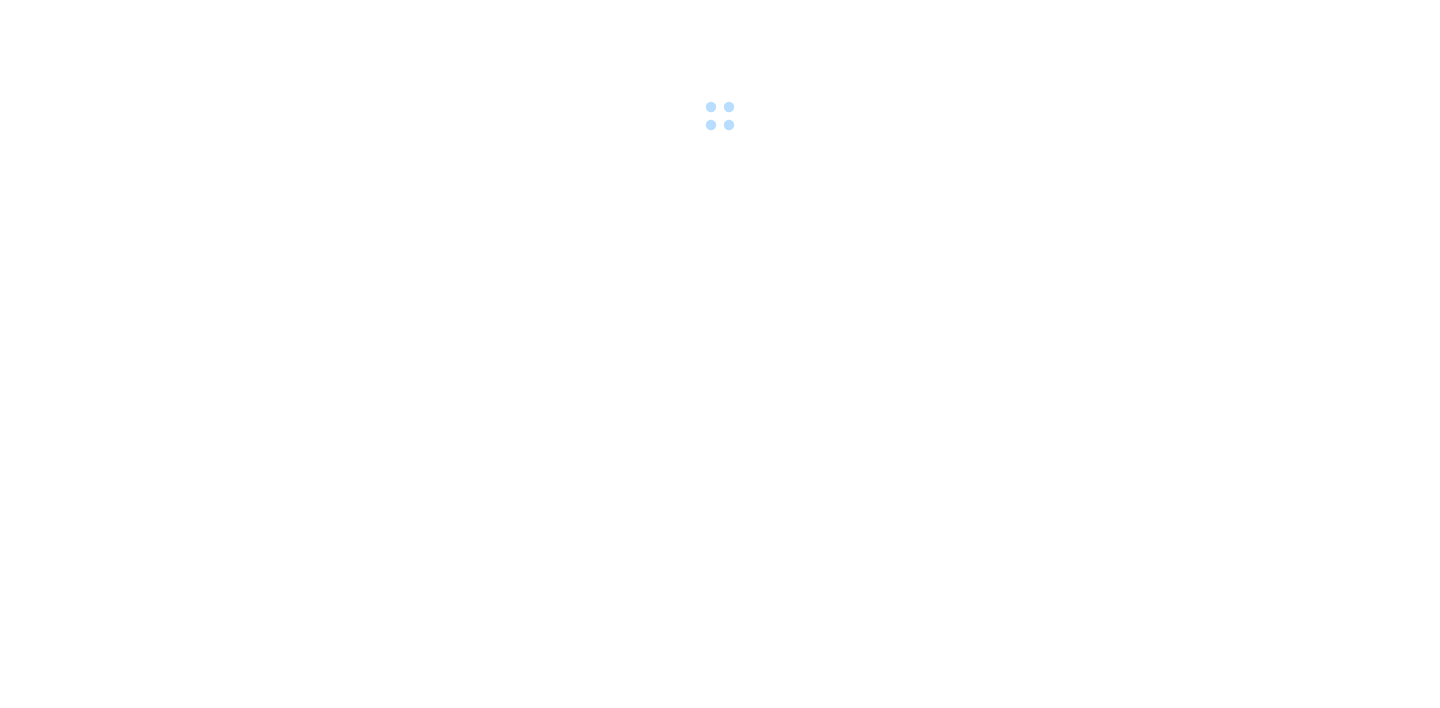 scroll, scrollTop: 0, scrollLeft: 0, axis: both 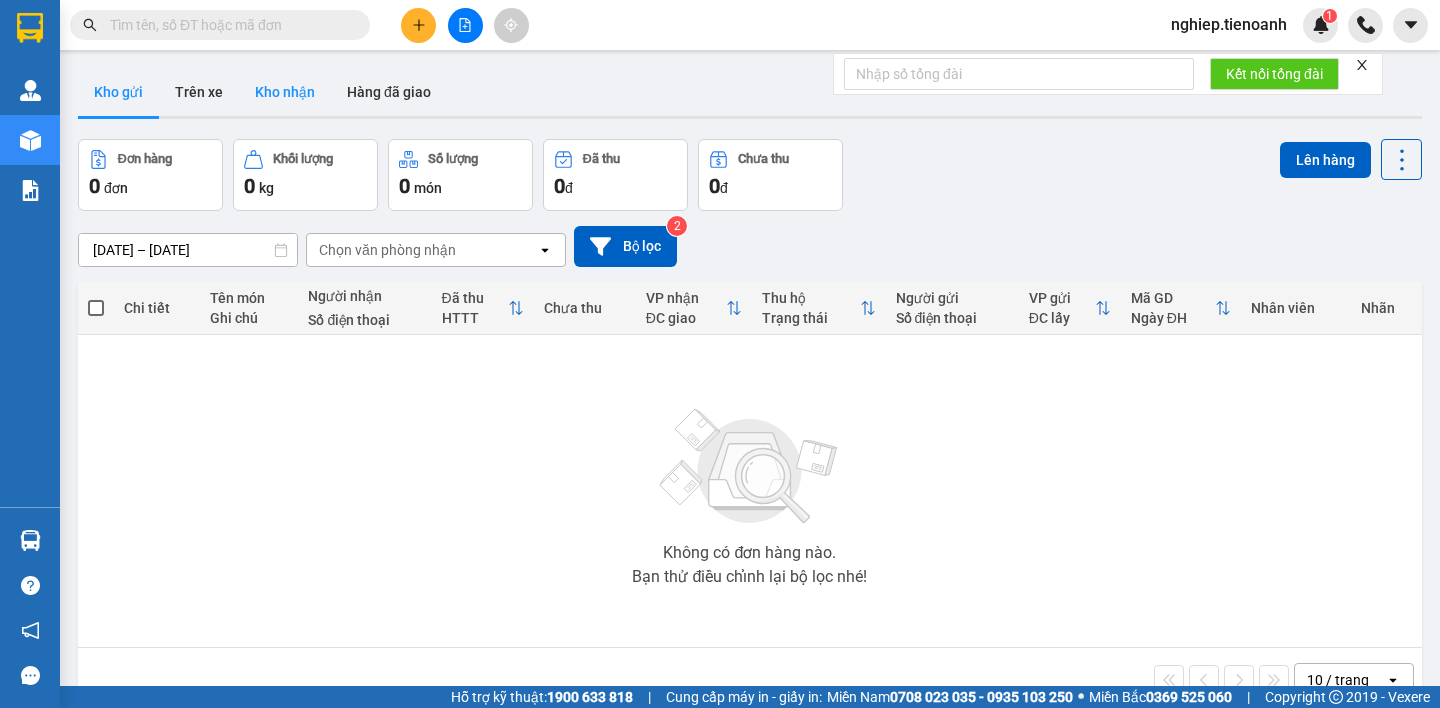 click on "Kho nhận" at bounding box center (285, 92) 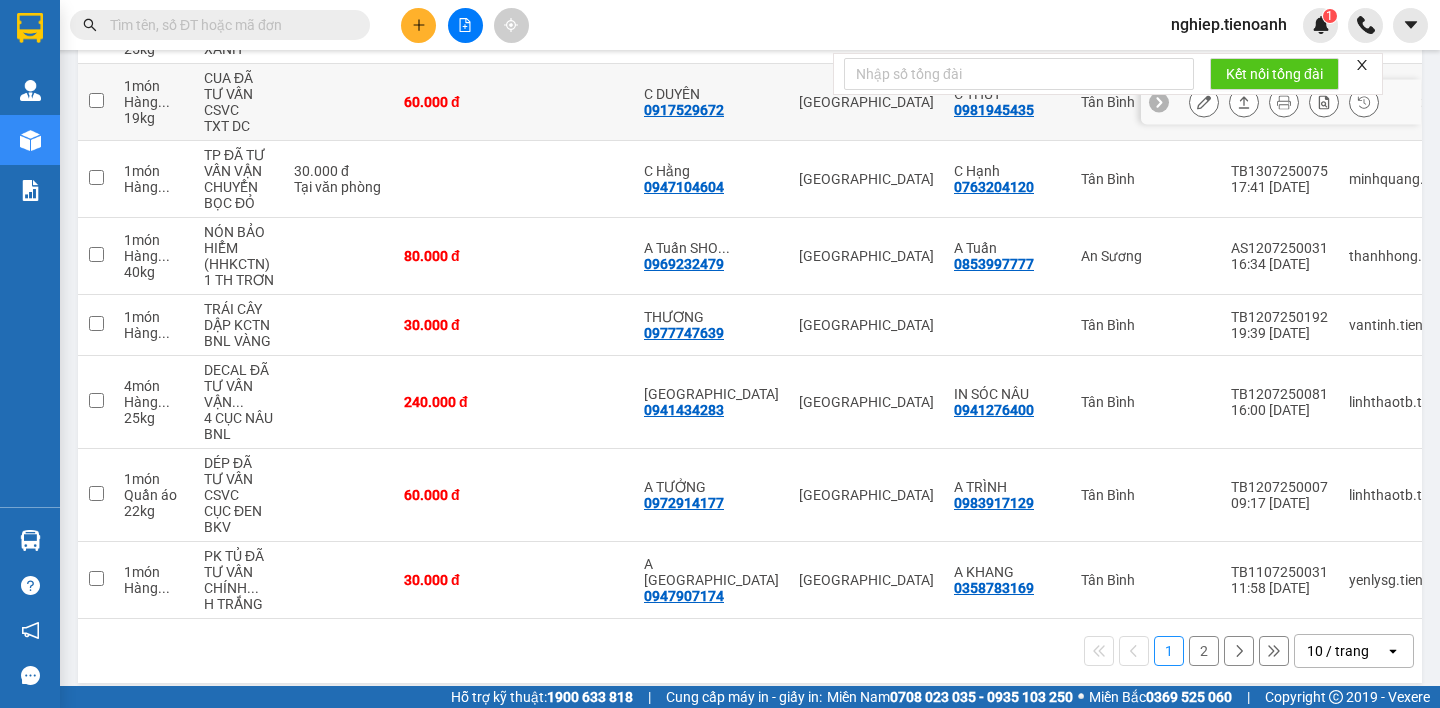 scroll, scrollTop: 461, scrollLeft: 0, axis: vertical 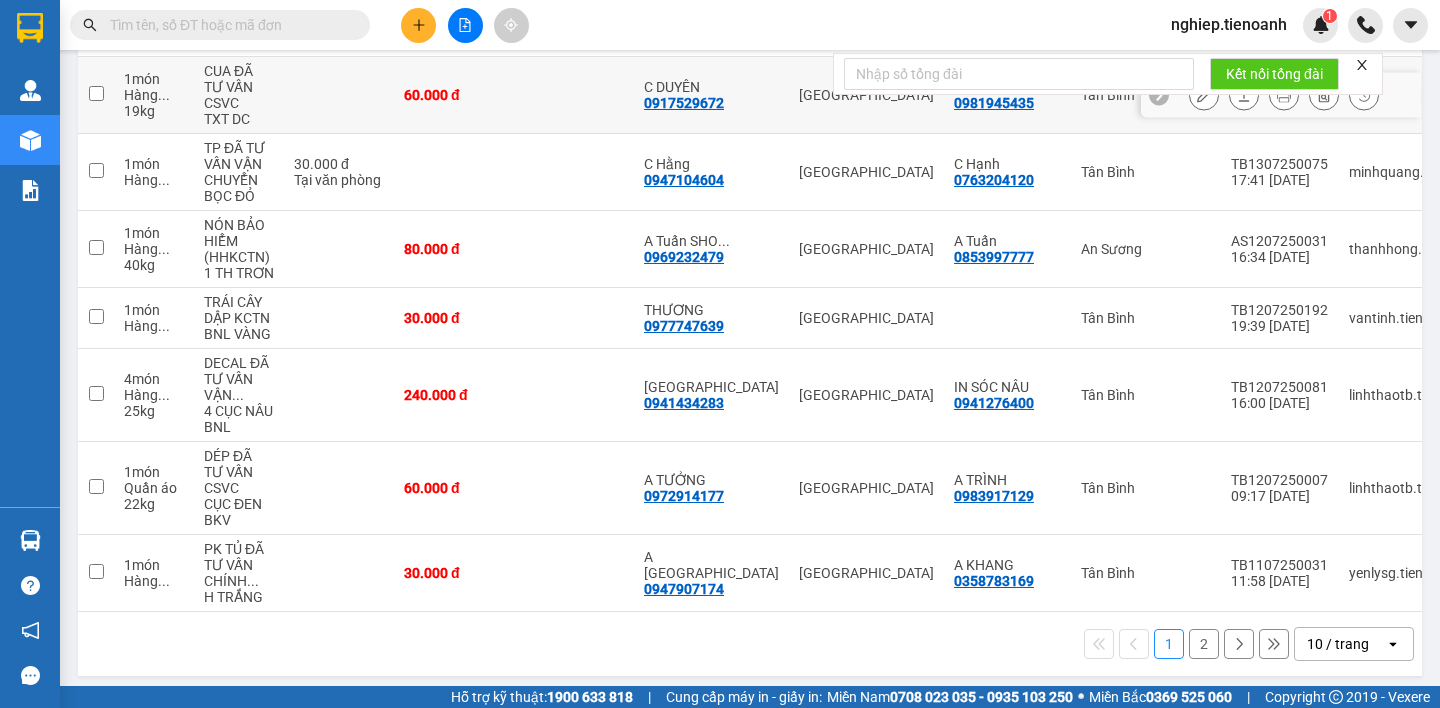 type 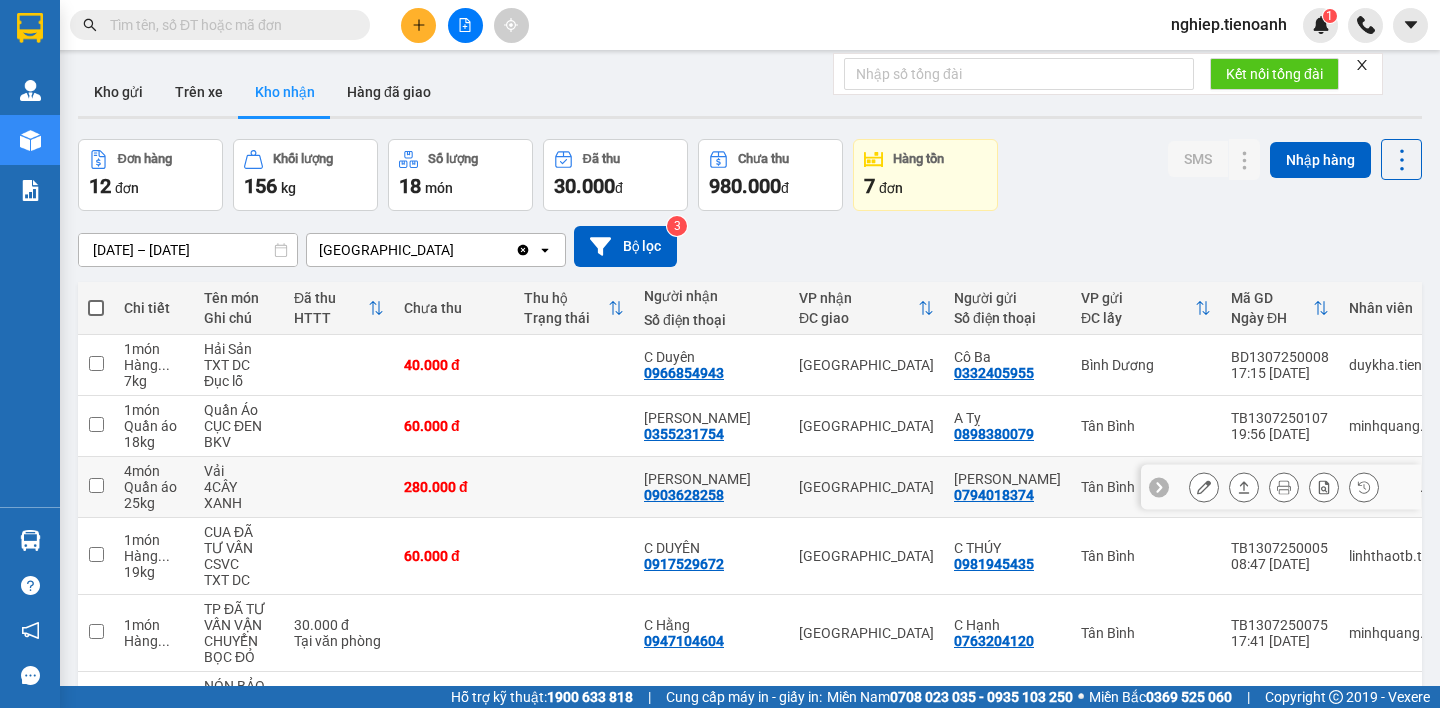 scroll, scrollTop: 100, scrollLeft: 0, axis: vertical 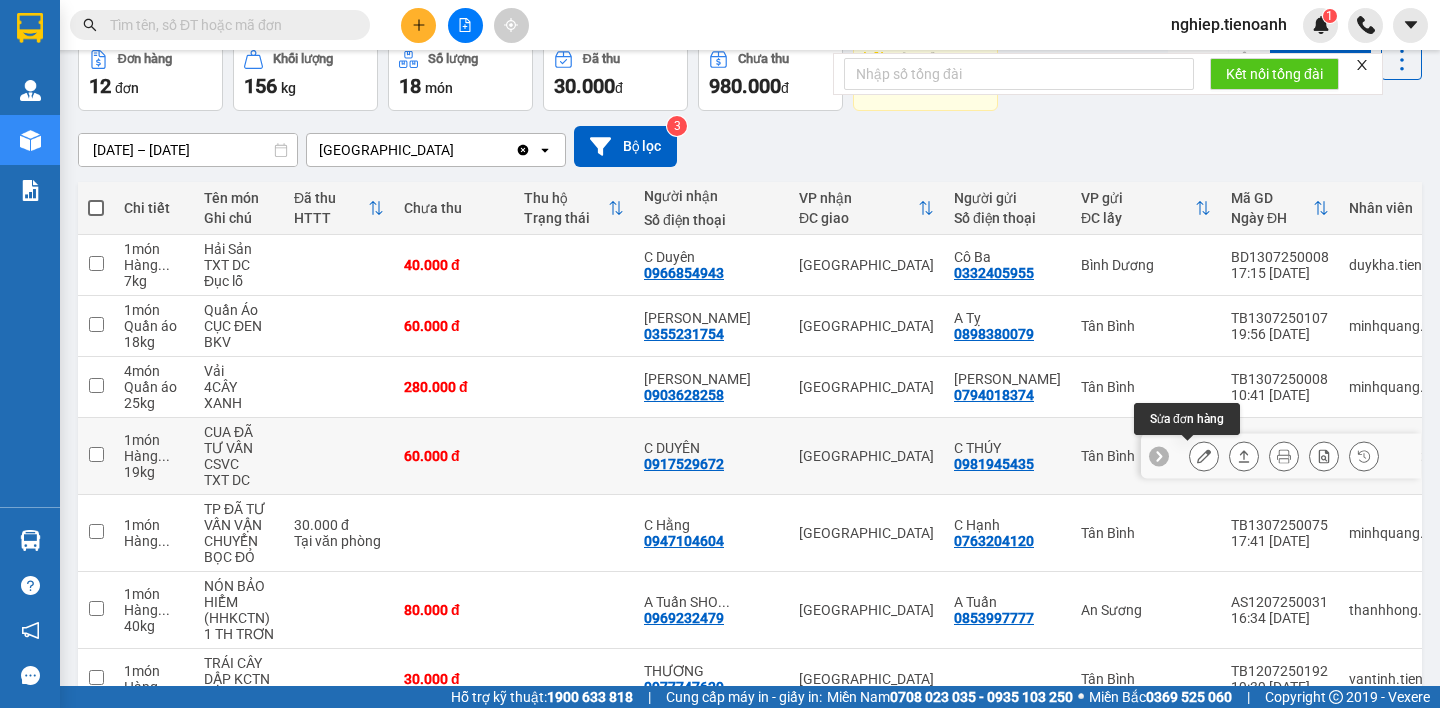 click at bounding box center (1204, 456) 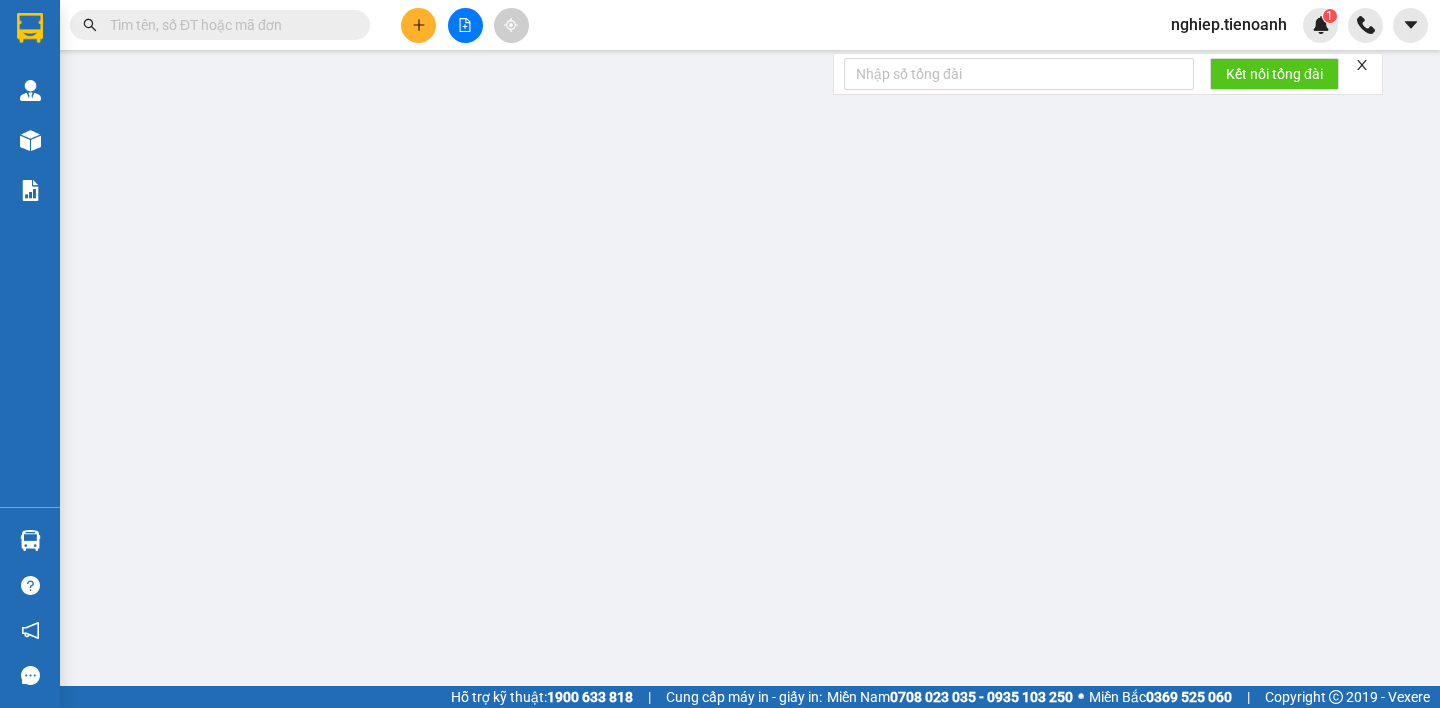 scroll, scrollTop: 0, scrollLeft: 0, axis: both 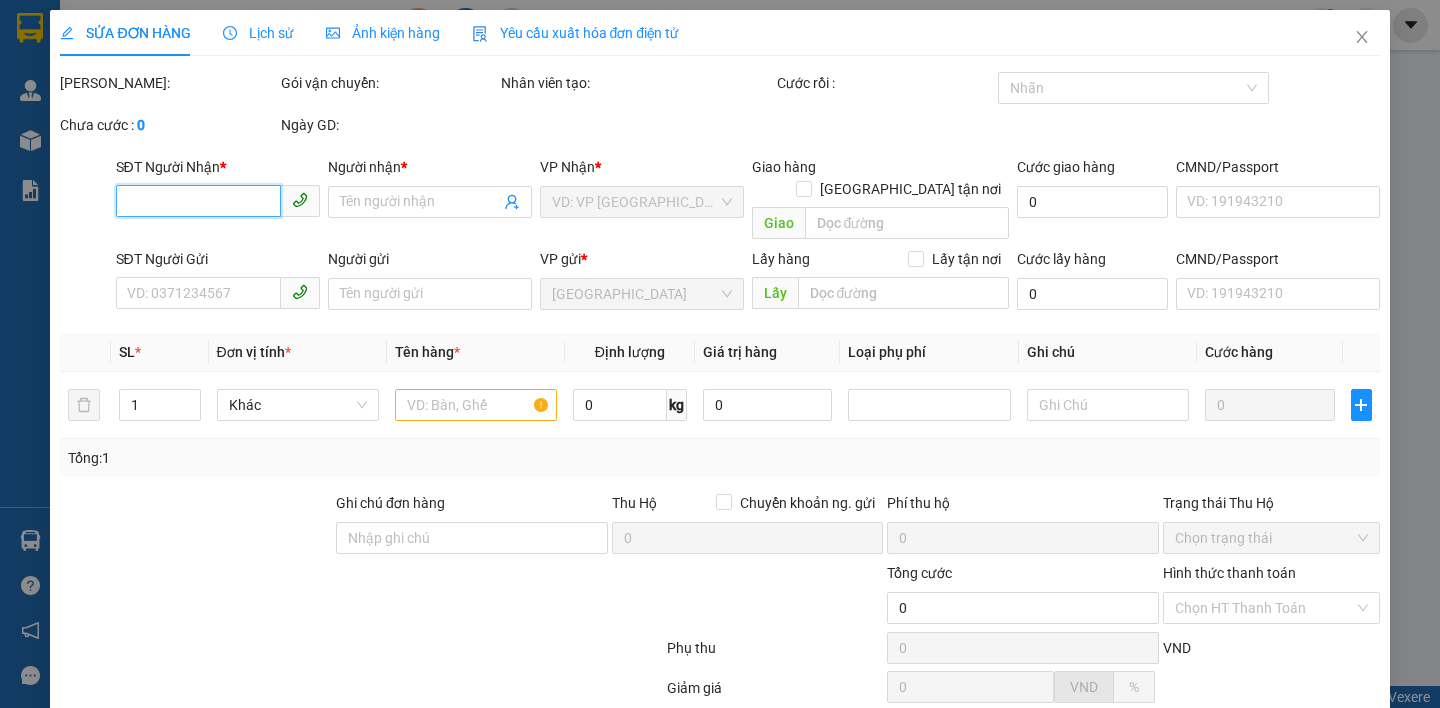 type on "0917529672" 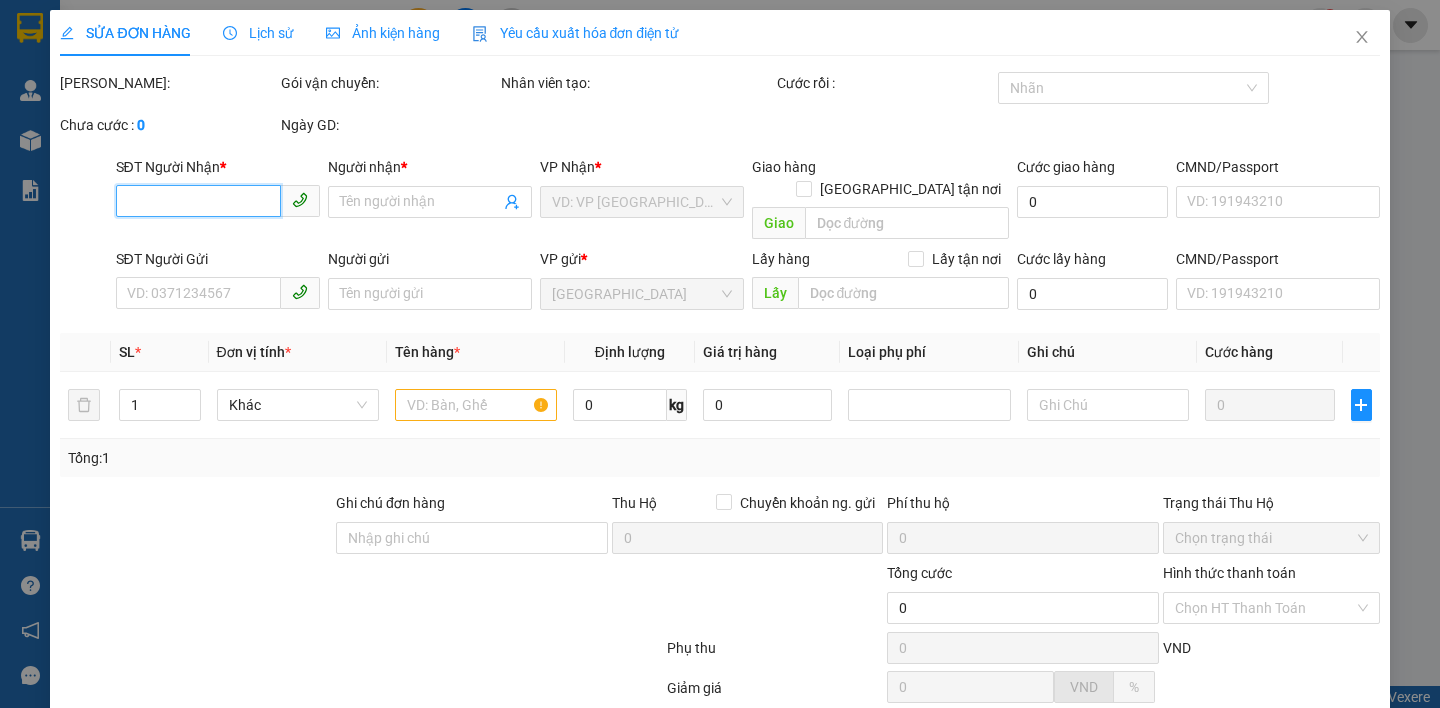 type on "C DUYÊN" 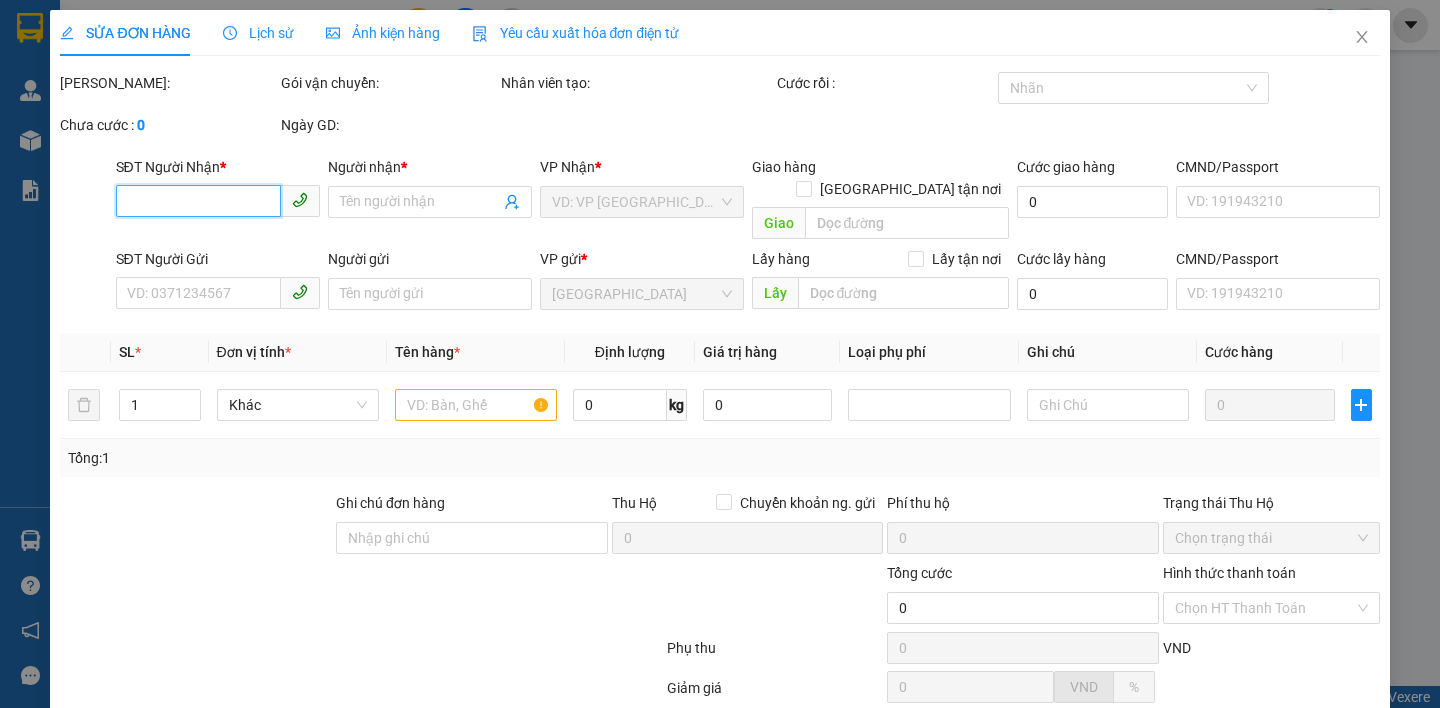 type on "60.000" 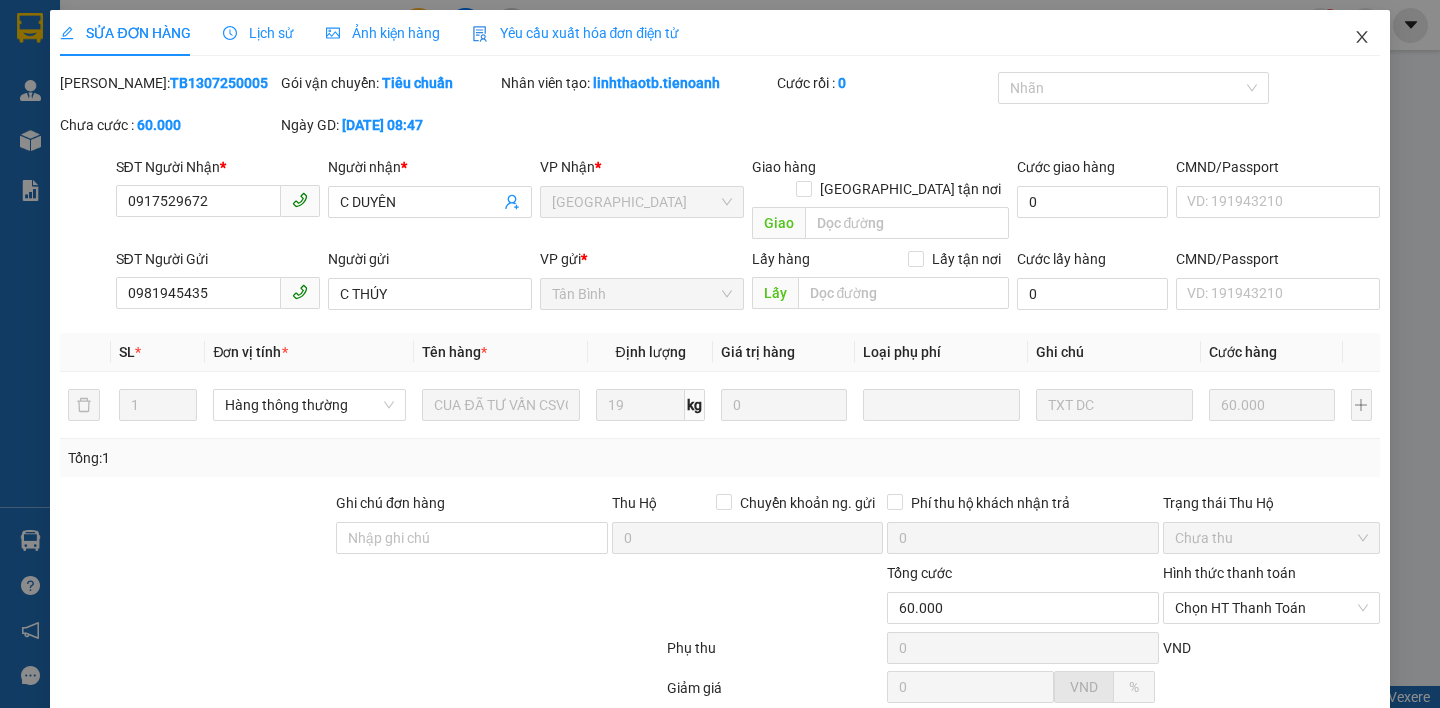 click at bounding box center (1362, 38) 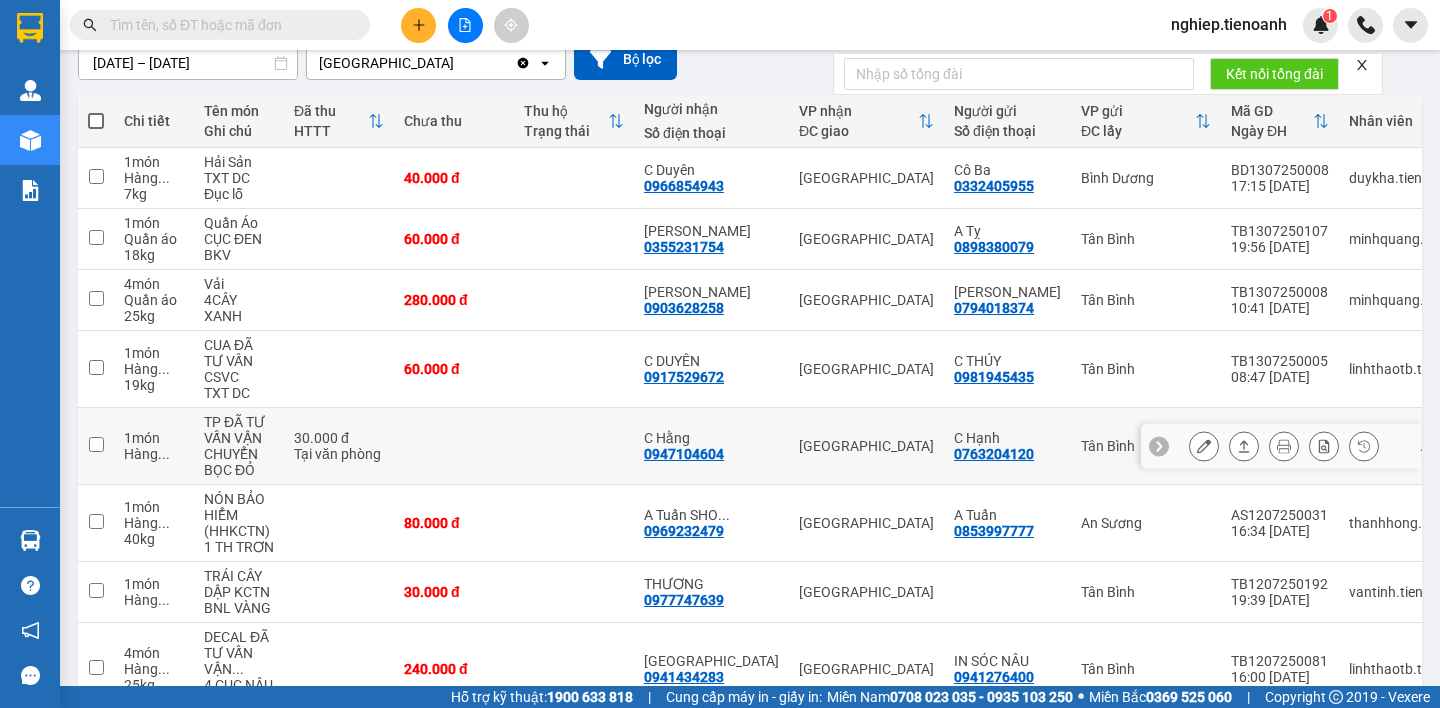scroll, scrollTop: 200, scrollLeft: 0, axis: vertical 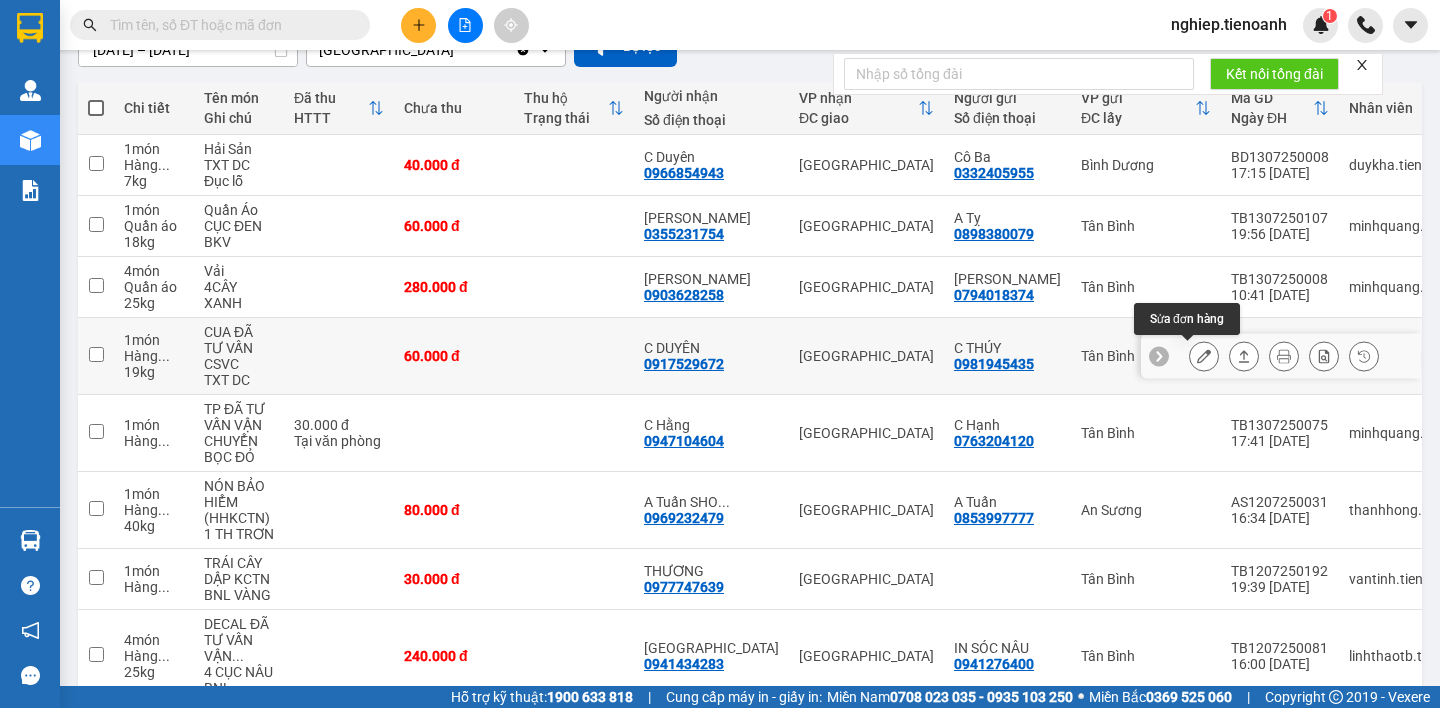 click at bounding box center (1204, 356) 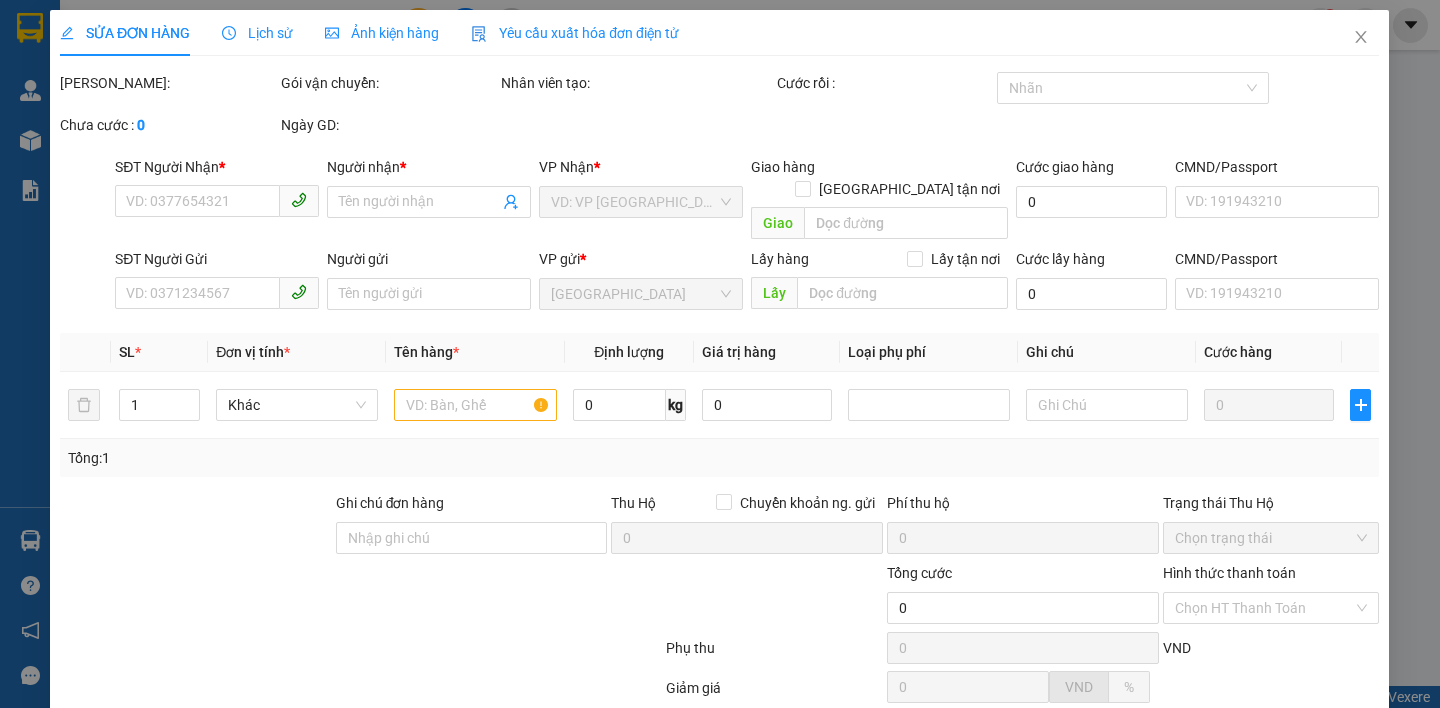 scroll, scrollTop: 0, scrollLeft: 0, axis: both 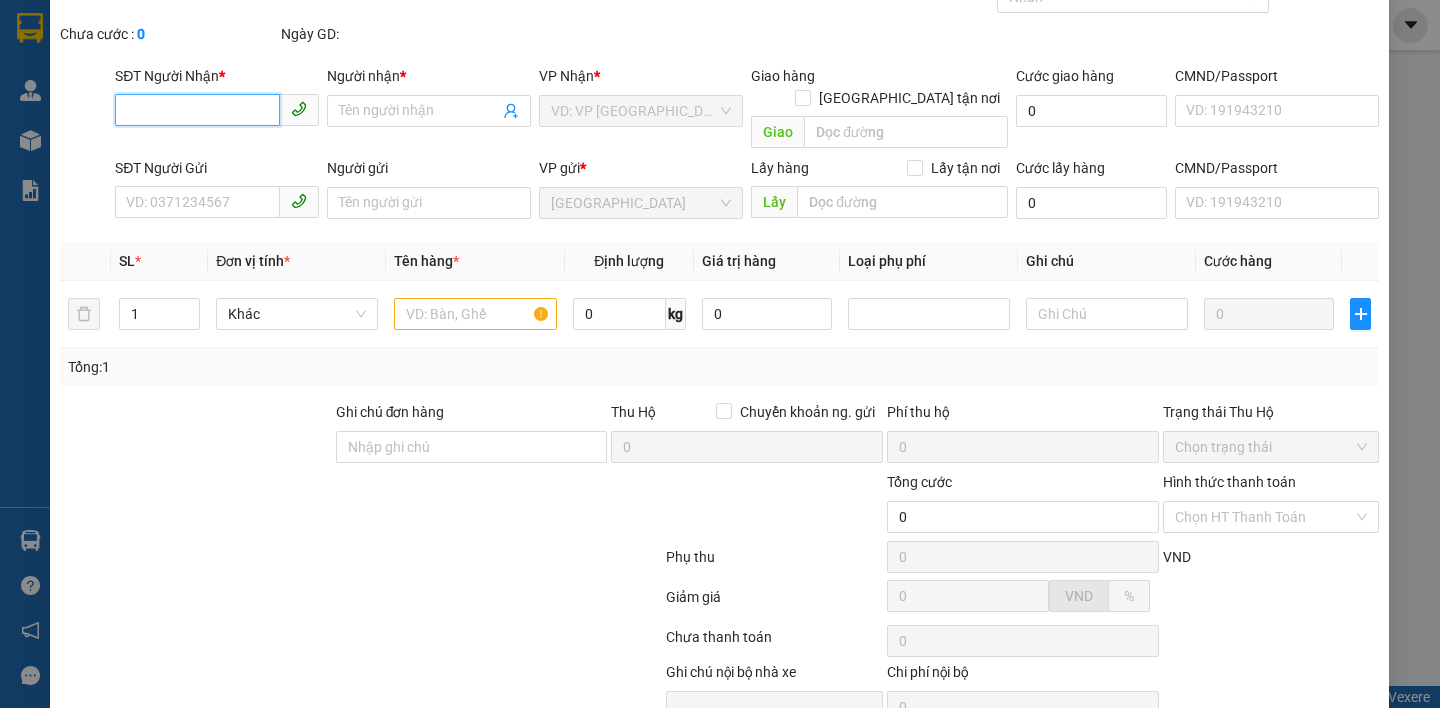 type on "0917529672" 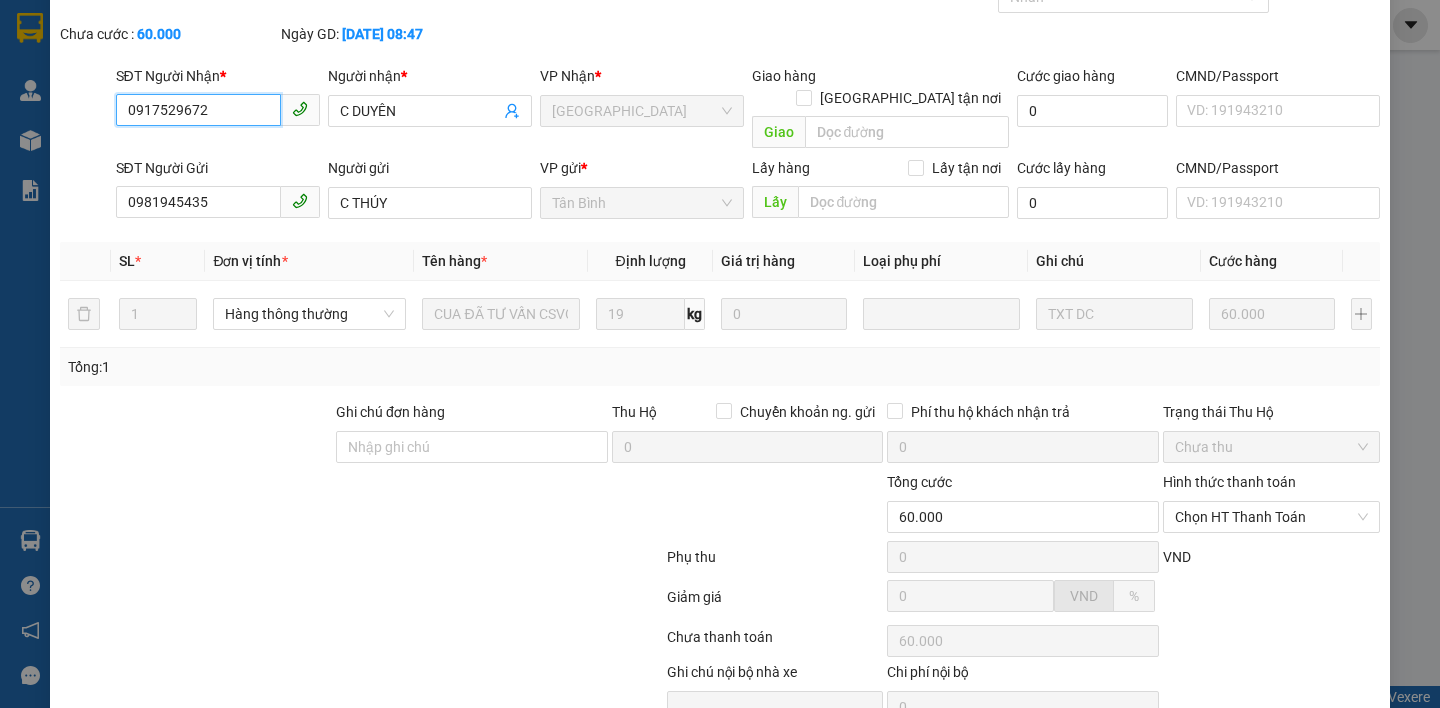 scroll, scrollTop: 169, scrollLeft: 0, axis: vertical 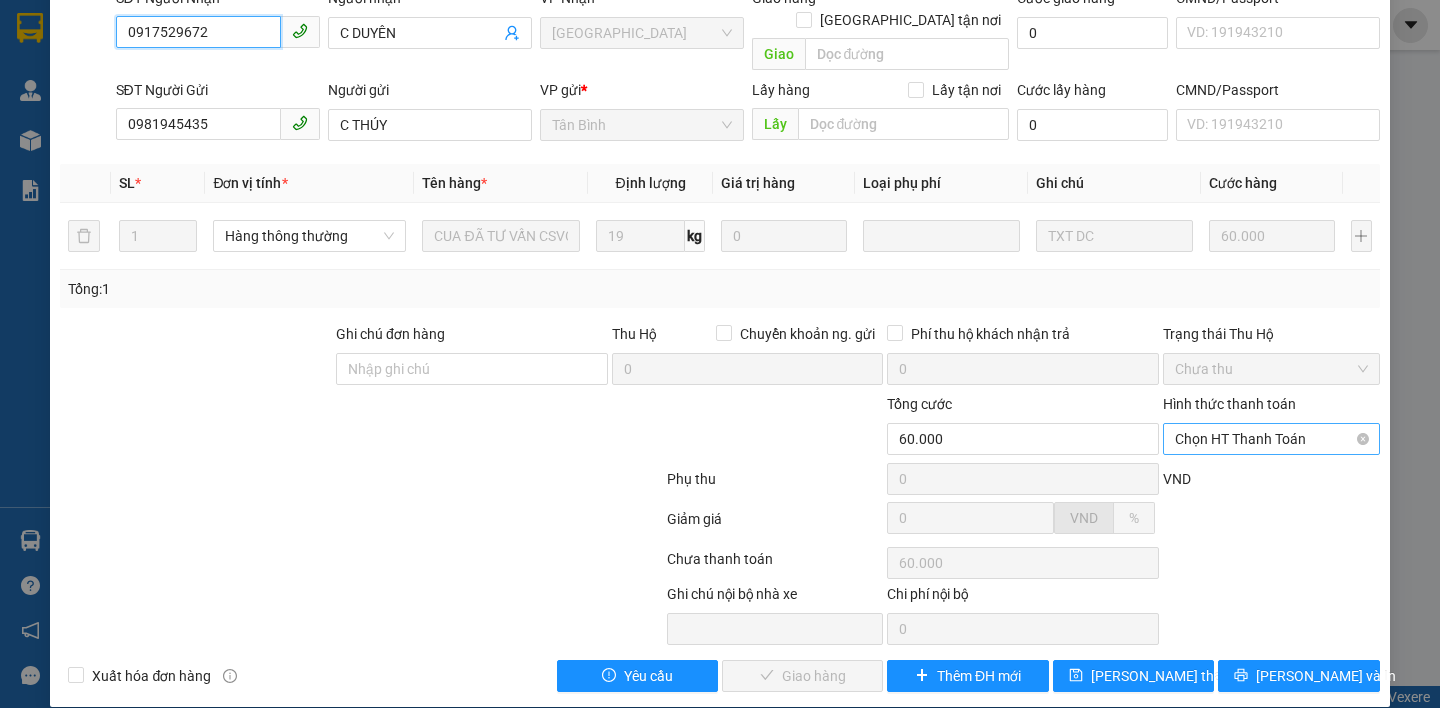 click on "Chọn HT Thanh Toán" at bounding box center (1271, 439) 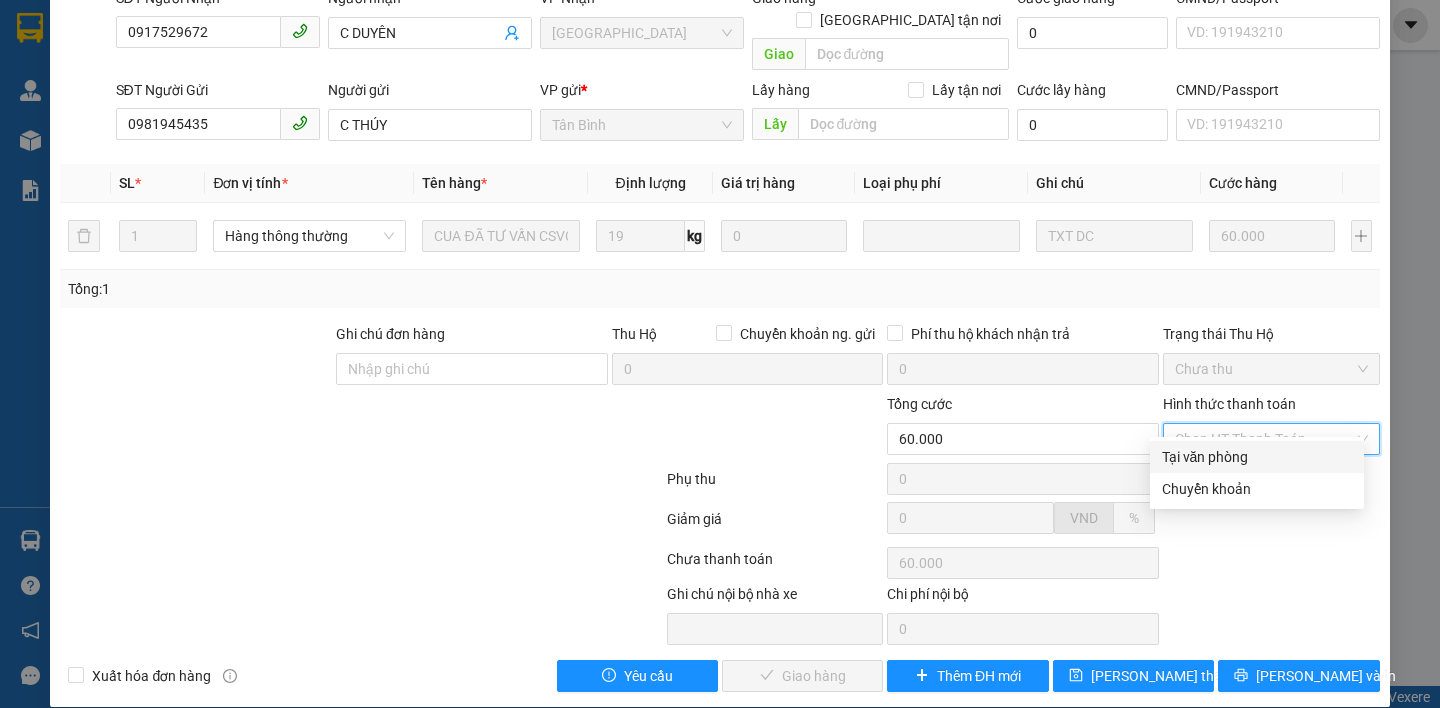 click on "Tại văn phòng" at bounding box center (1257, 457) 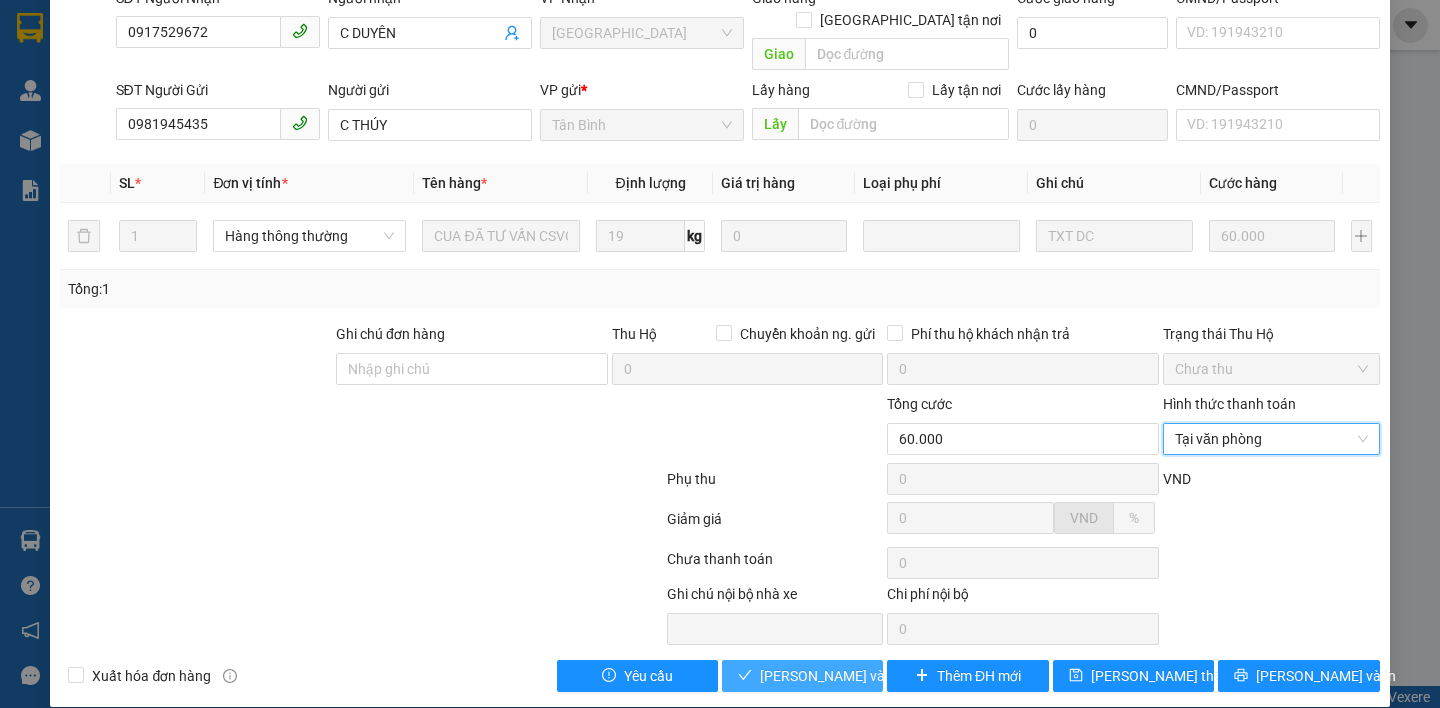 click on "[PERSON_NAME] và Giao hàng" at bounding box center (856, 676) 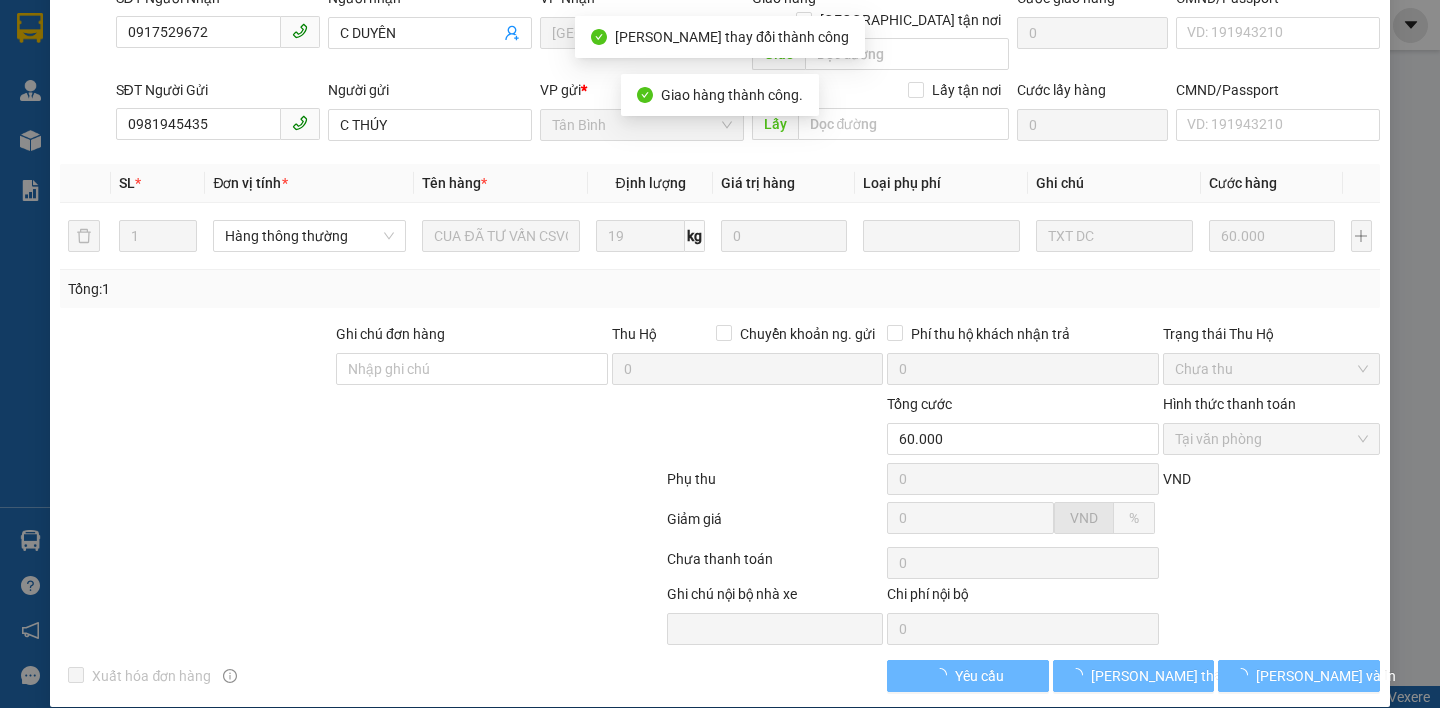 scroll, scrollTop: 0, scrollLeft: 0, axis: both 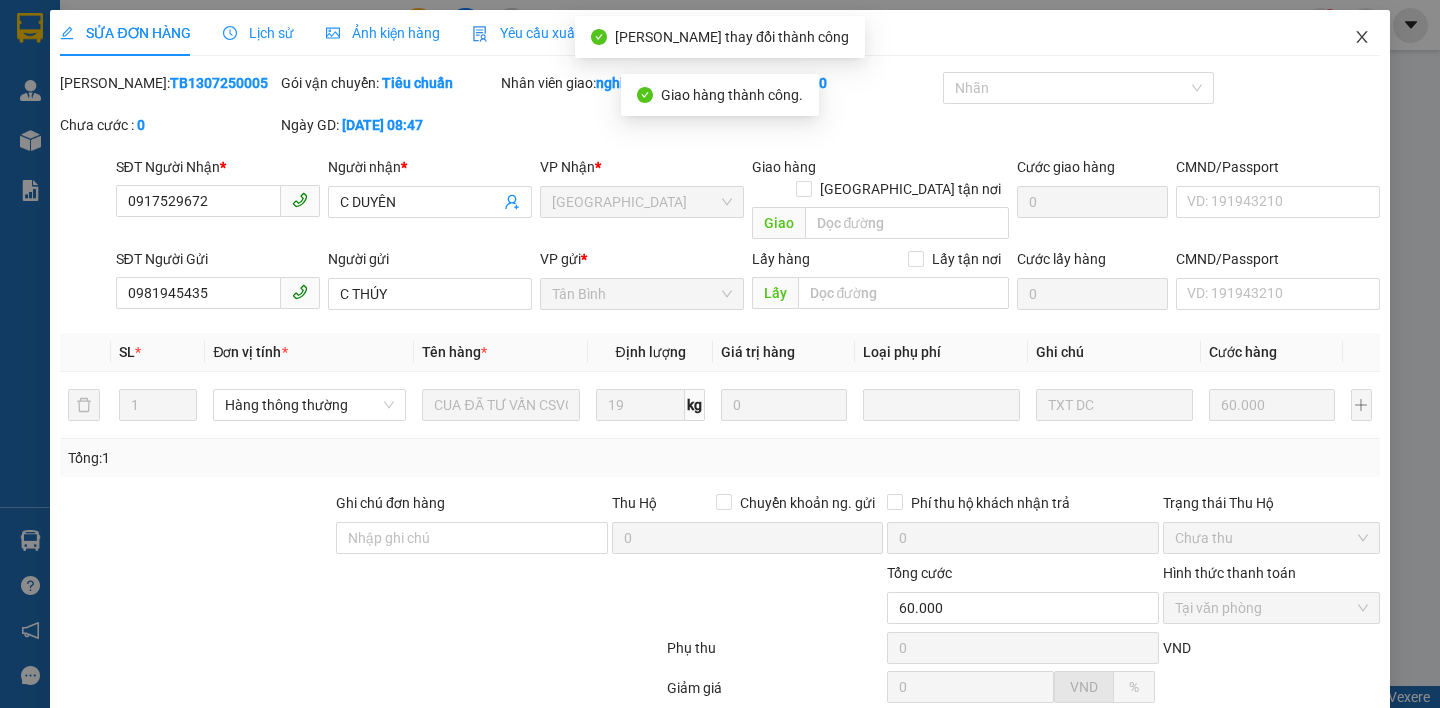 click 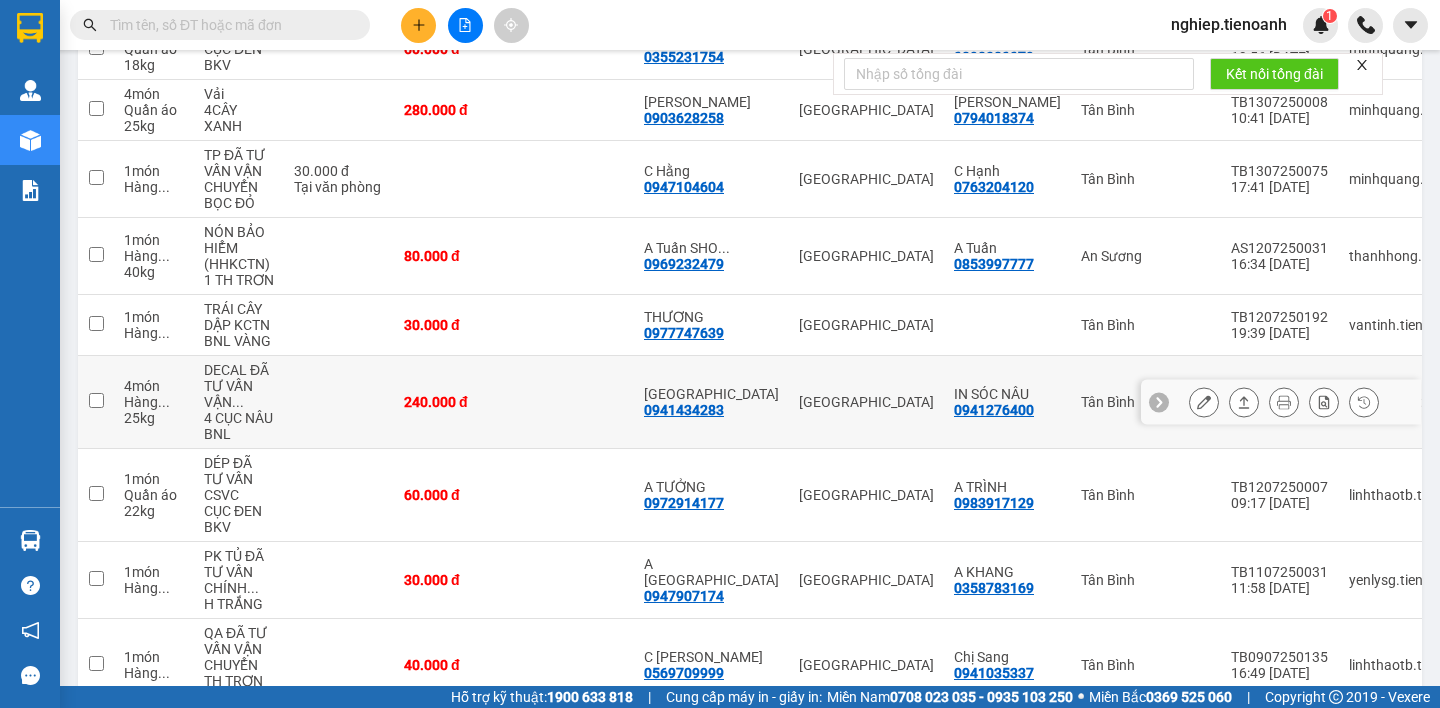 scroll, scrollTop: 477, scrollLeft: 0, axis: vertical 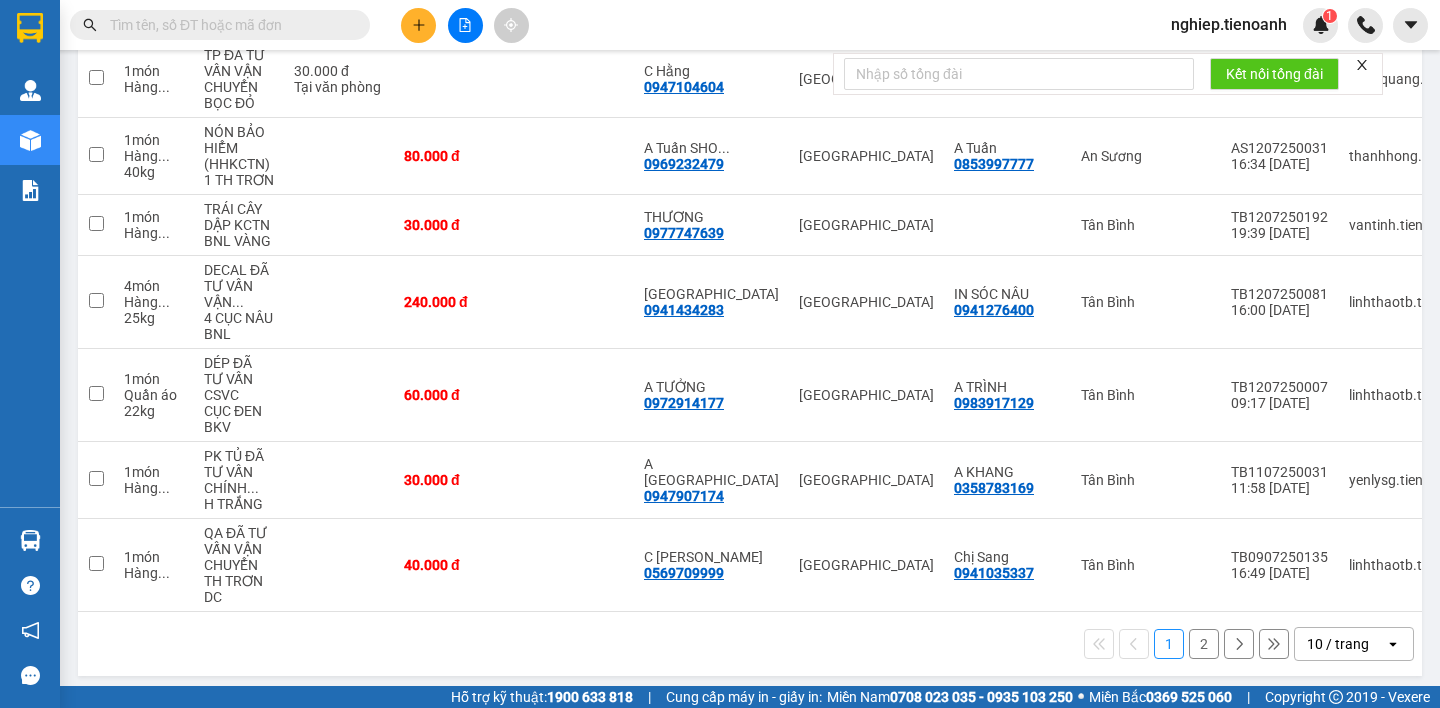 click on "2" at bounding box center (1204, 644) 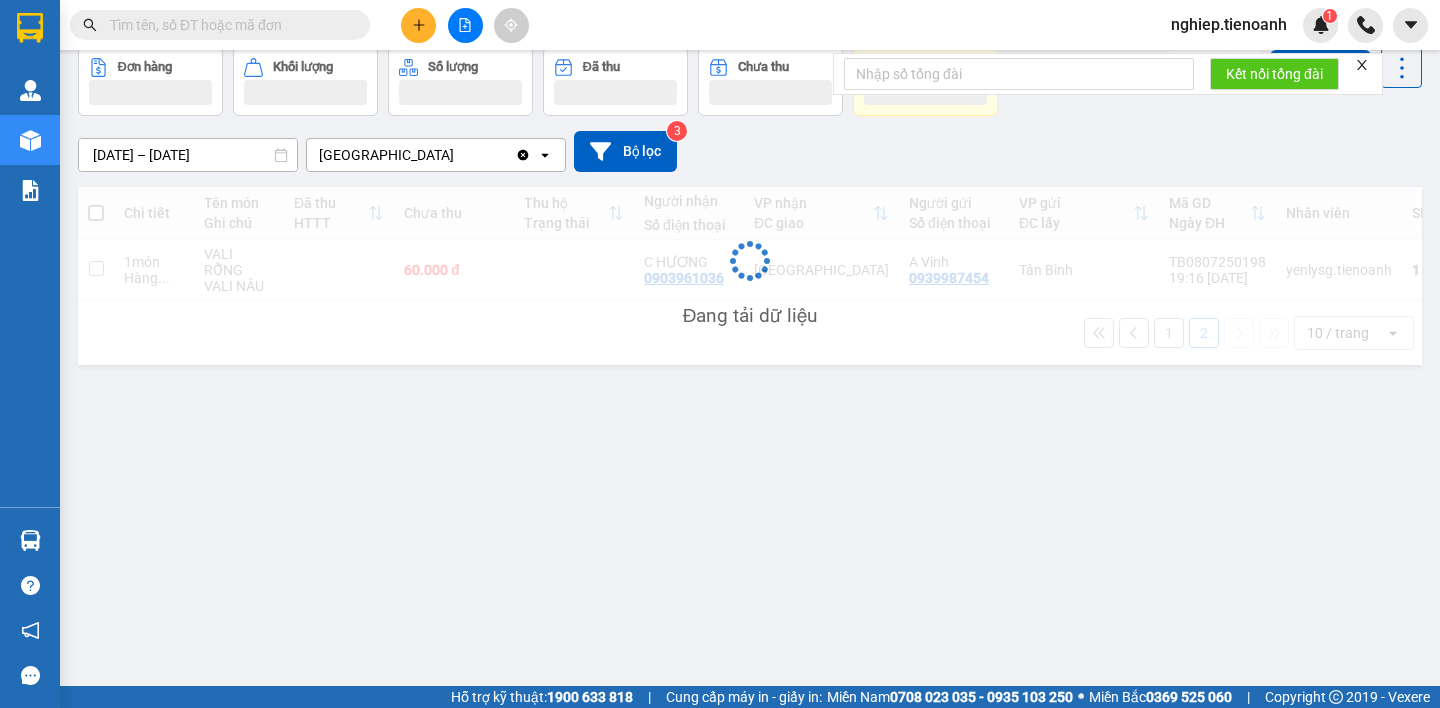 scroll, scrollTop: 92, scrollLeft: 0, axis: vertical 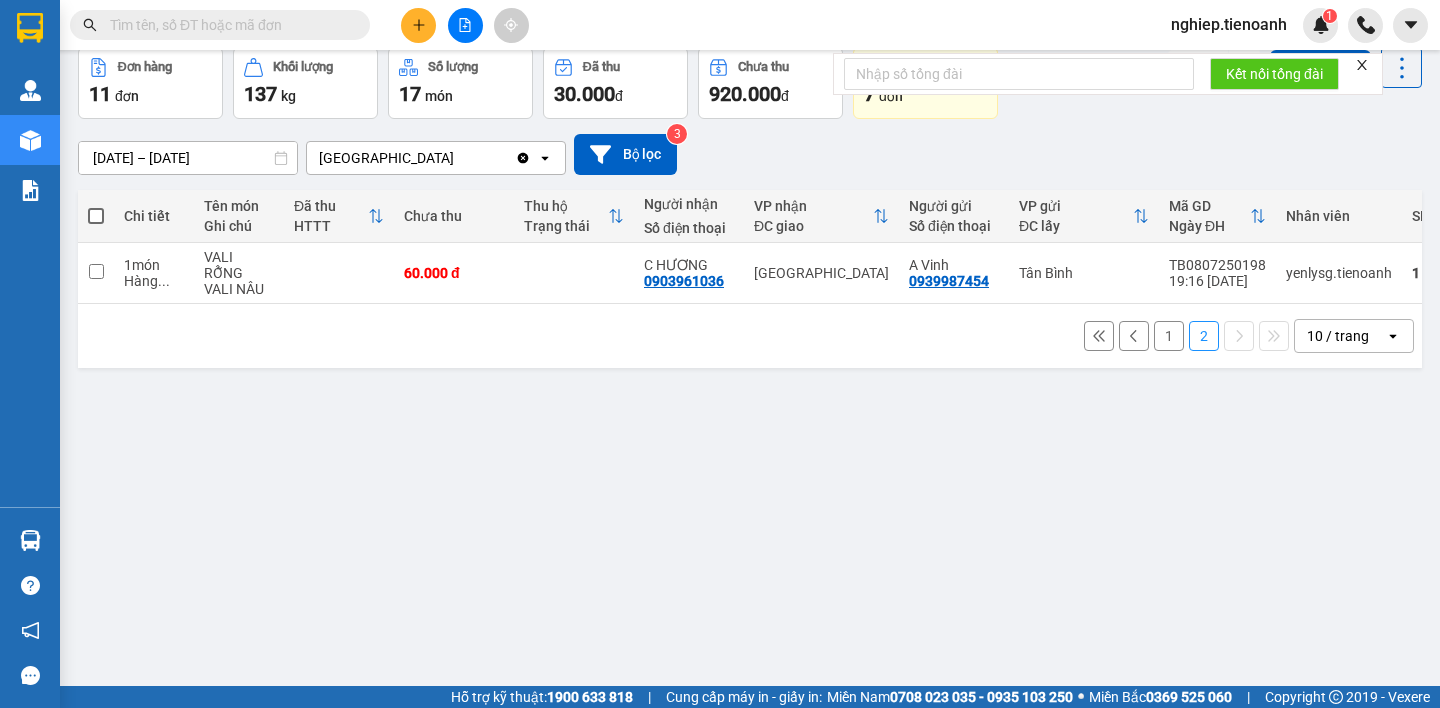 click on "1" at bounding box center [1169, 336] 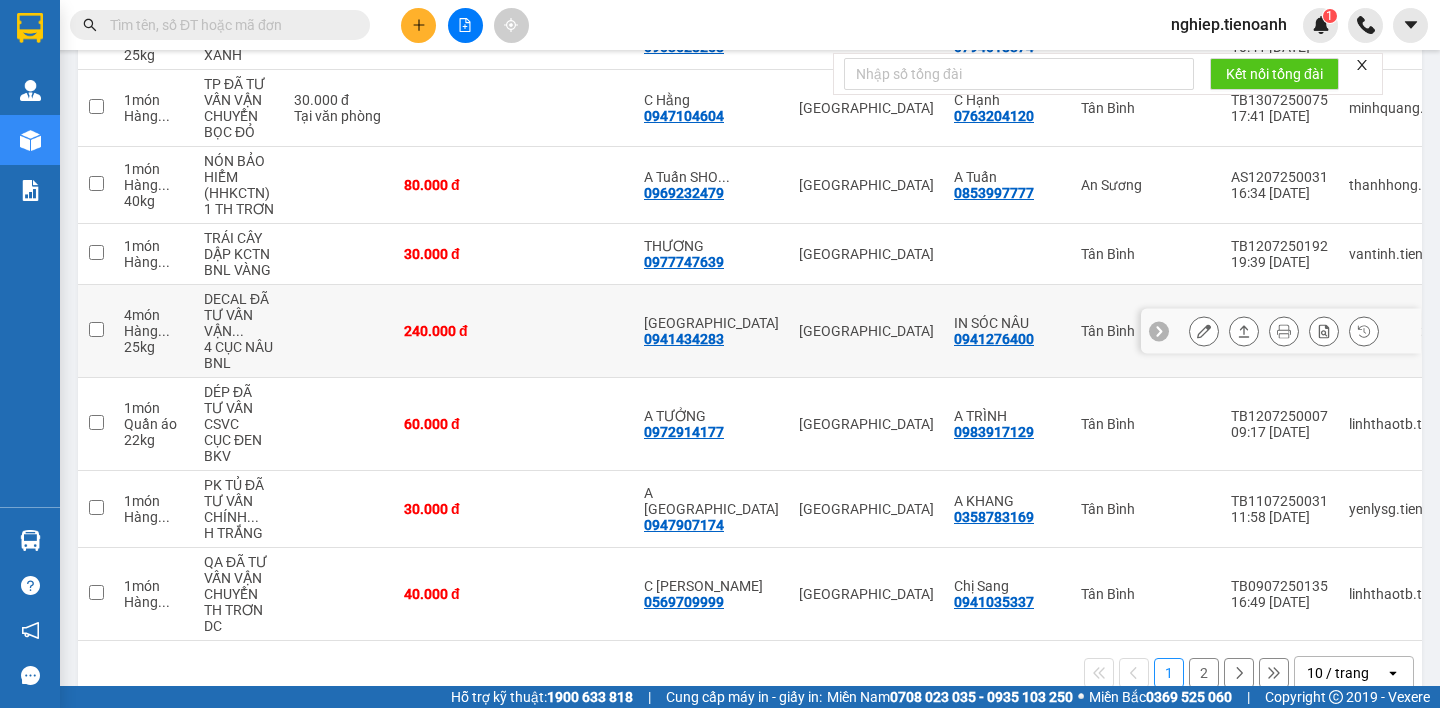 scroll, scrollTop: 477, scrollLeft: 0, axis: vertical 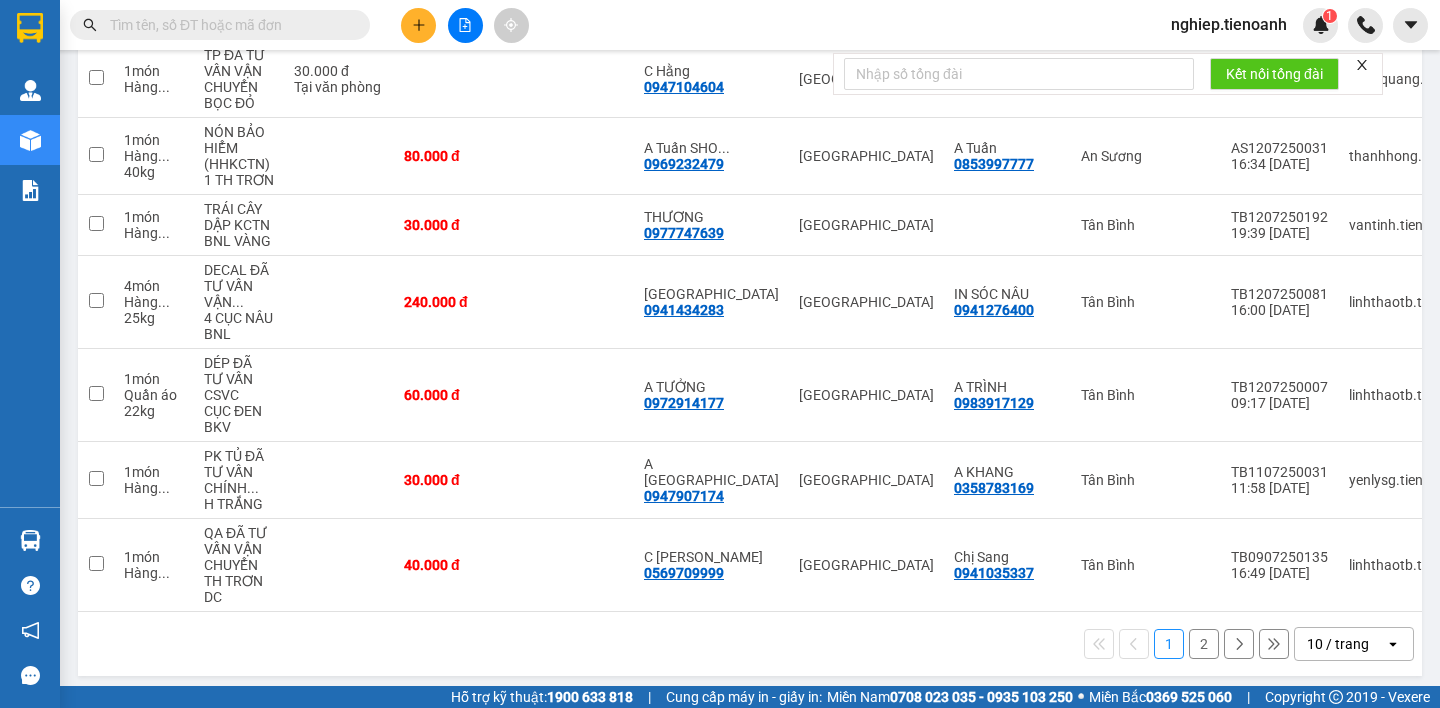 click on "2" at bounding box center (1204, 644) 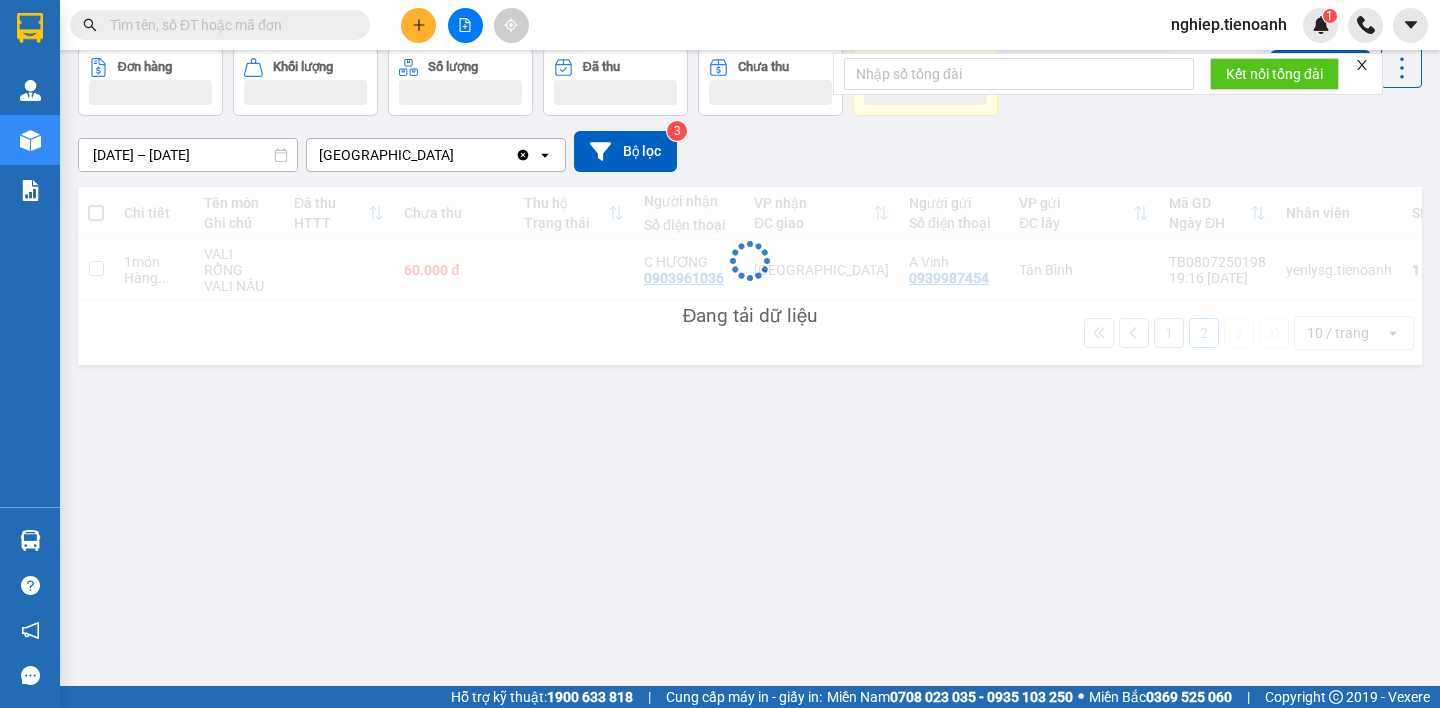 scroll, scrollTop: 92, scrollLeft: 0, axis: vertical 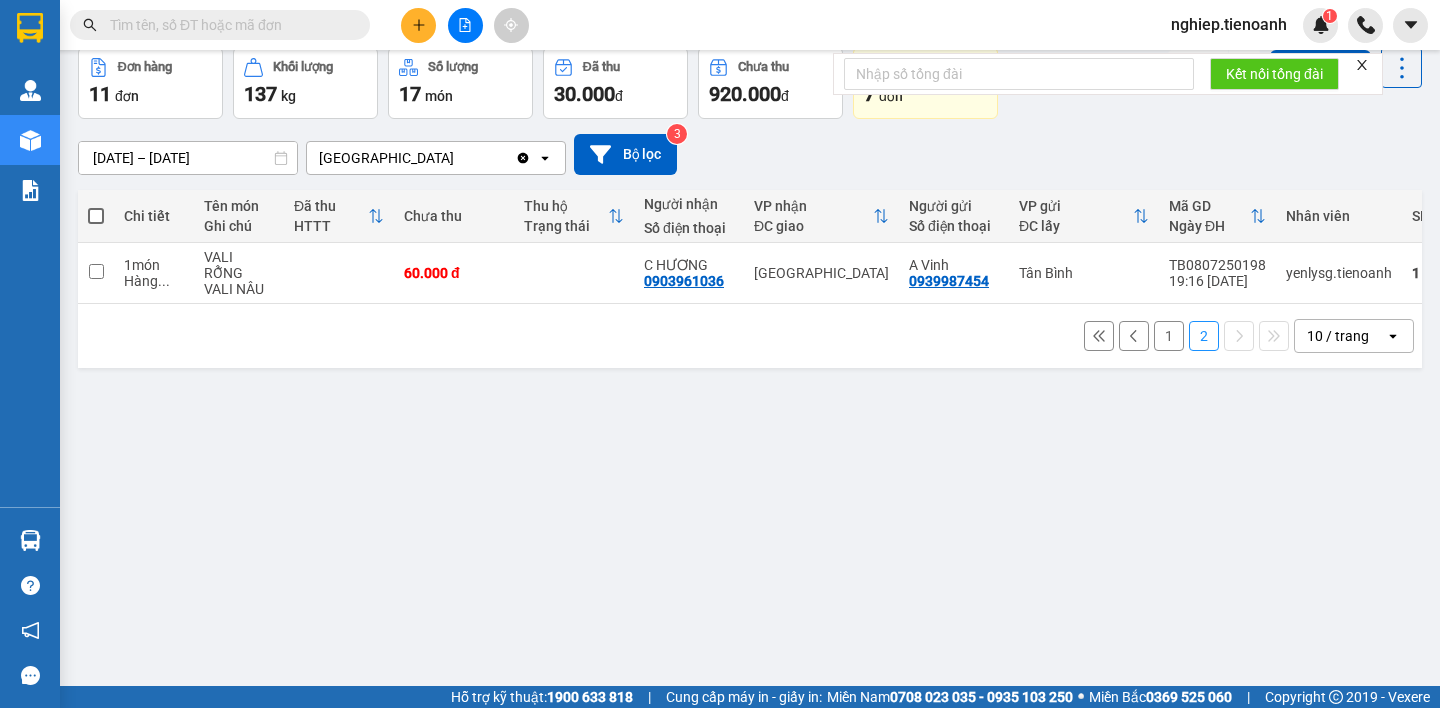 click on "1" at bounding box center (1169, 336) 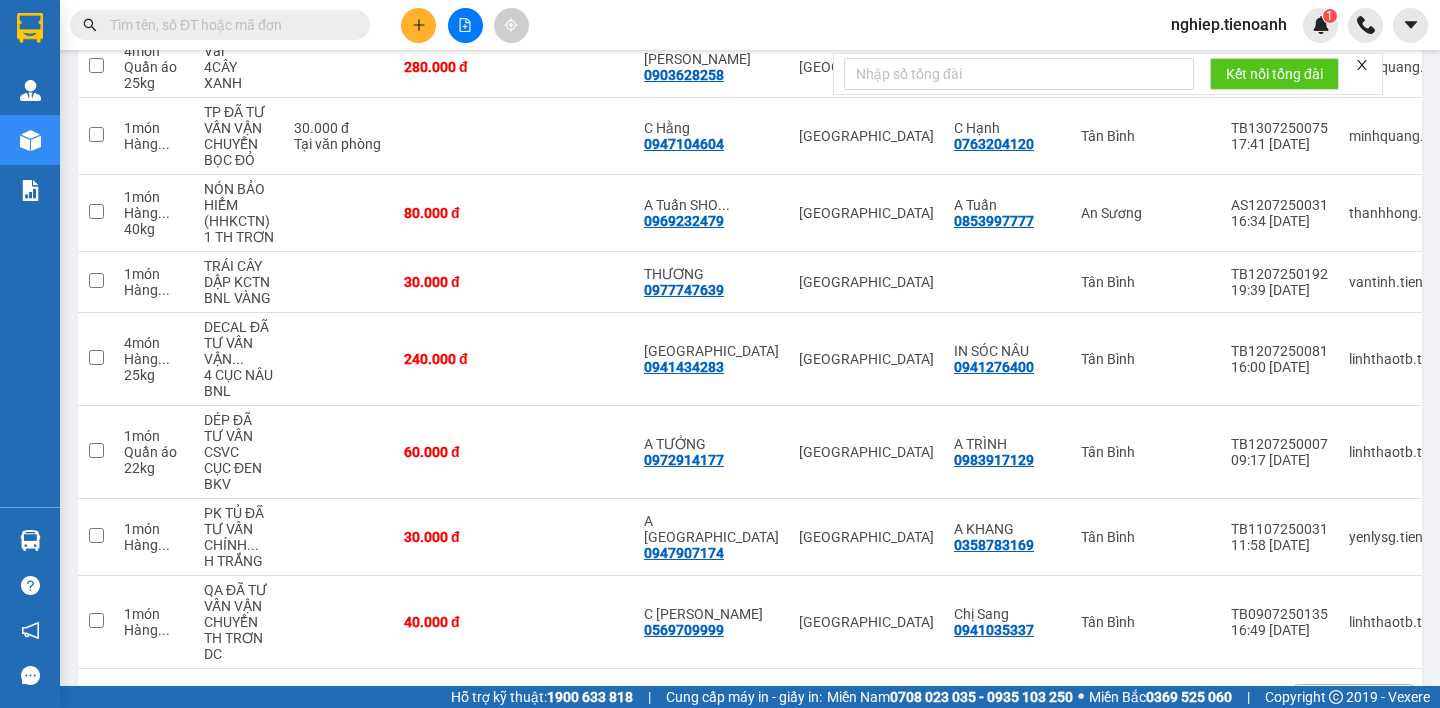 scroll, scrollTop: 477, scrollLeft: 0, axis: vertical 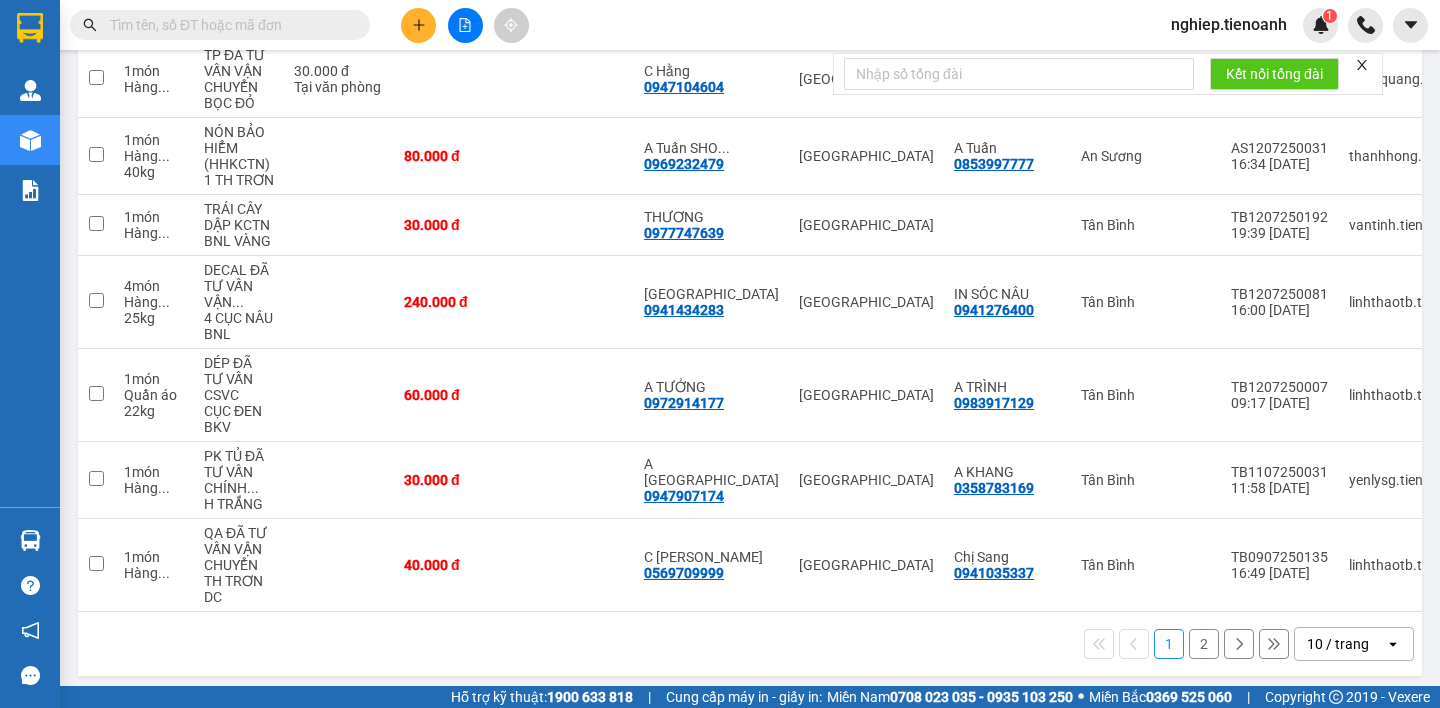 type 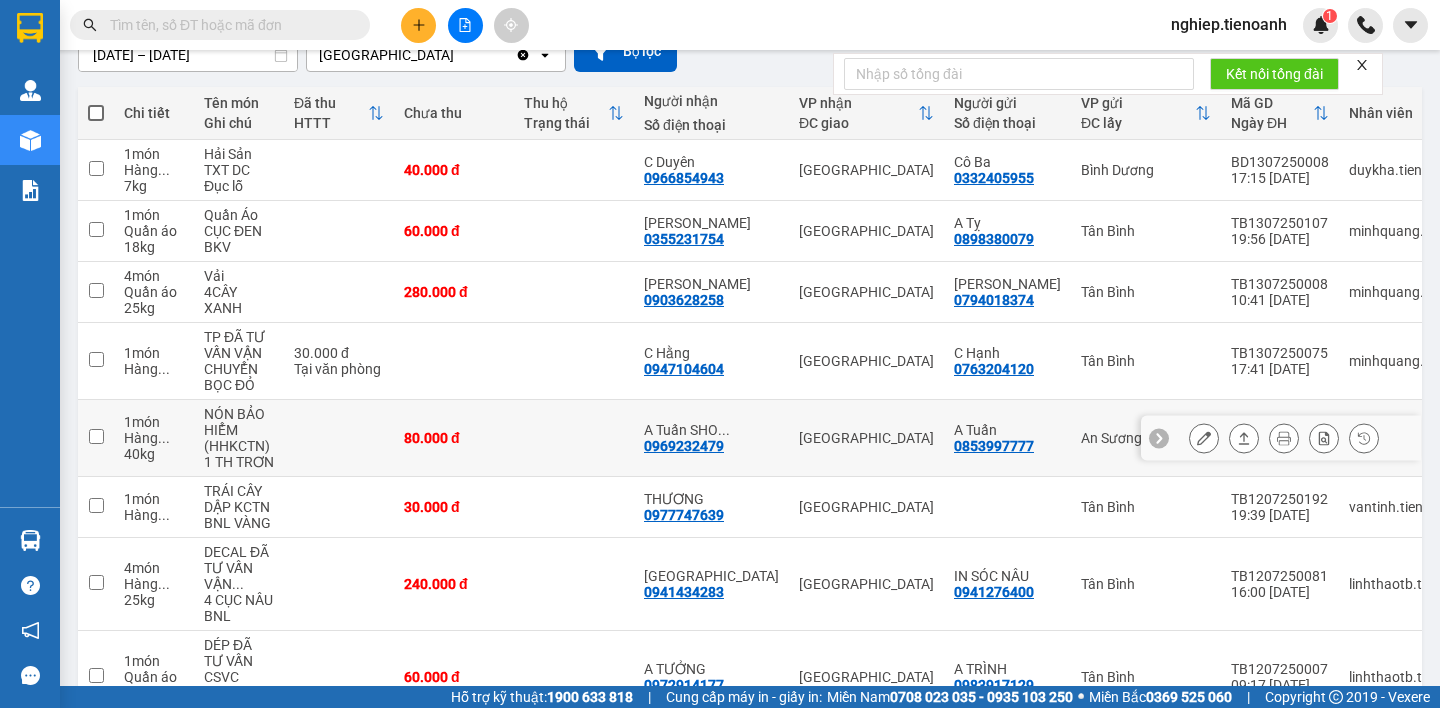 scroll, scrollTop: 200, scrollLeft: 0, axis: vertical 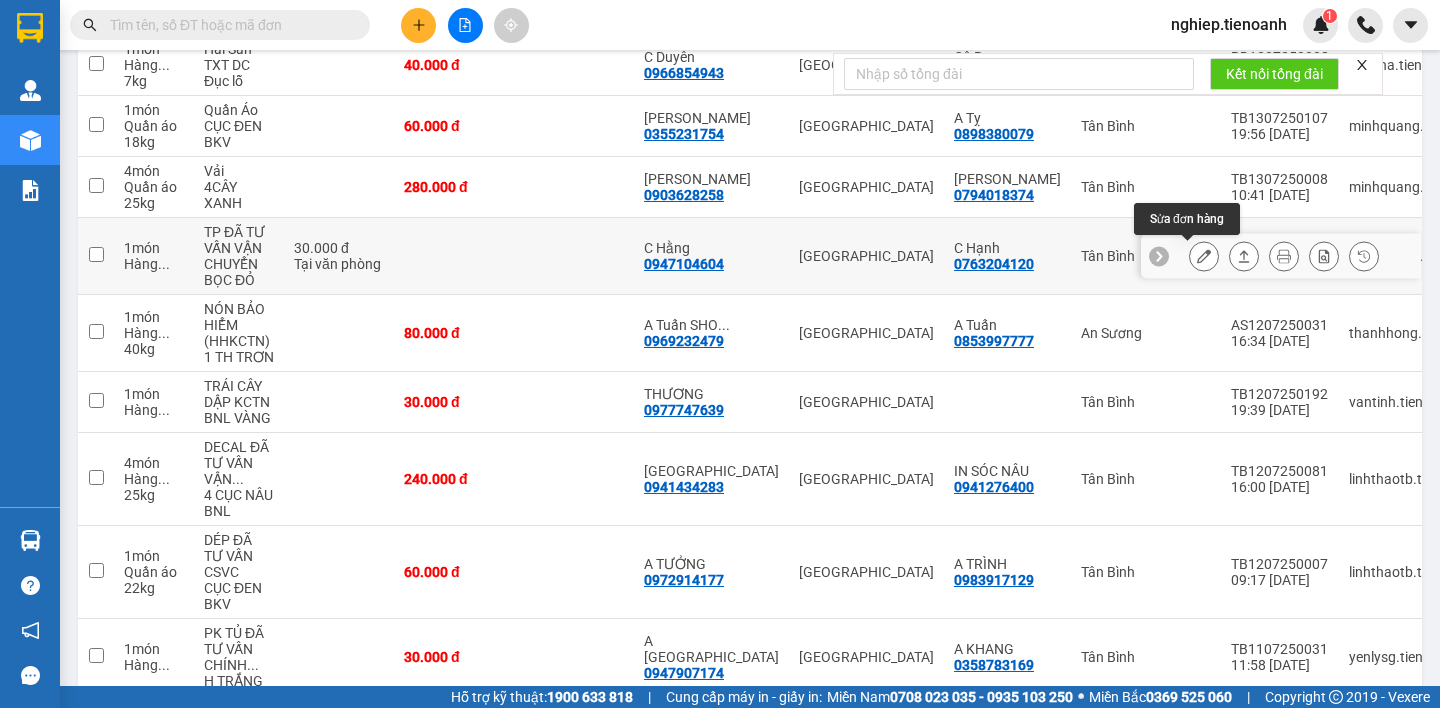 click 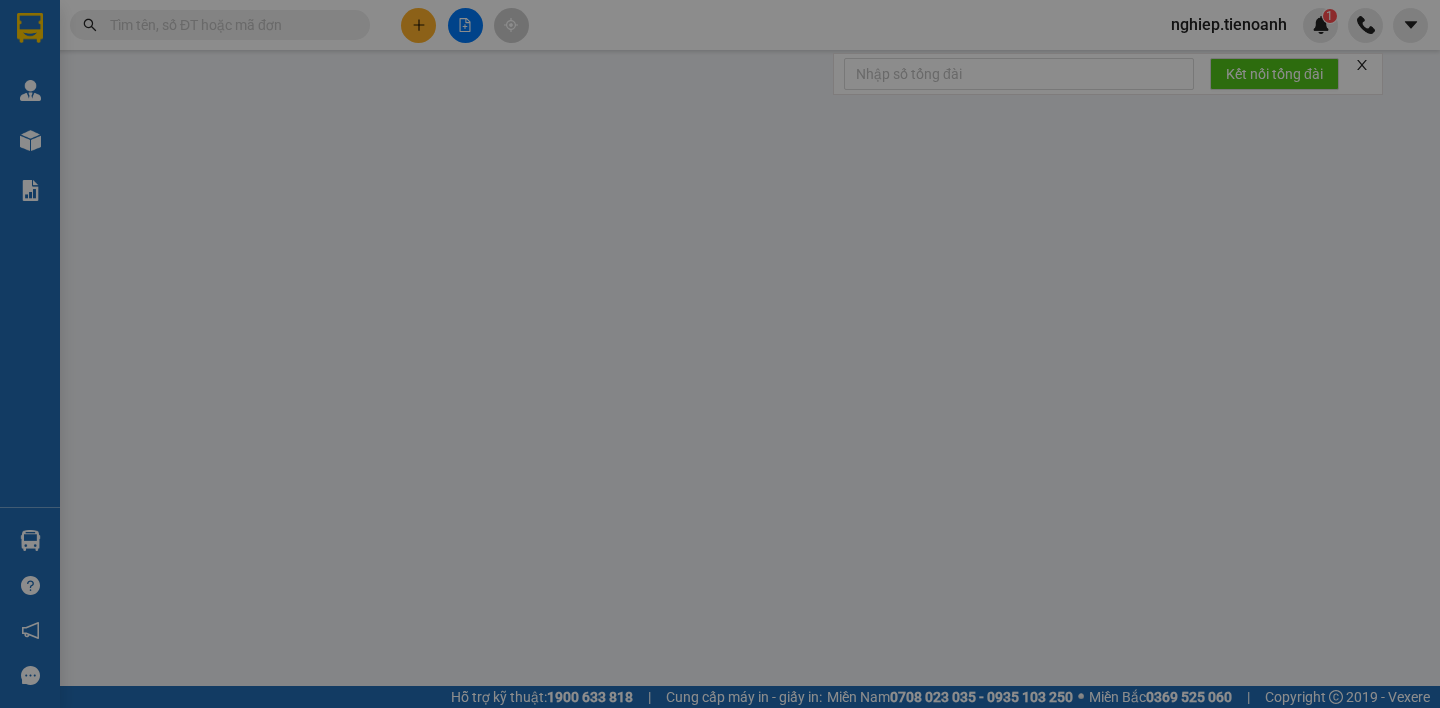 scroll, scrollTop: 0, scrollLeft: 0, axis: both 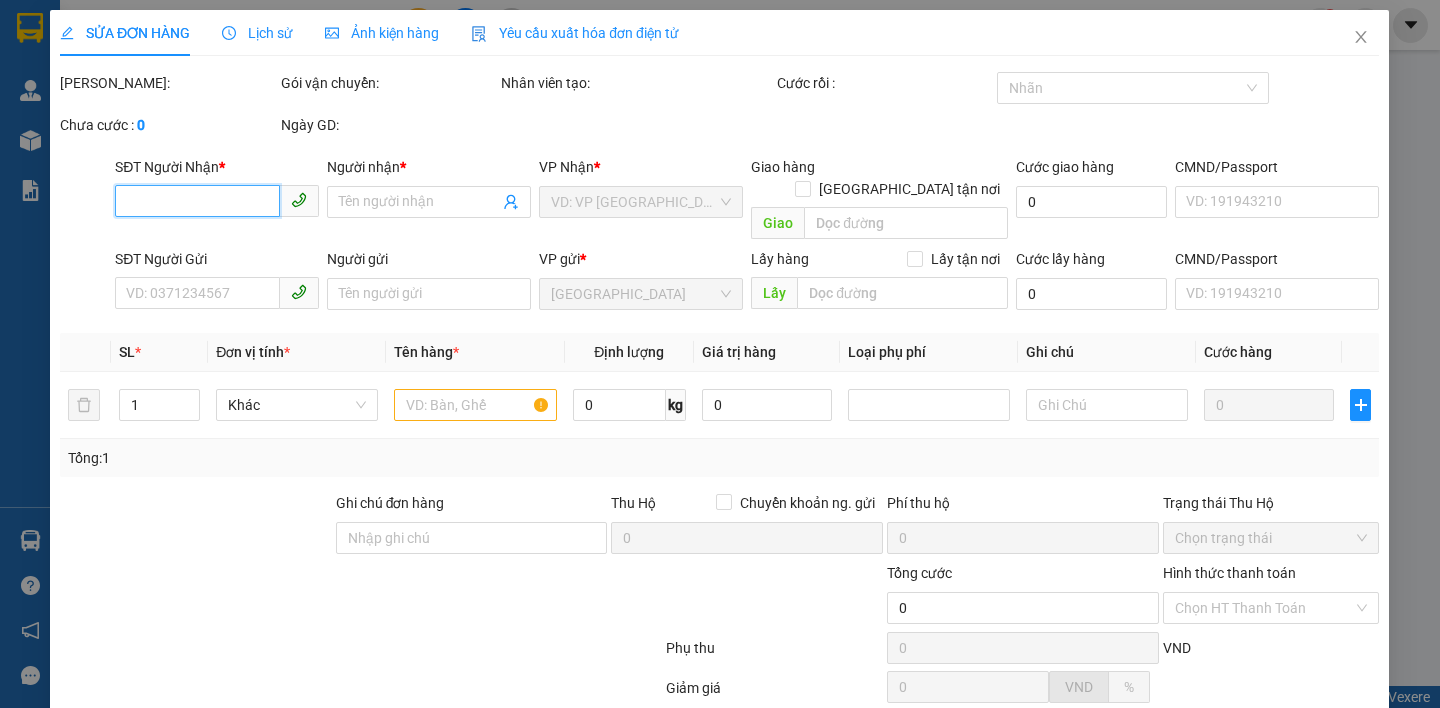 type on "0947104604" 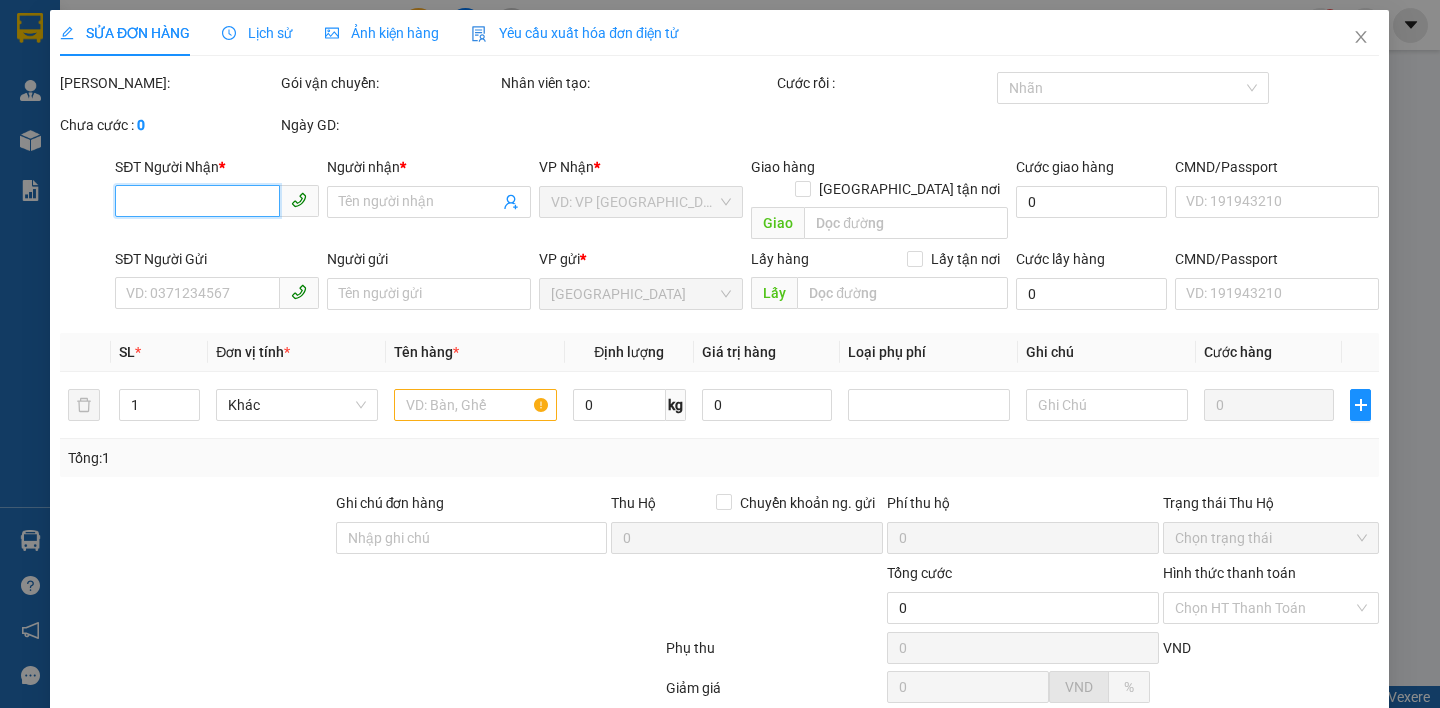 type on "C Hằng" 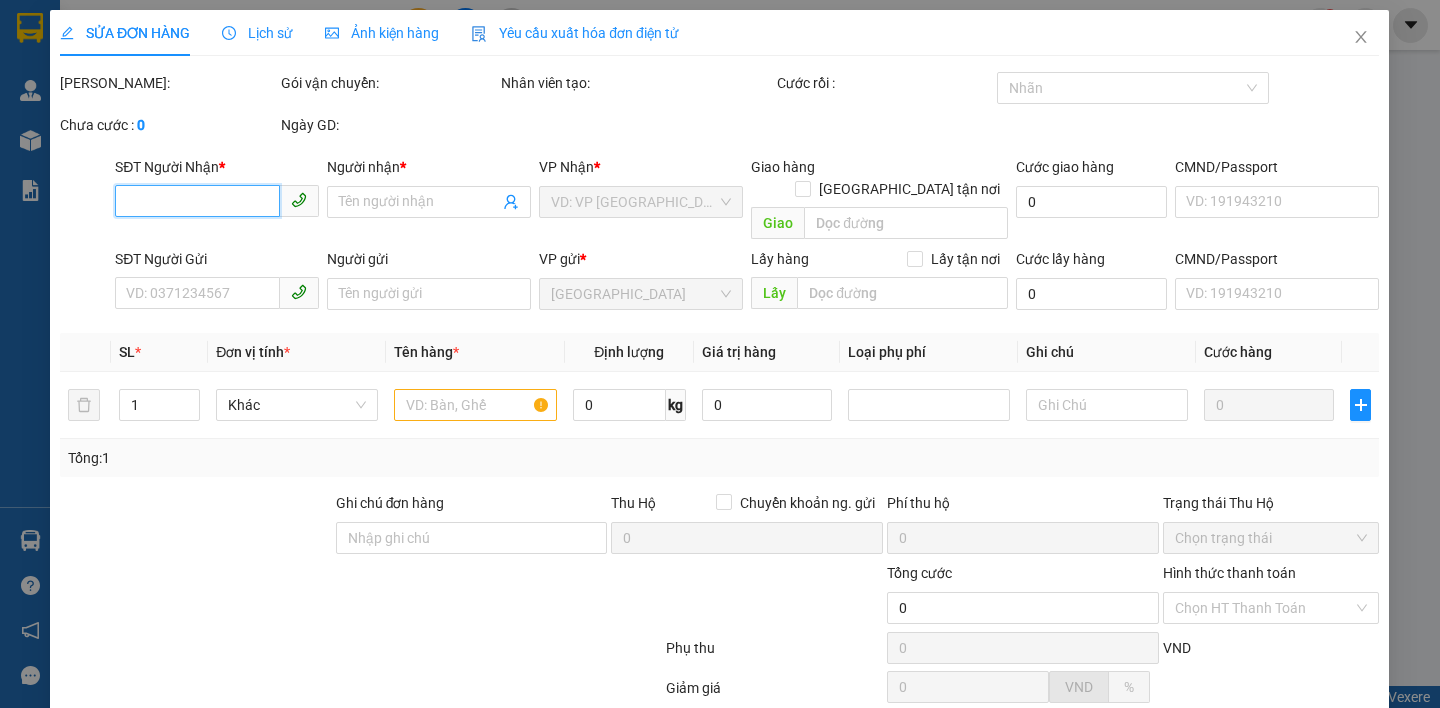 type on "30.000" 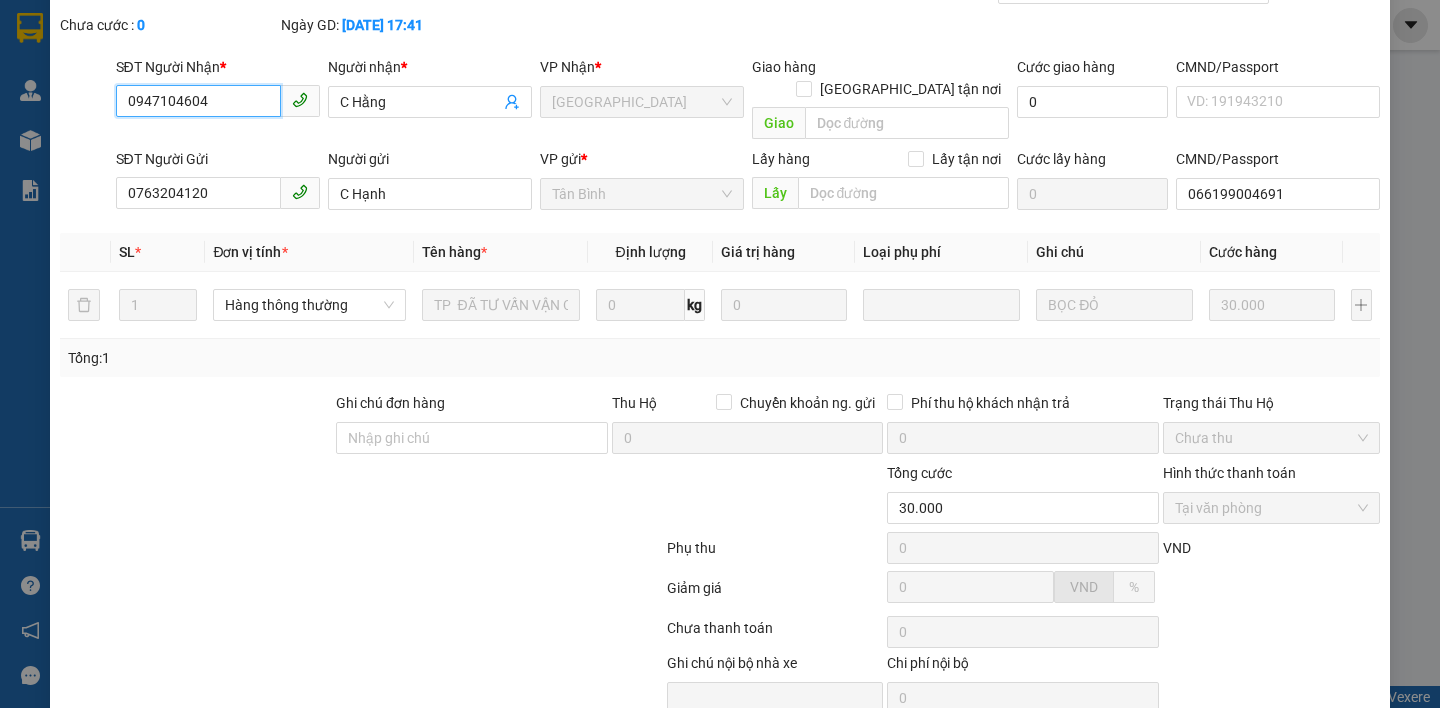 scroll, scrollTop: 170, scrollLeft: 0, axis: vertical 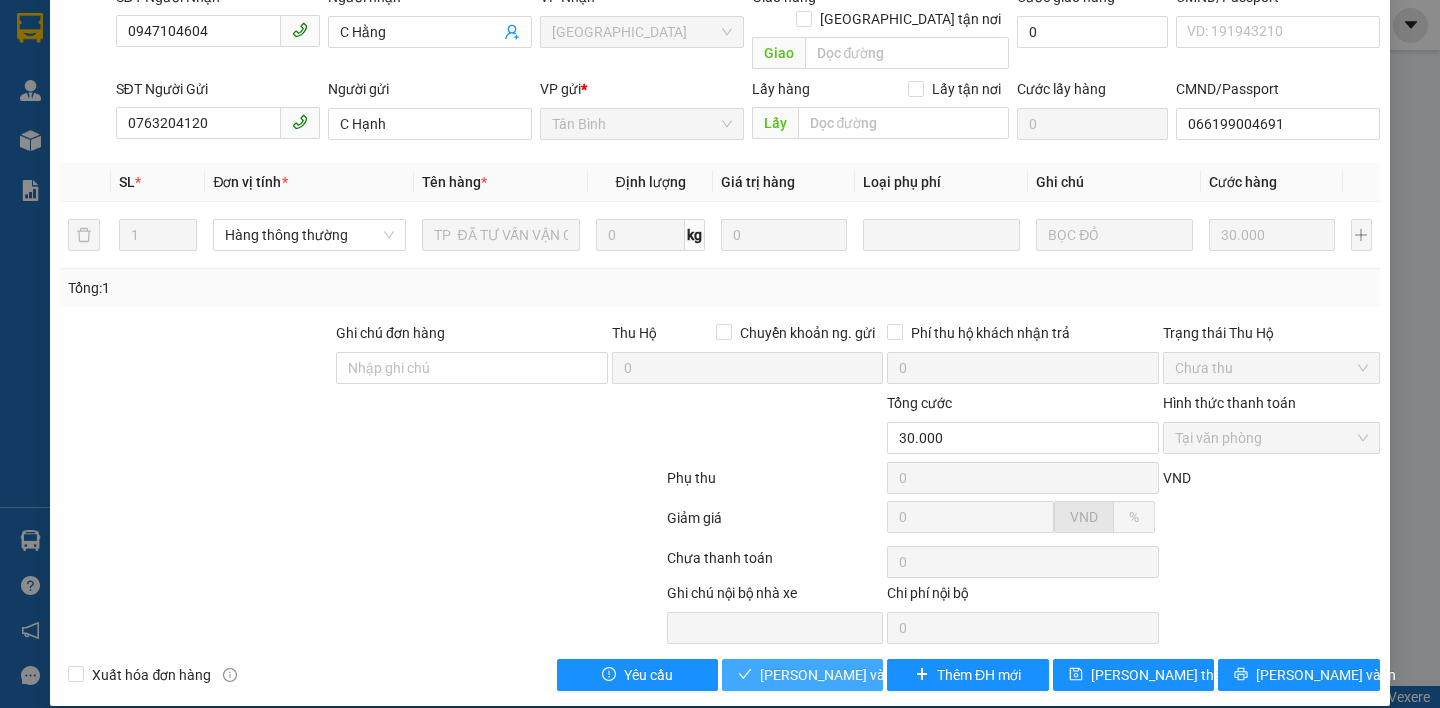 drag, startPoint x: 807, startPoint y: 664, endPoint x: 797, endPoint y: 641, distance: 25.079872 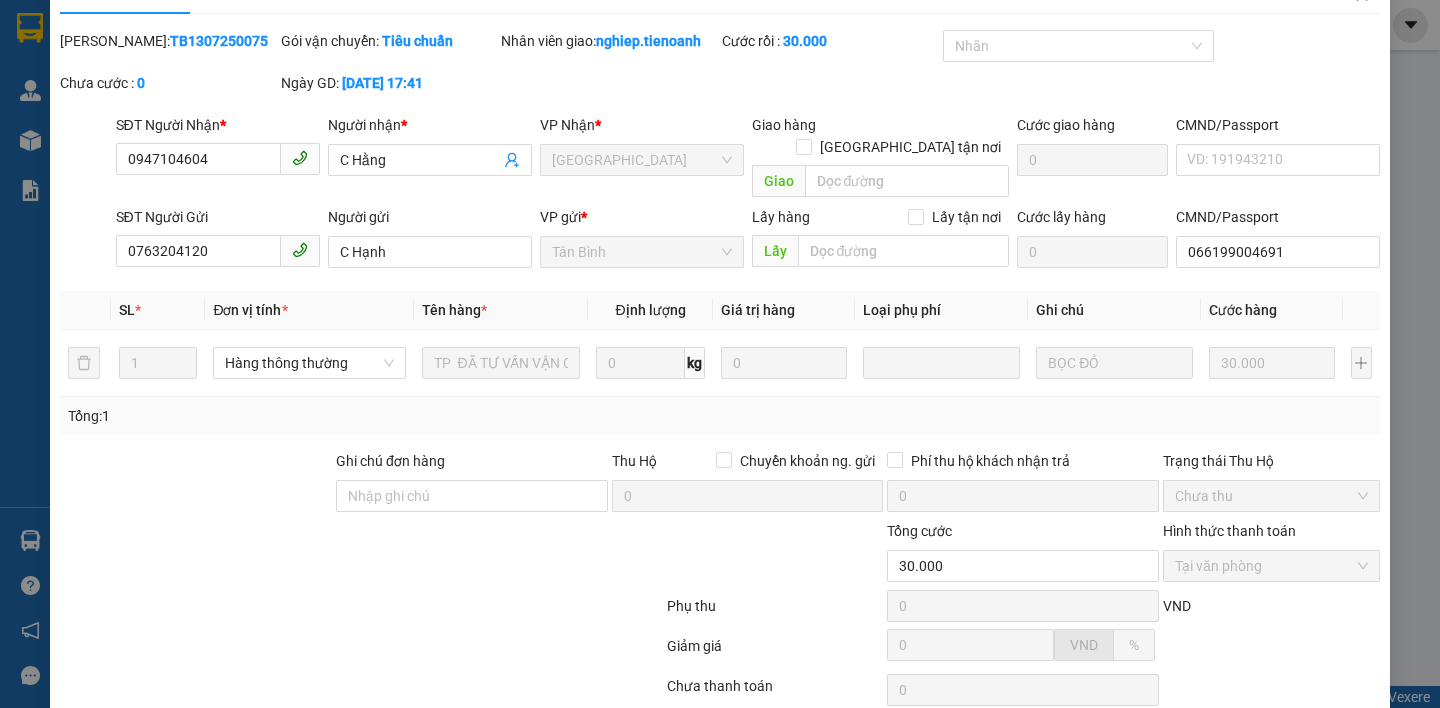 scroll, scrollTop: 0, scrollLeft: 0, axis: both 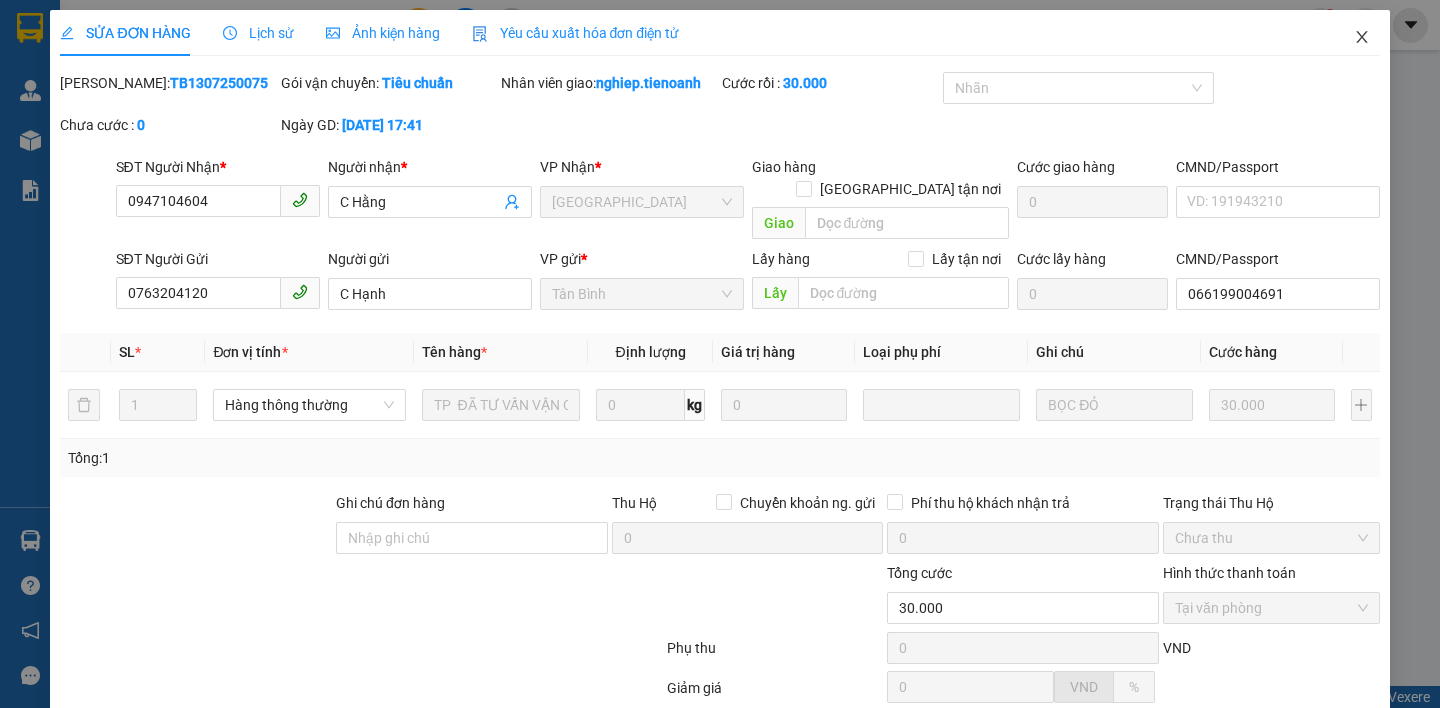 click 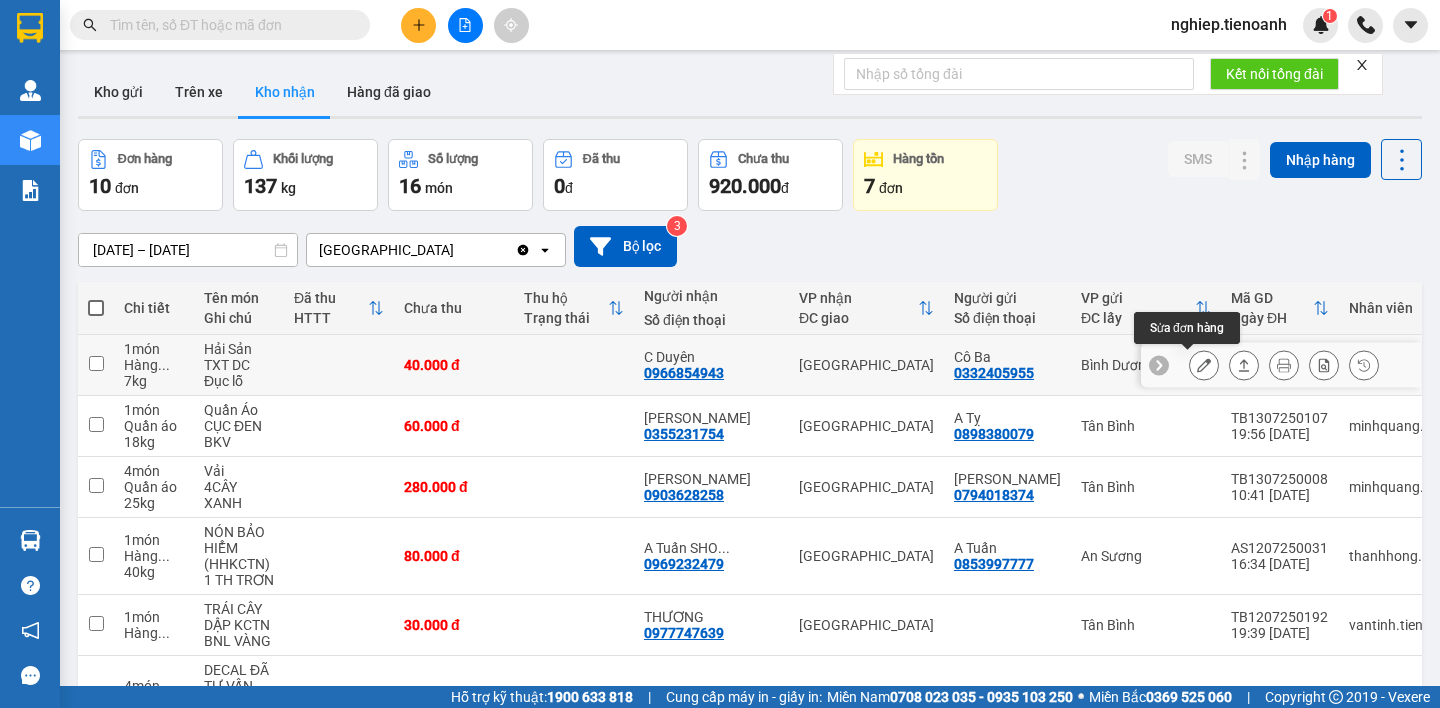 click at bounding box center (1204, 365) 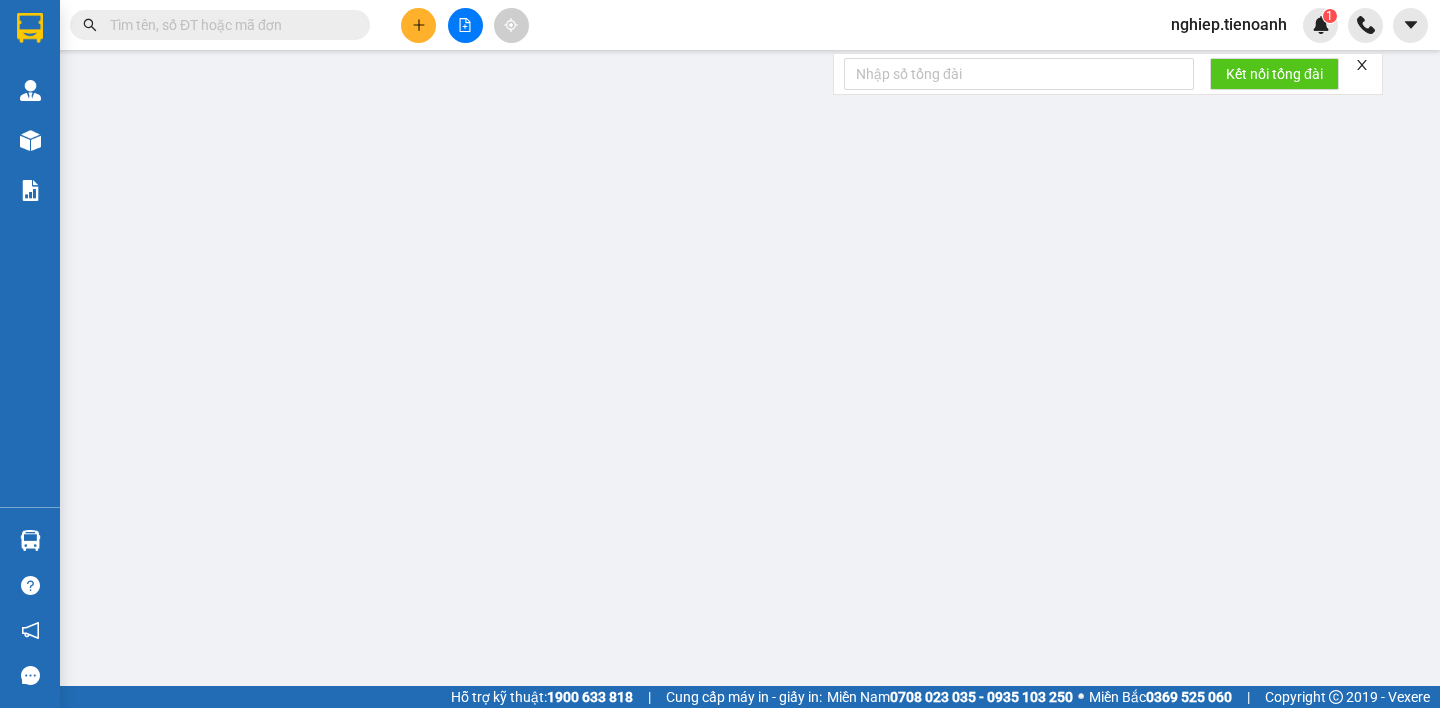 type on "0966854943" 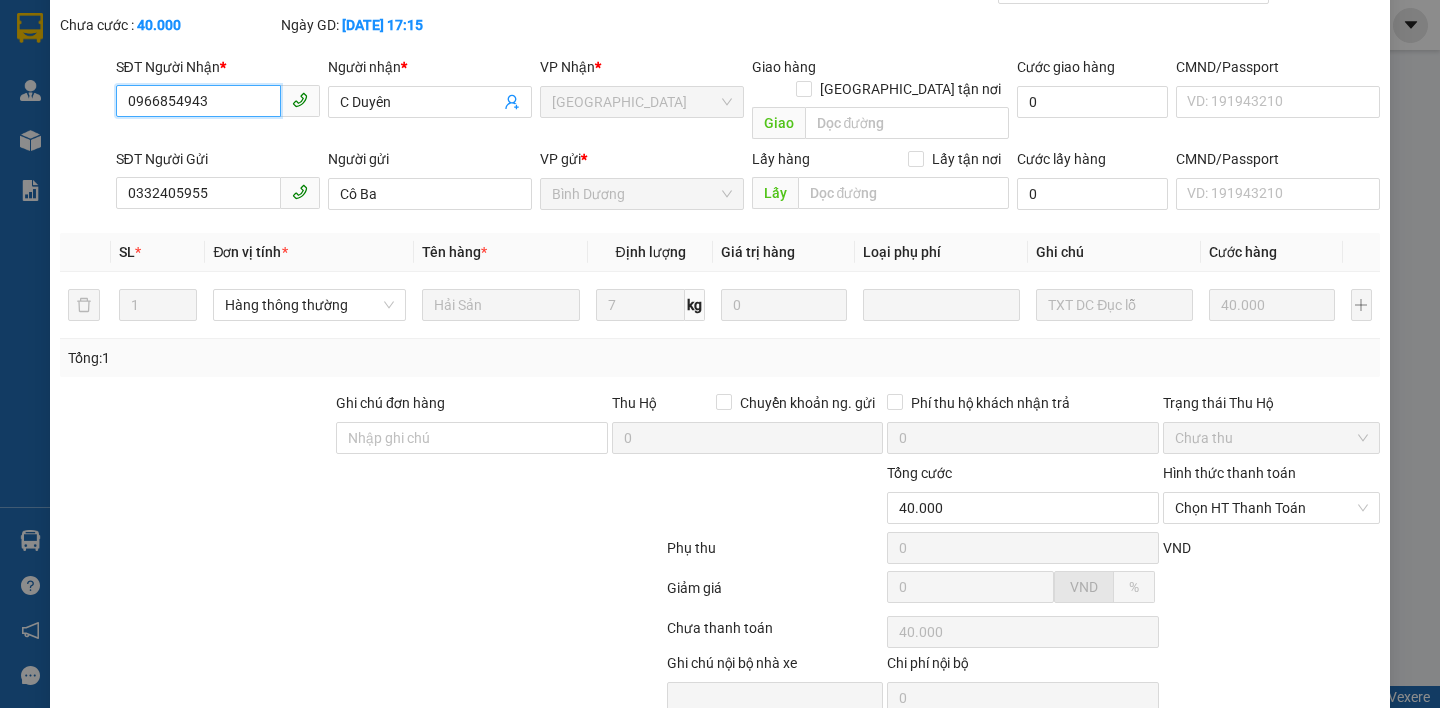 scroll, scrollTop: 170, scrollLeft: 0, axis: vertical 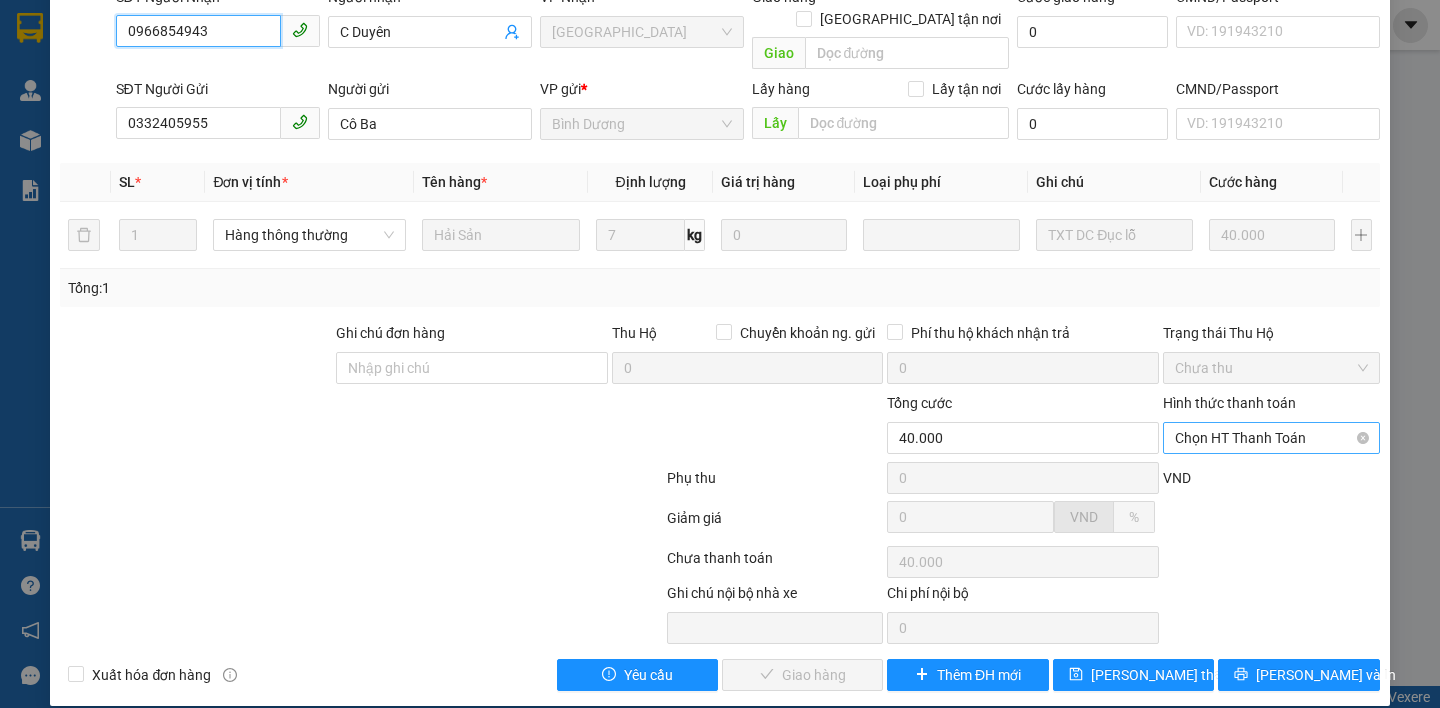 click on "Chọn HT Thanh Toán" at bounding box center [1271, 438] 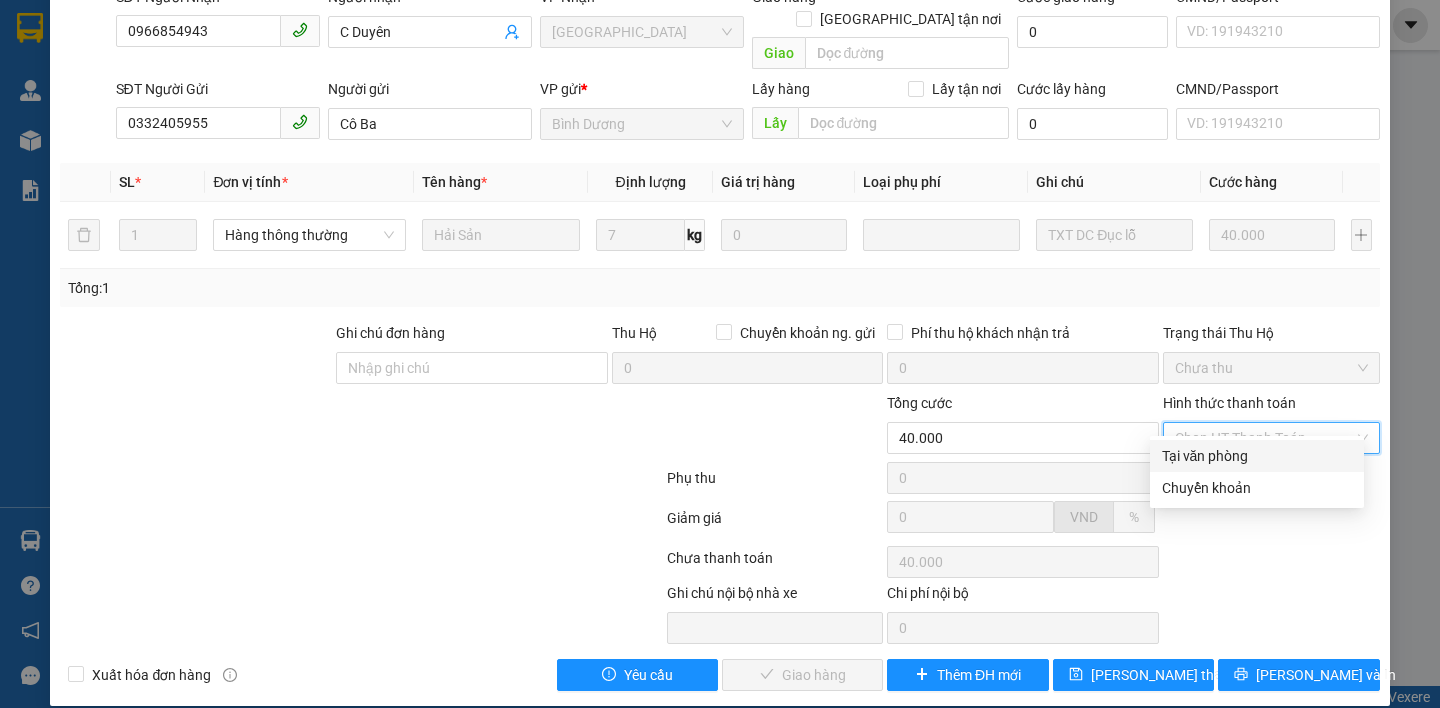 click on "Tại văn phòng" at bounding box center (1257, 456) 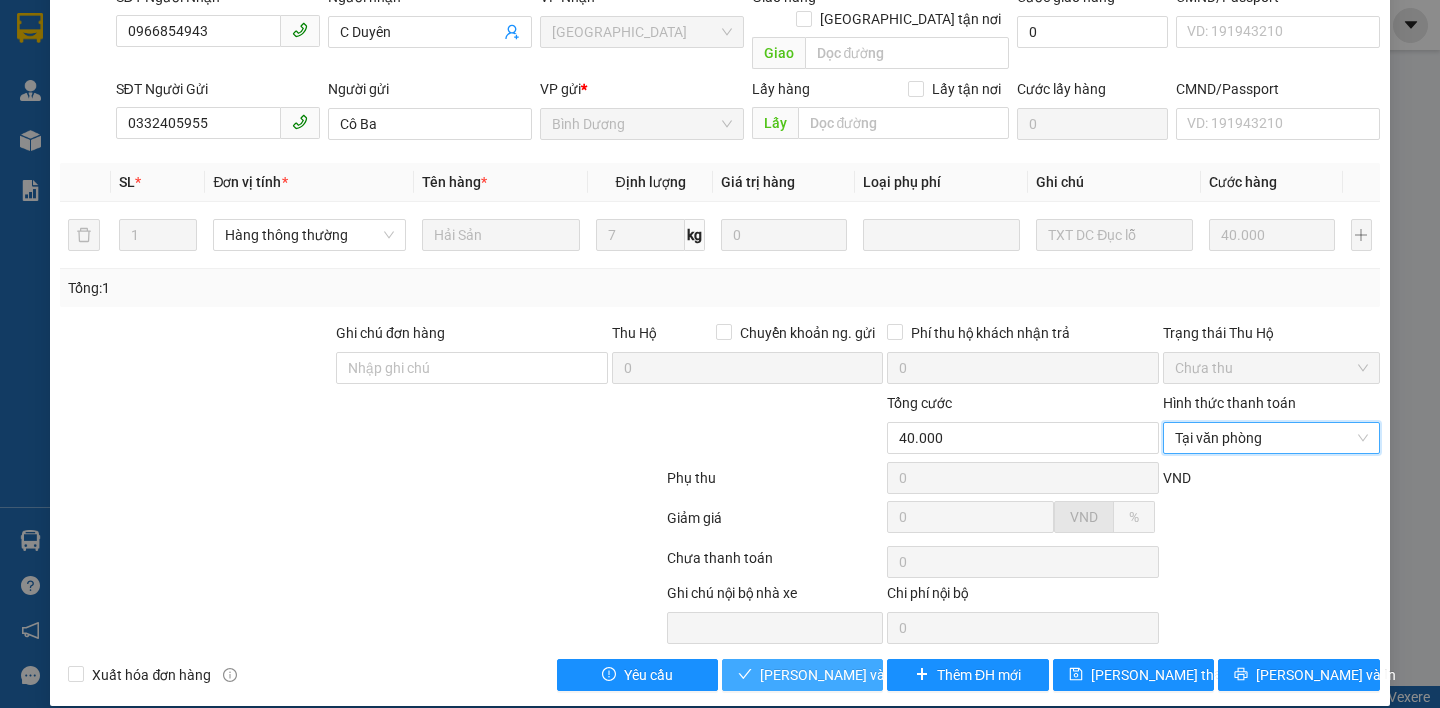 click on "[PERSON_NAME] và Giao hàng" at bounding box center [856, 675] 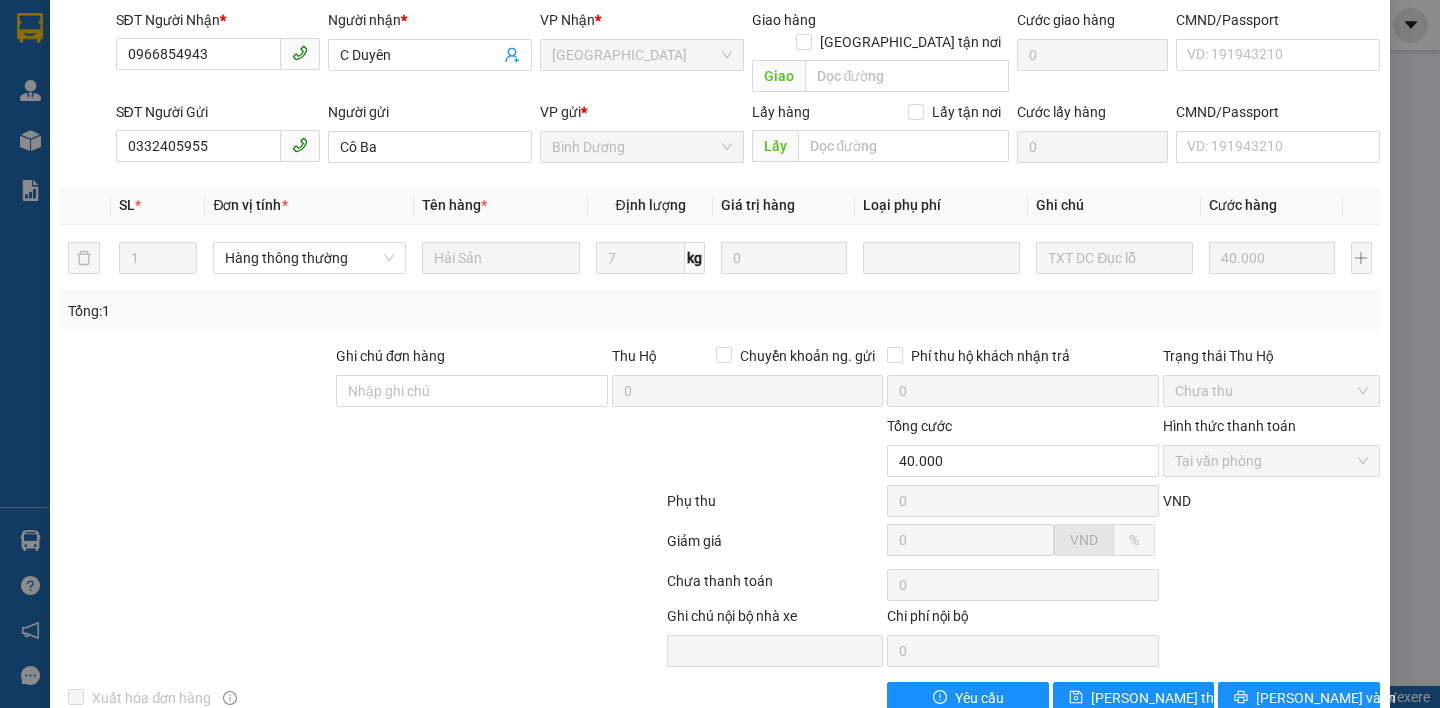 scroll, scrollTop: 0, scrollLeft: 0, axis: both 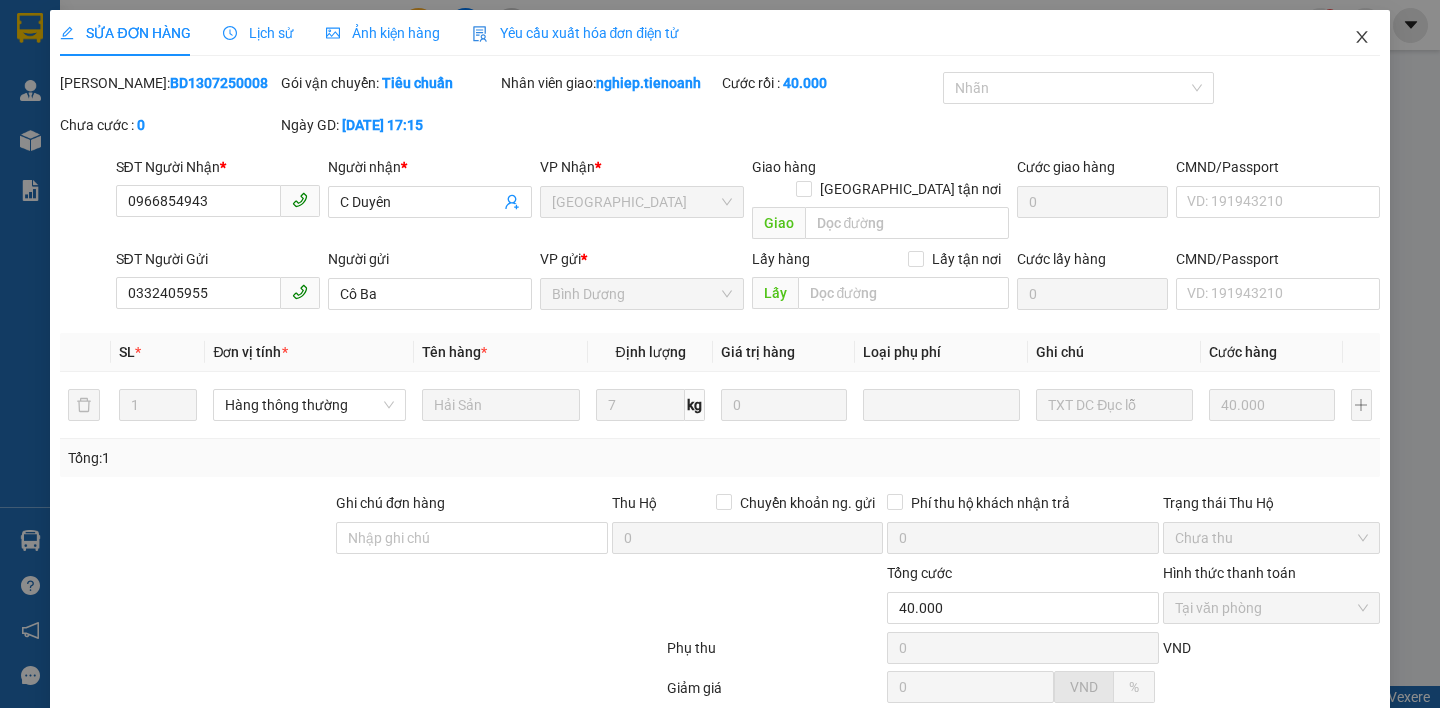 click 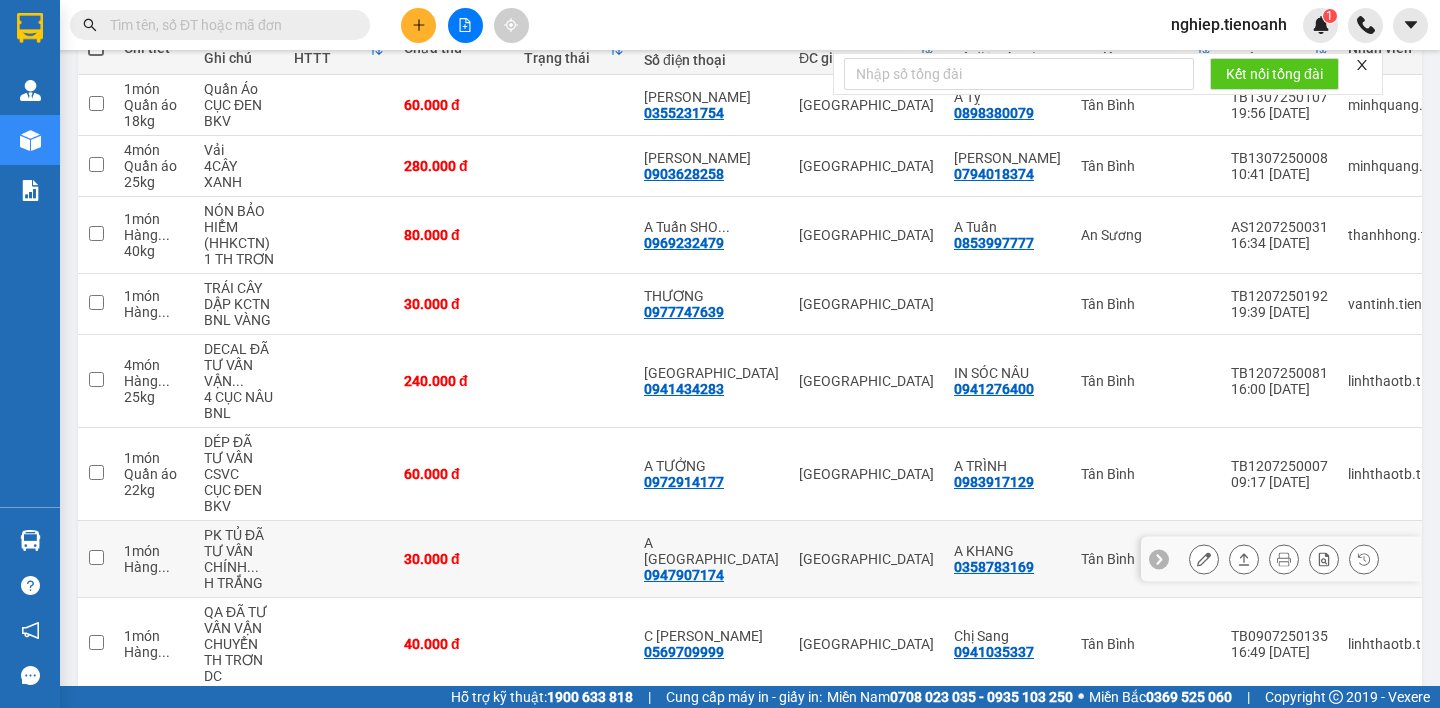 scroll, scrollTop: 300, scrollLeft: 0, axis: vertical 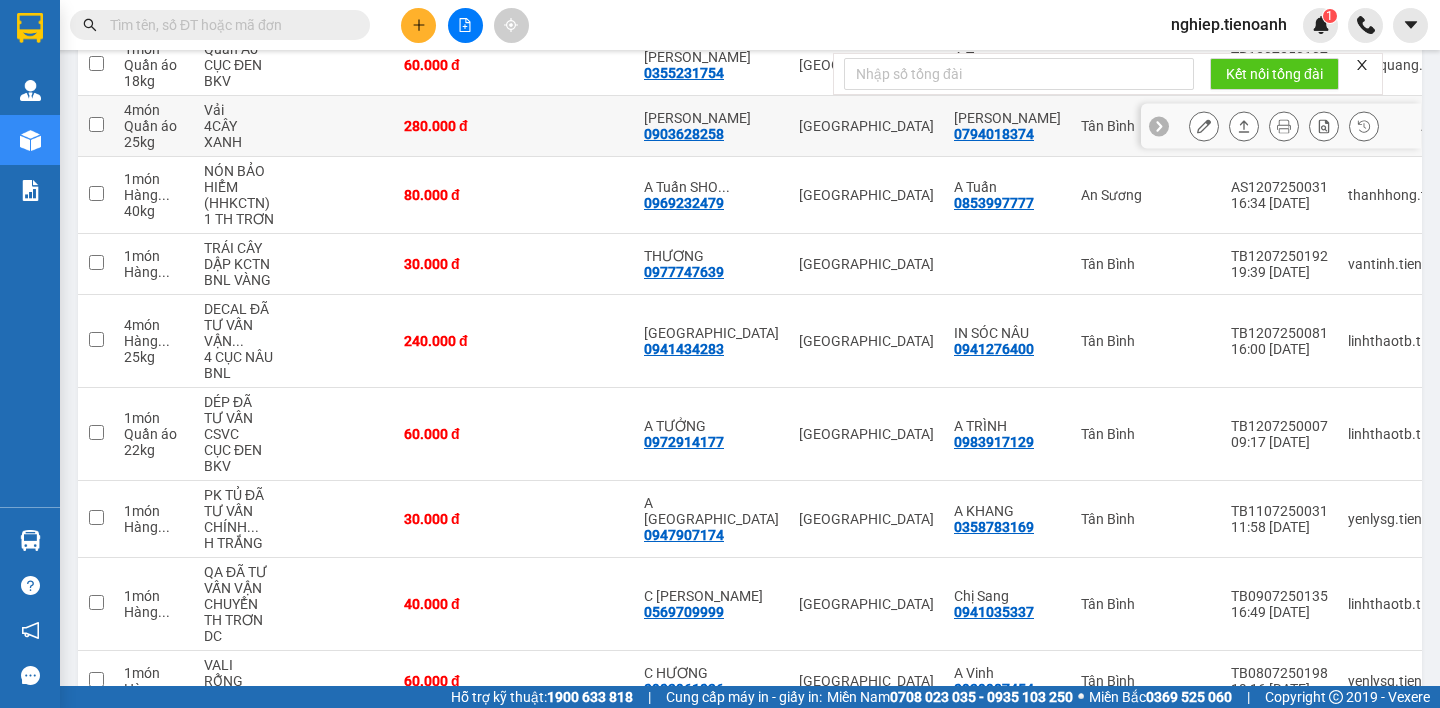 drag, startPoint x: 954, startPoint y: 454, endPoint x: 1141, endPoint y: 125, distance: 378.43097 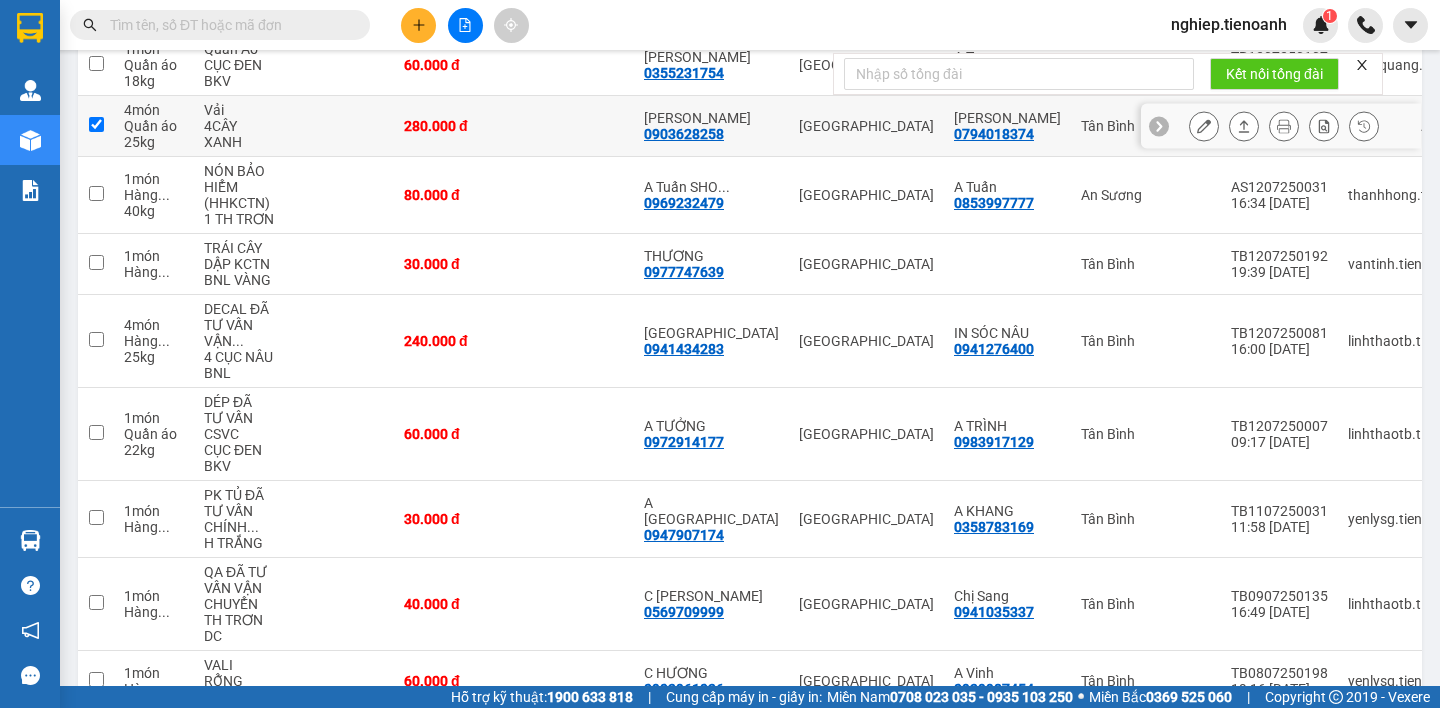 checkbox on "true" 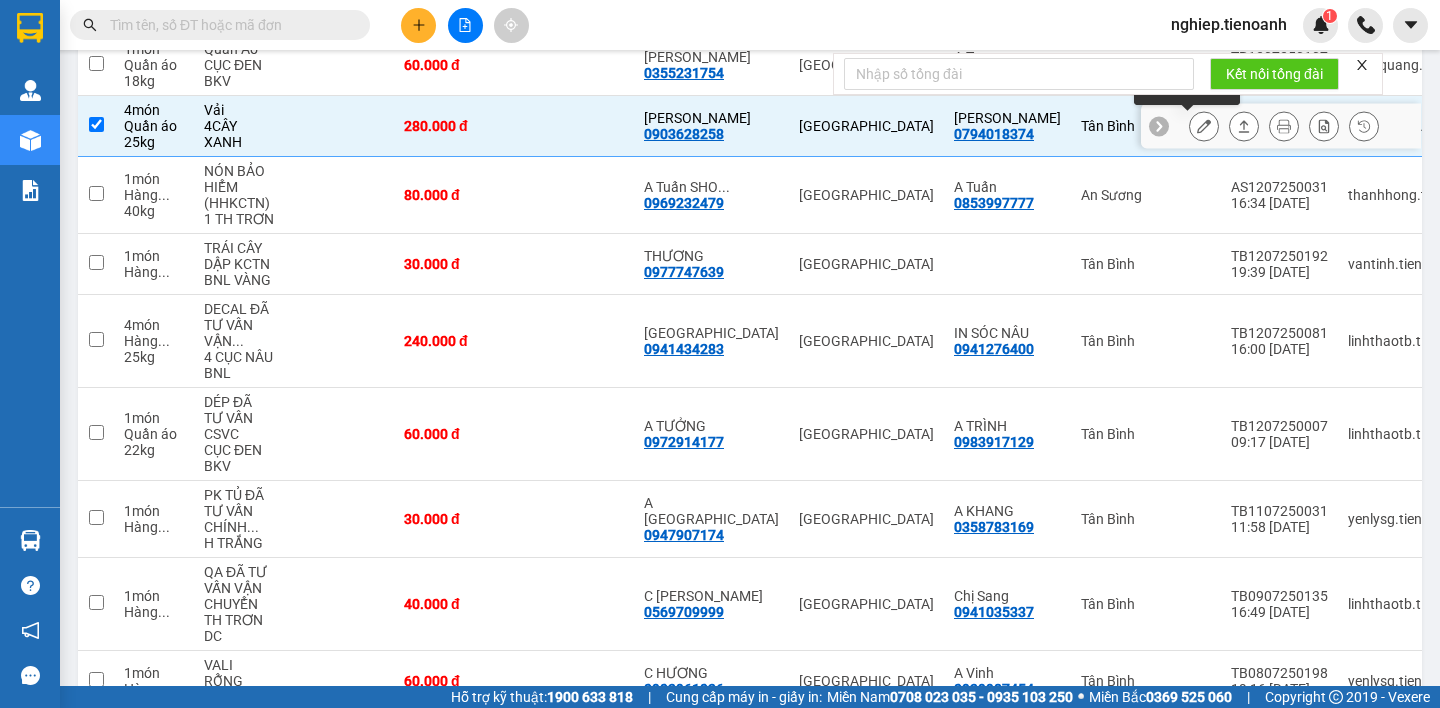 click 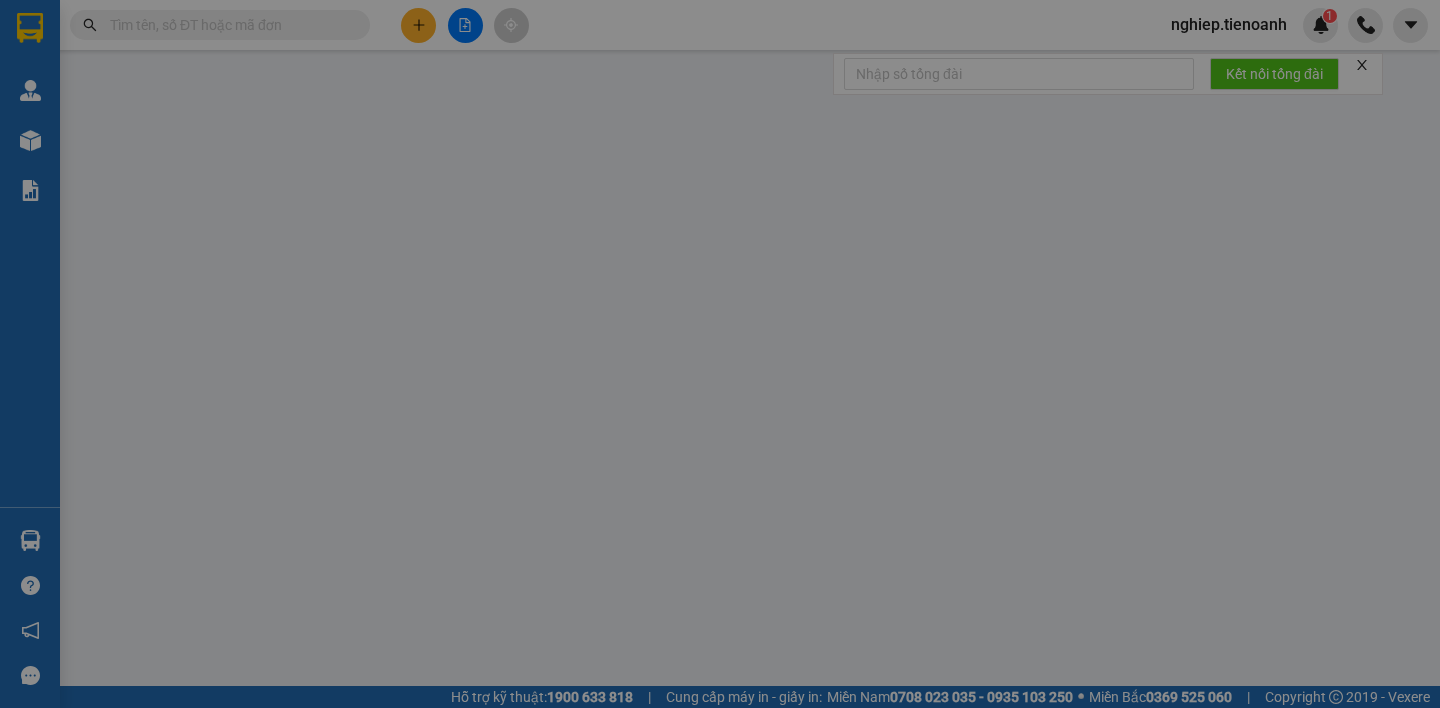 scroll, scrollTop: 0, scrollLeft: 0, axis: both 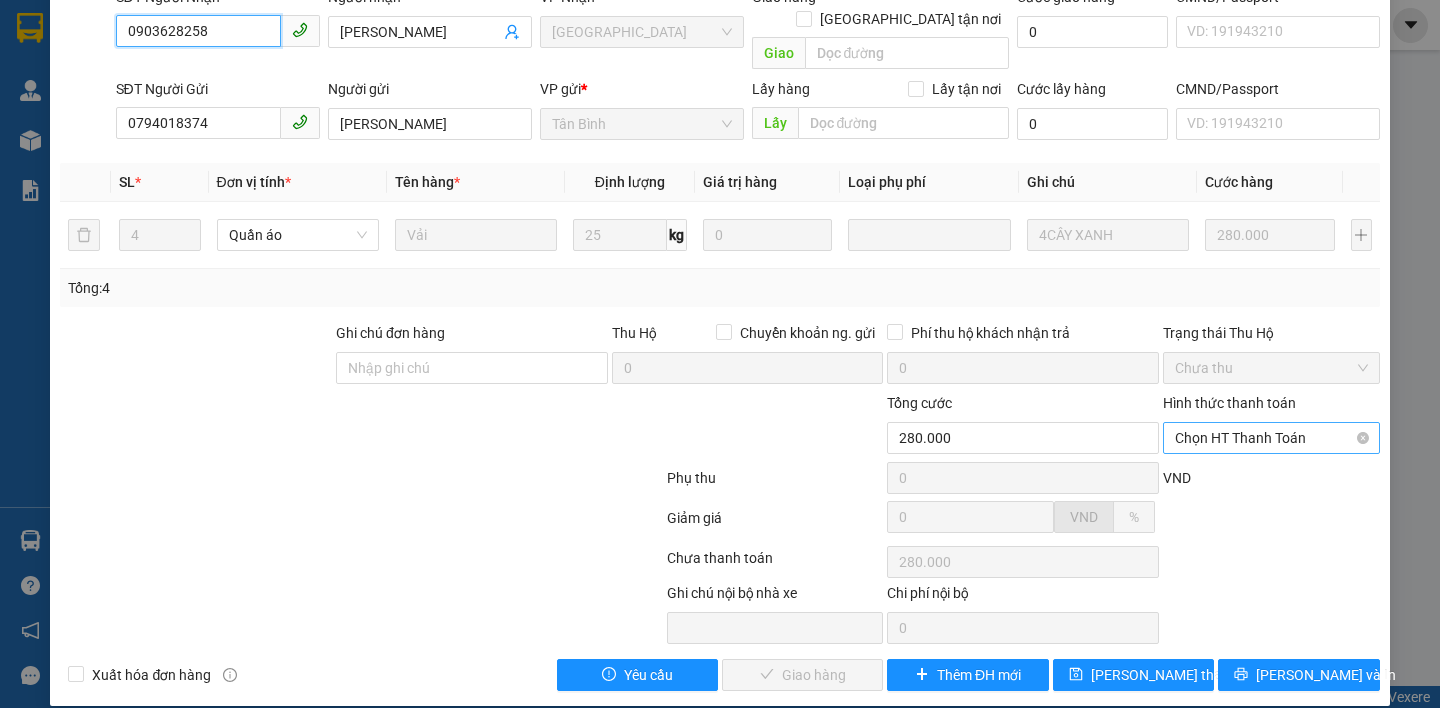 click on "Chọn HT Thanh Toán" at bounding box center [1271, 438] 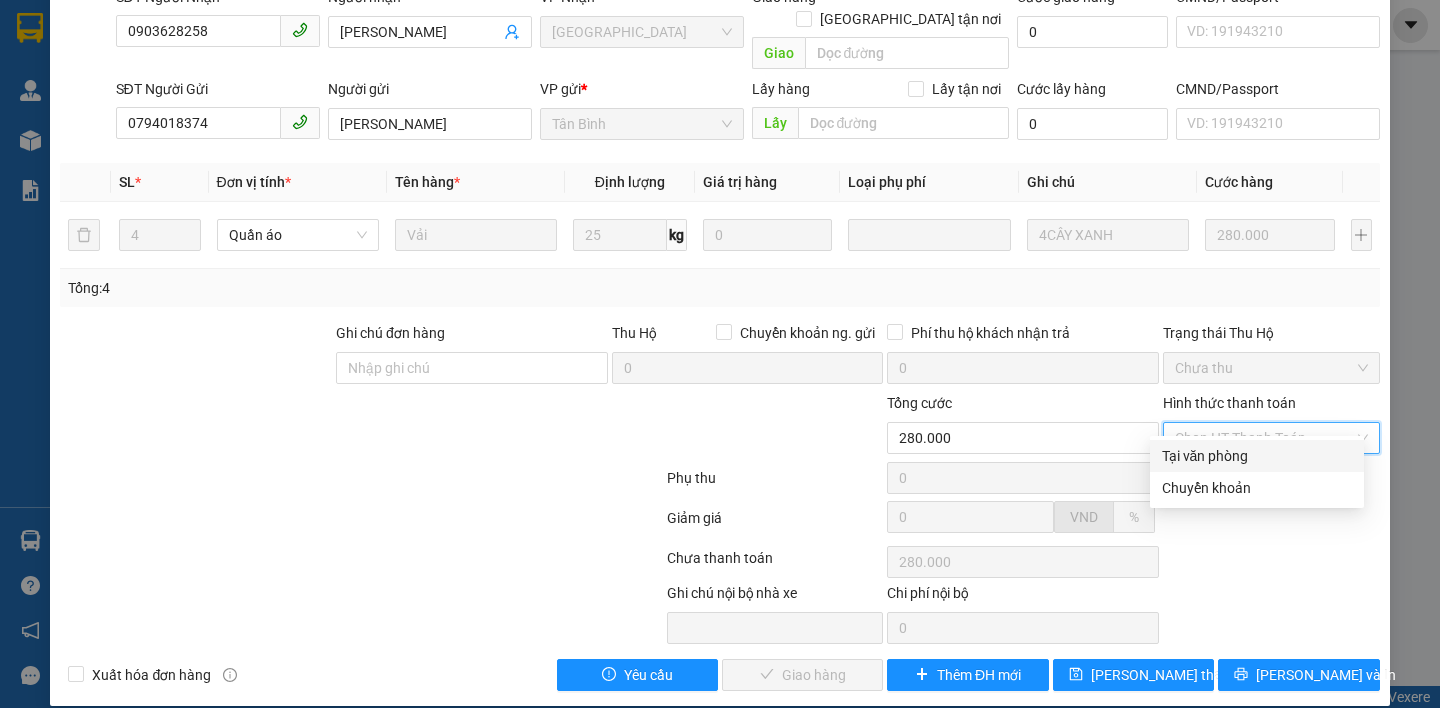 click on "Tại văn phòng" at bounding box center [1257, 456] 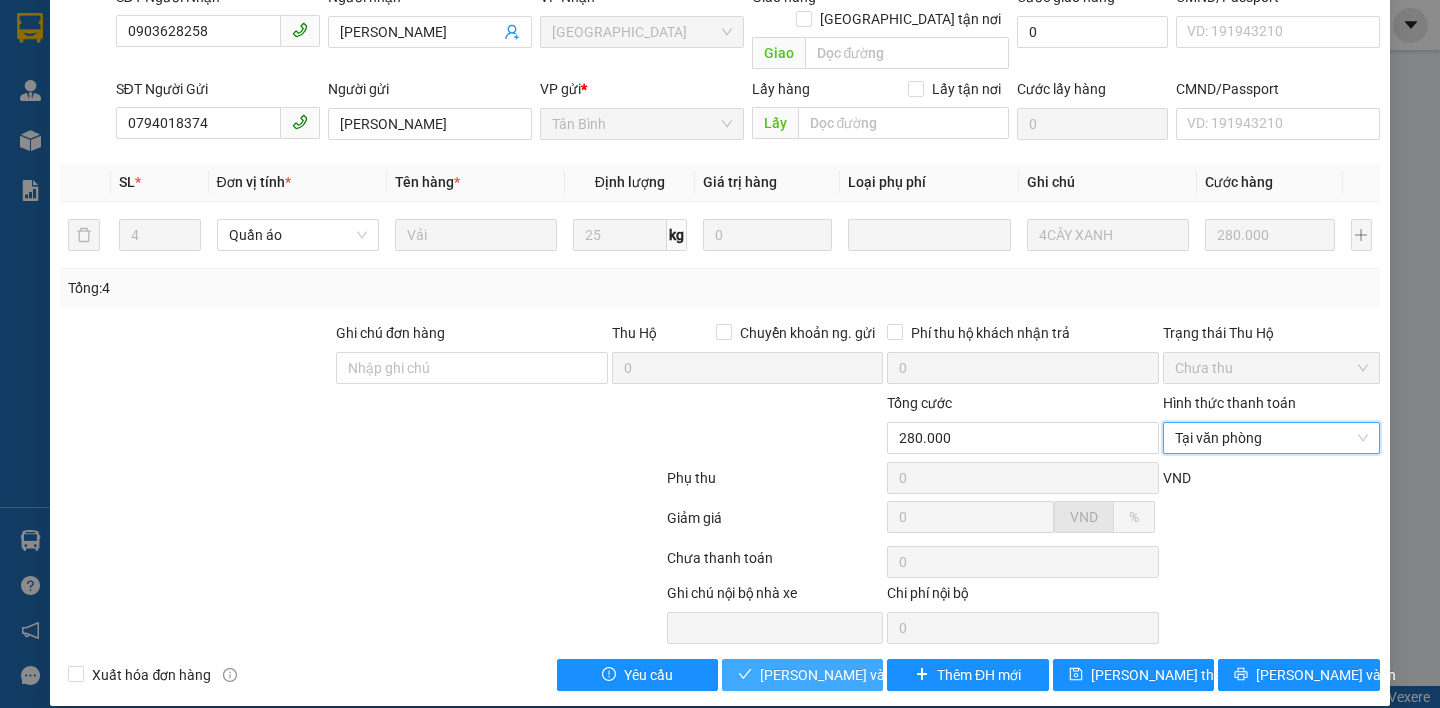 click on "[PERSON_NAME] và Giao hàng" at bounding box center [856, 675] 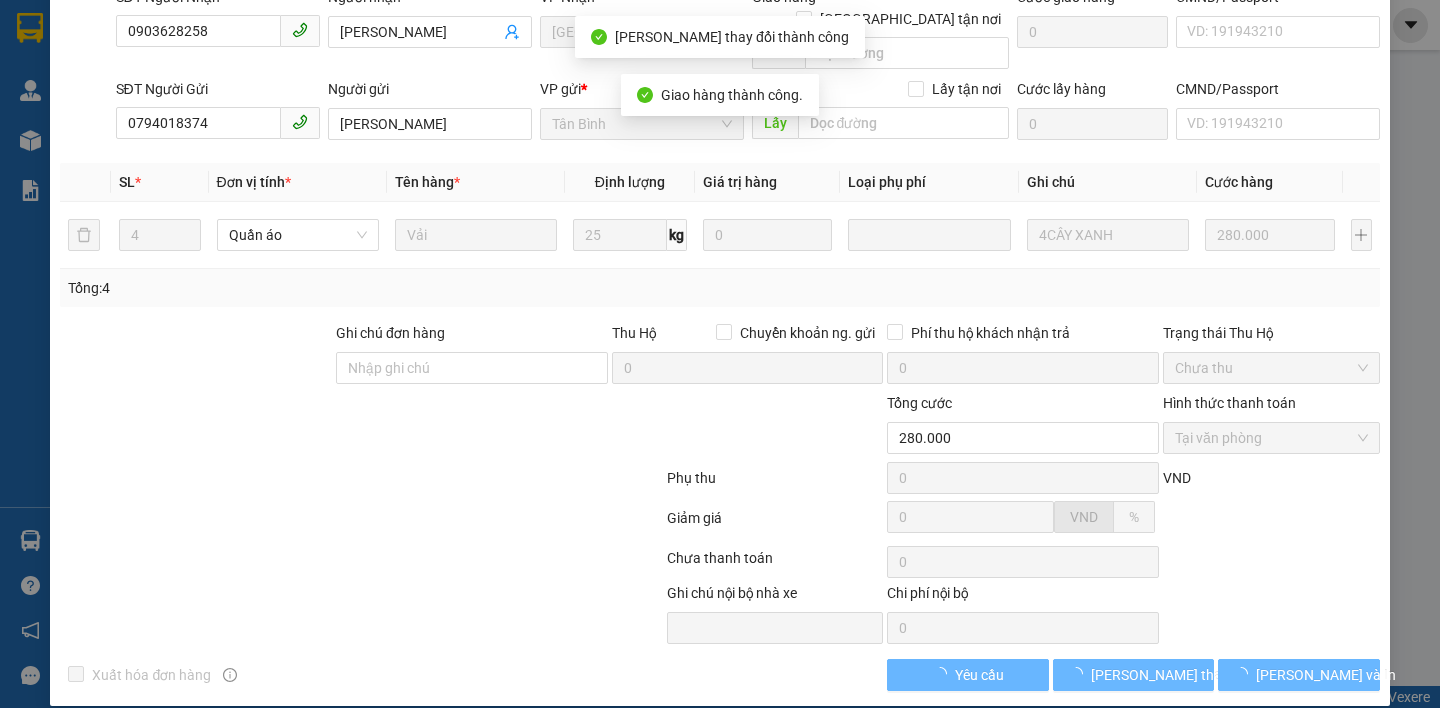 scroll, scrollTop: 0, scrollLeft: 0, axis: both 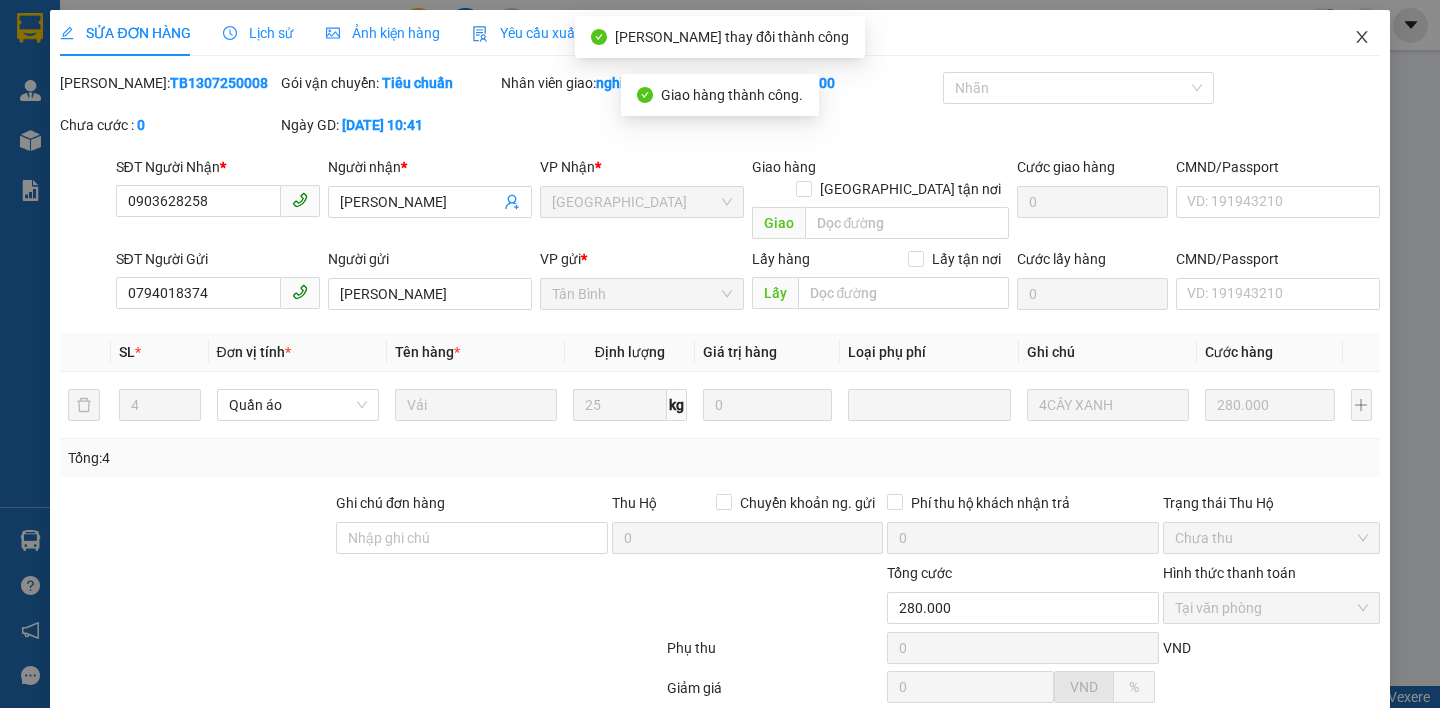 click at bounding box center (1362, 38) 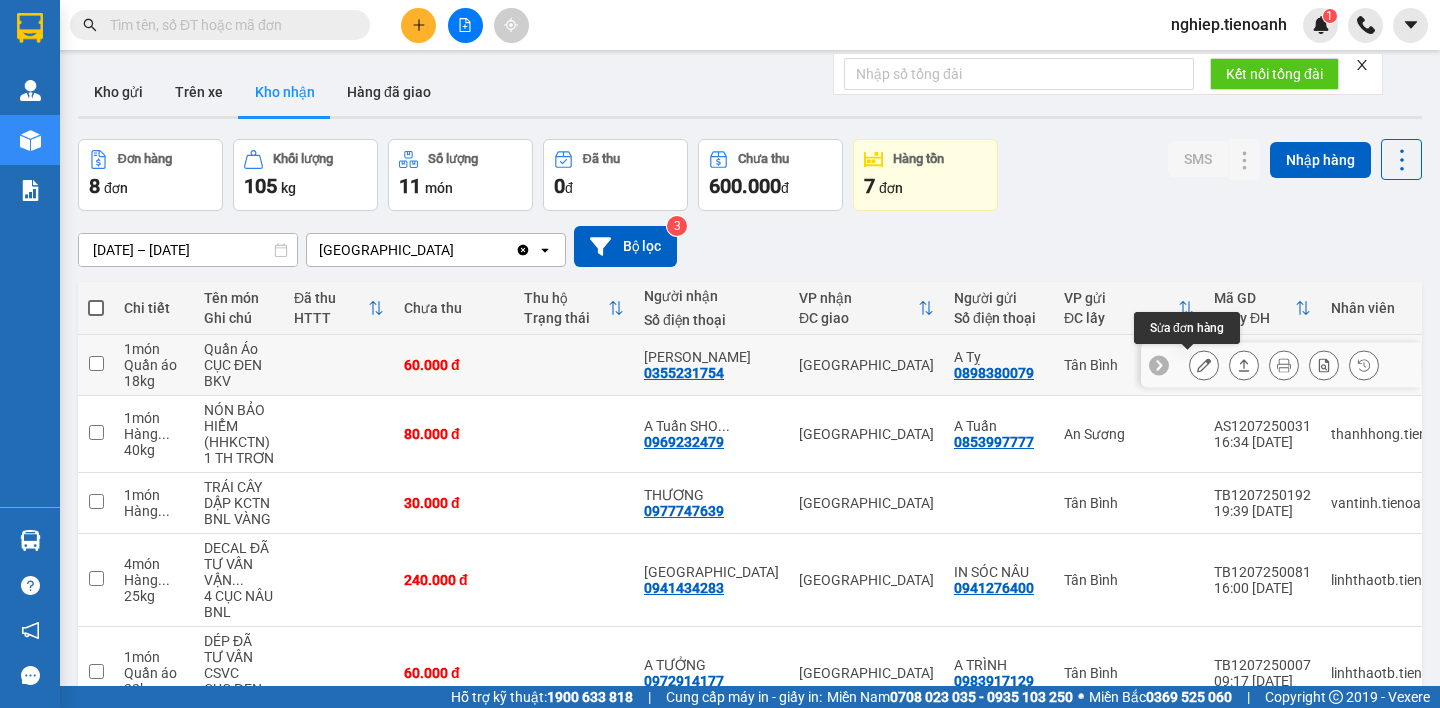 click at bounding box center (1204, 365) 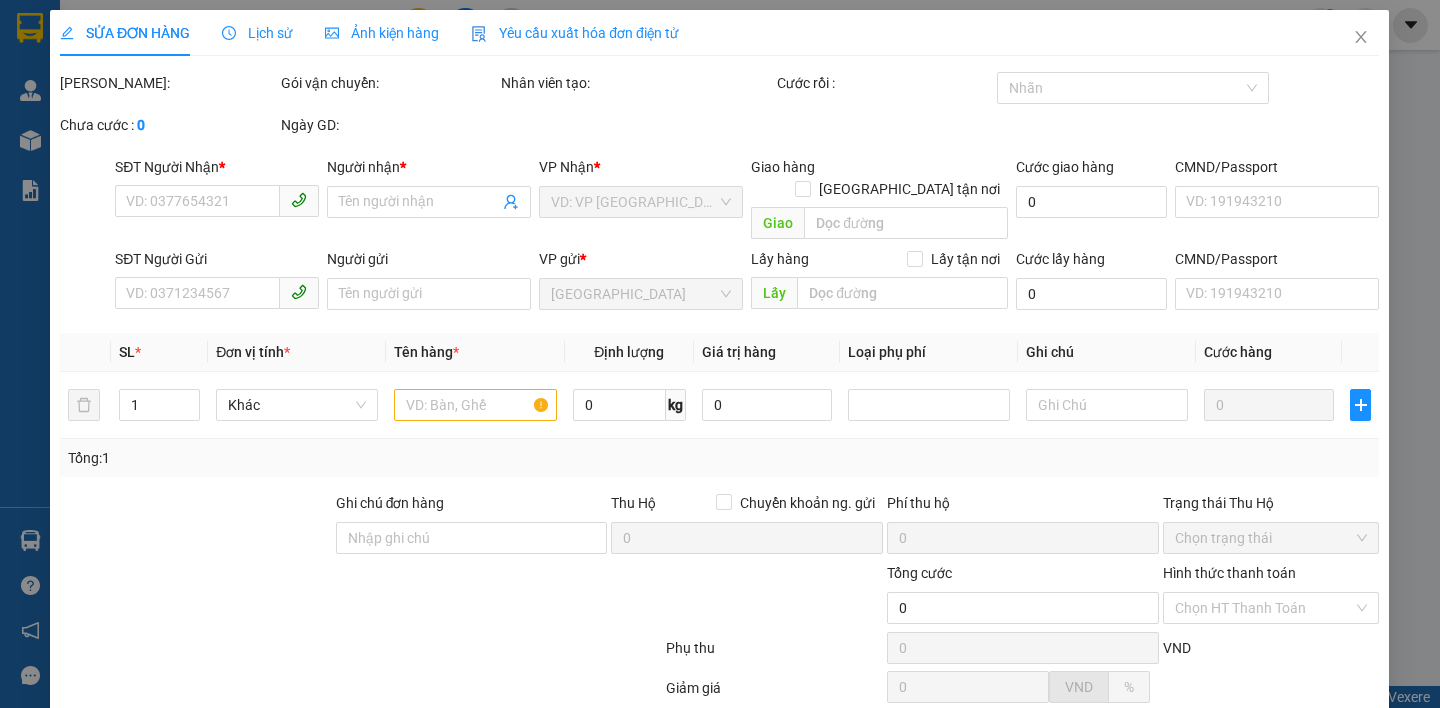 type on "0355231754" 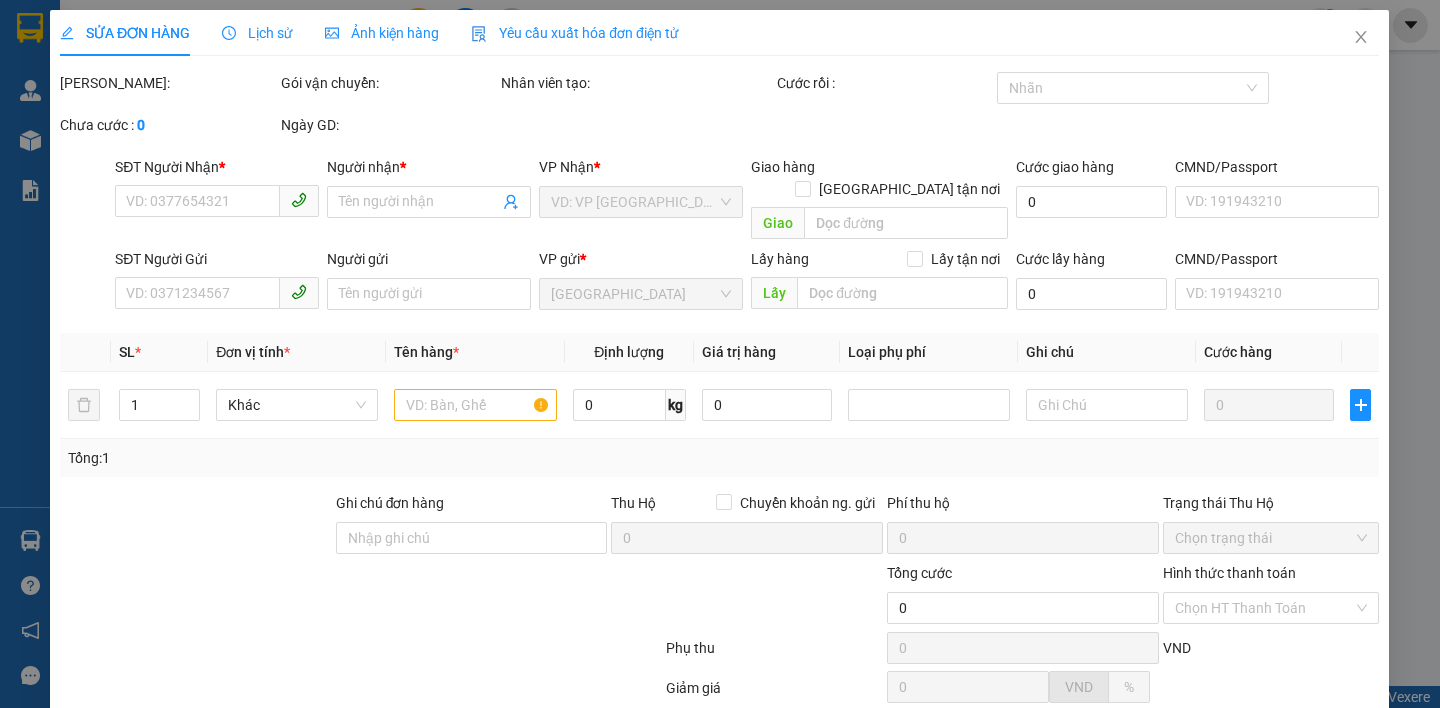 type on "[PERSON_NAME]" 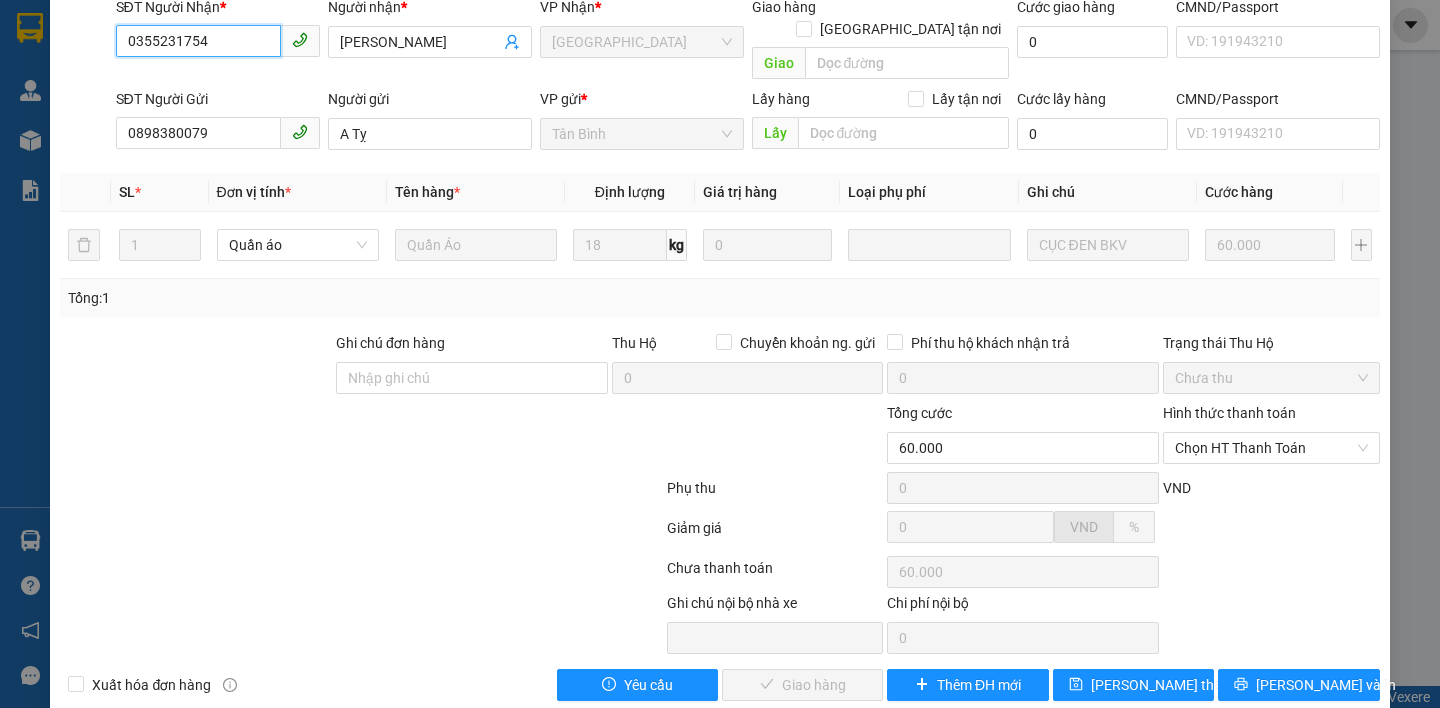 scroll, scrollTop: 170, scrollLeft: 0, axis: vertical 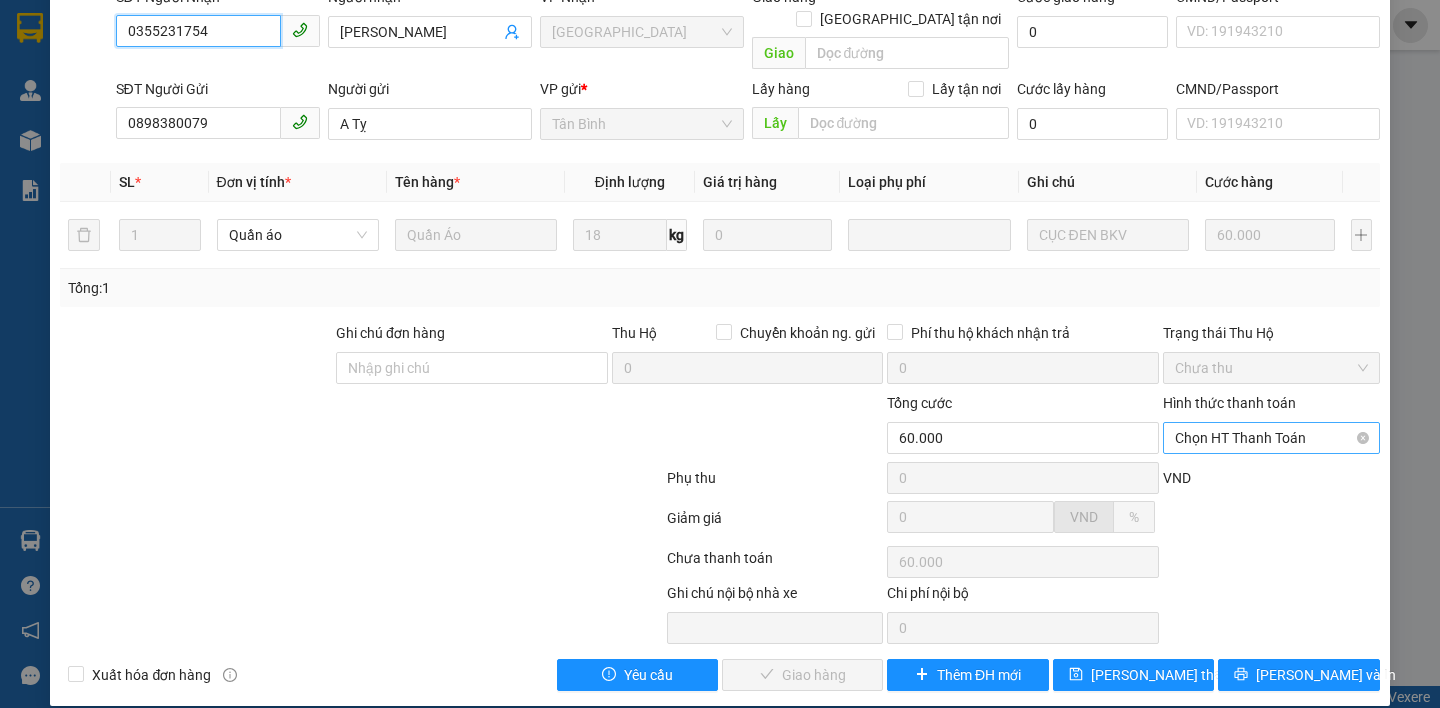 click on "Chọn HT Thanh Toán" at bounding box center (1271, 438) 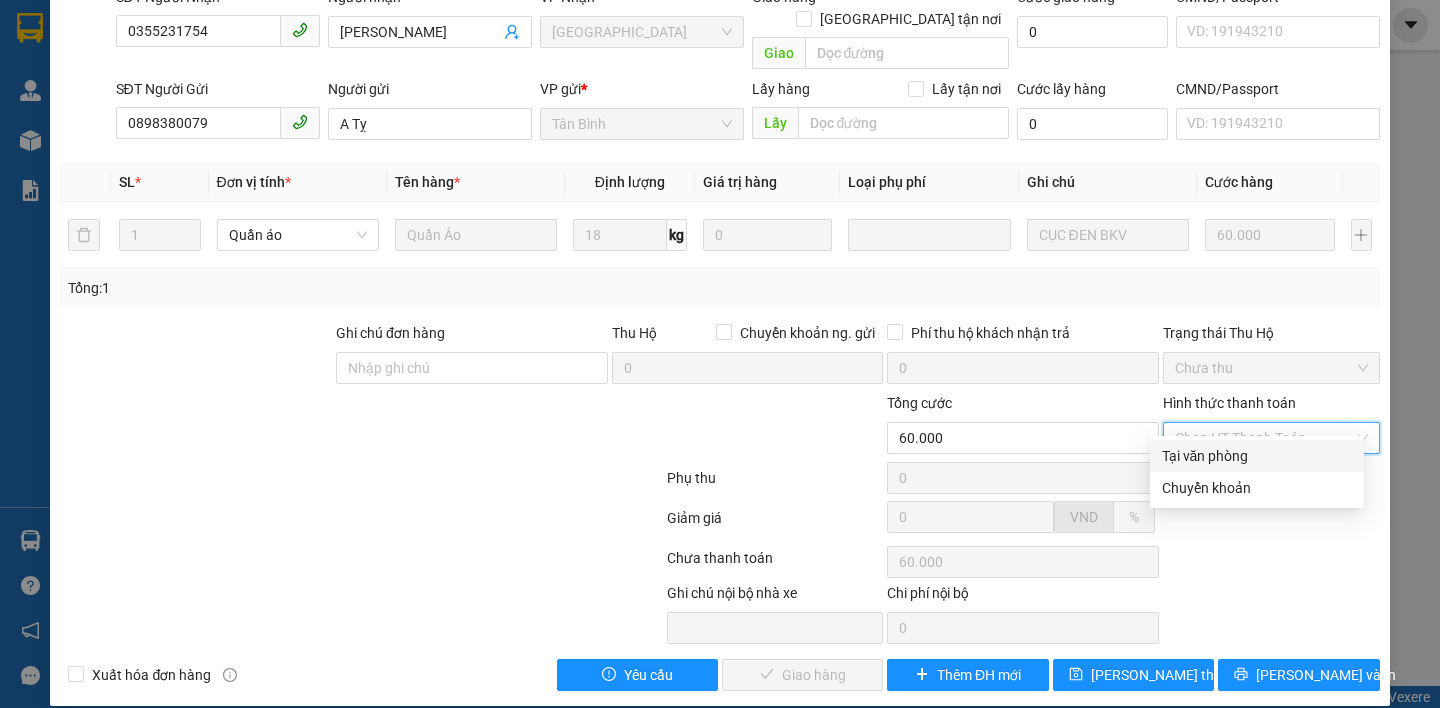 click on "Tại văn phòng" at bounding box center [1257, 456] 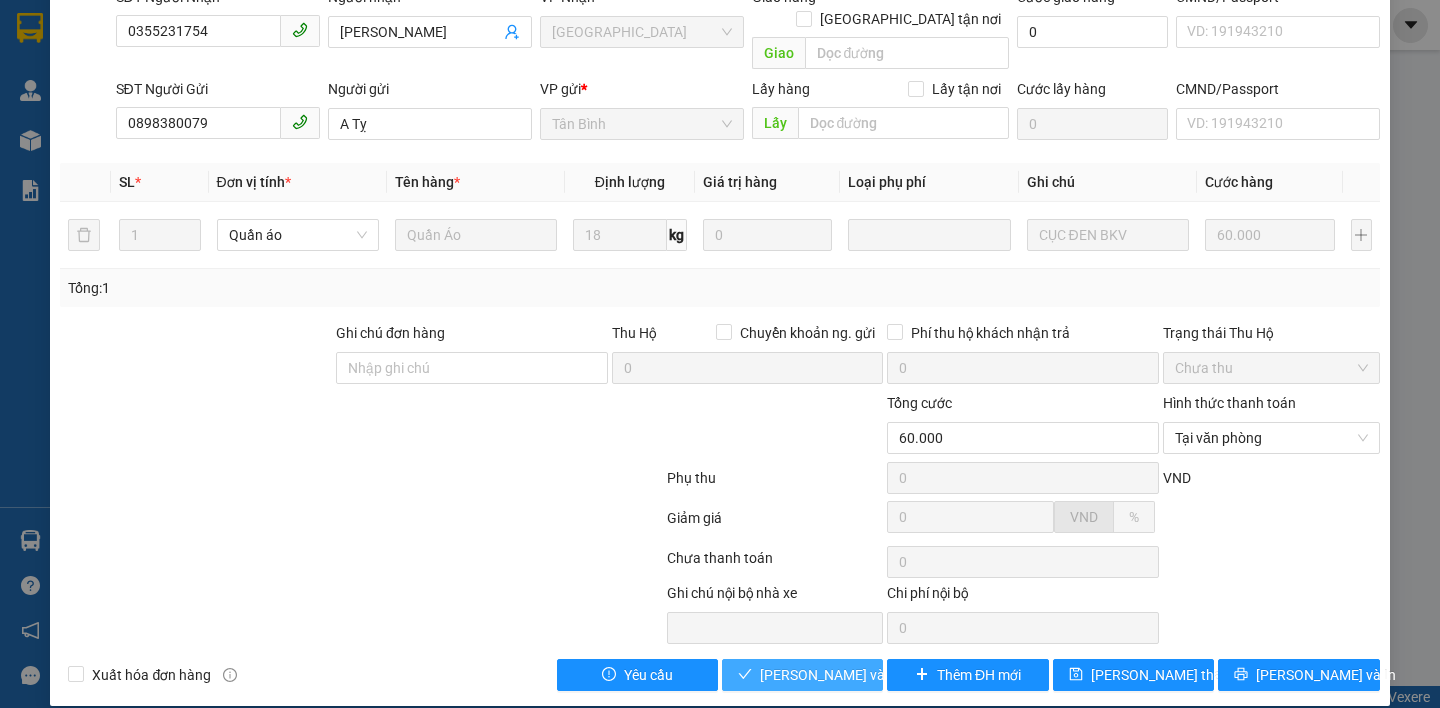 click on "[PERSON_NAME] và Giao hàng" at bounding box center (856, 675) 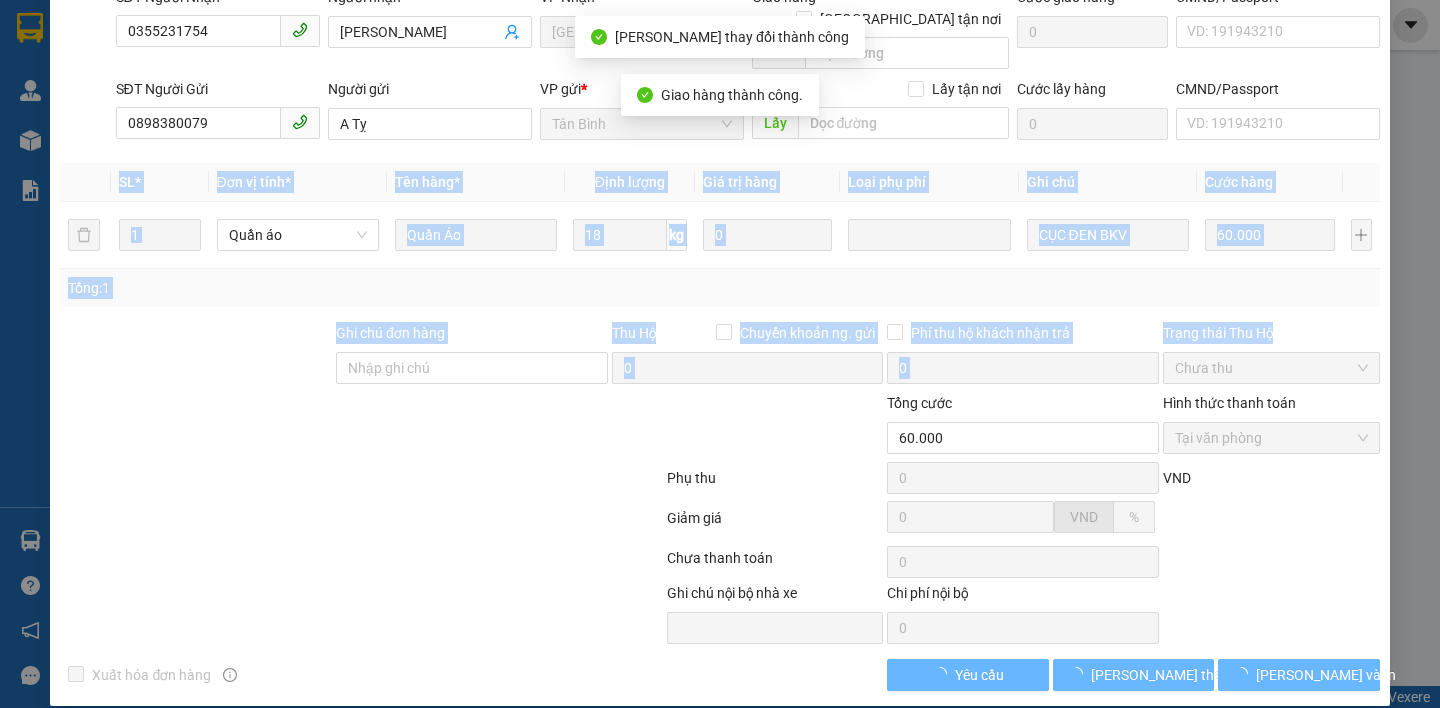 drag, startPoint x: 1439, startPoint y: 203, endPoint x: 1438, endPoint y: 141, distance: 62.008064 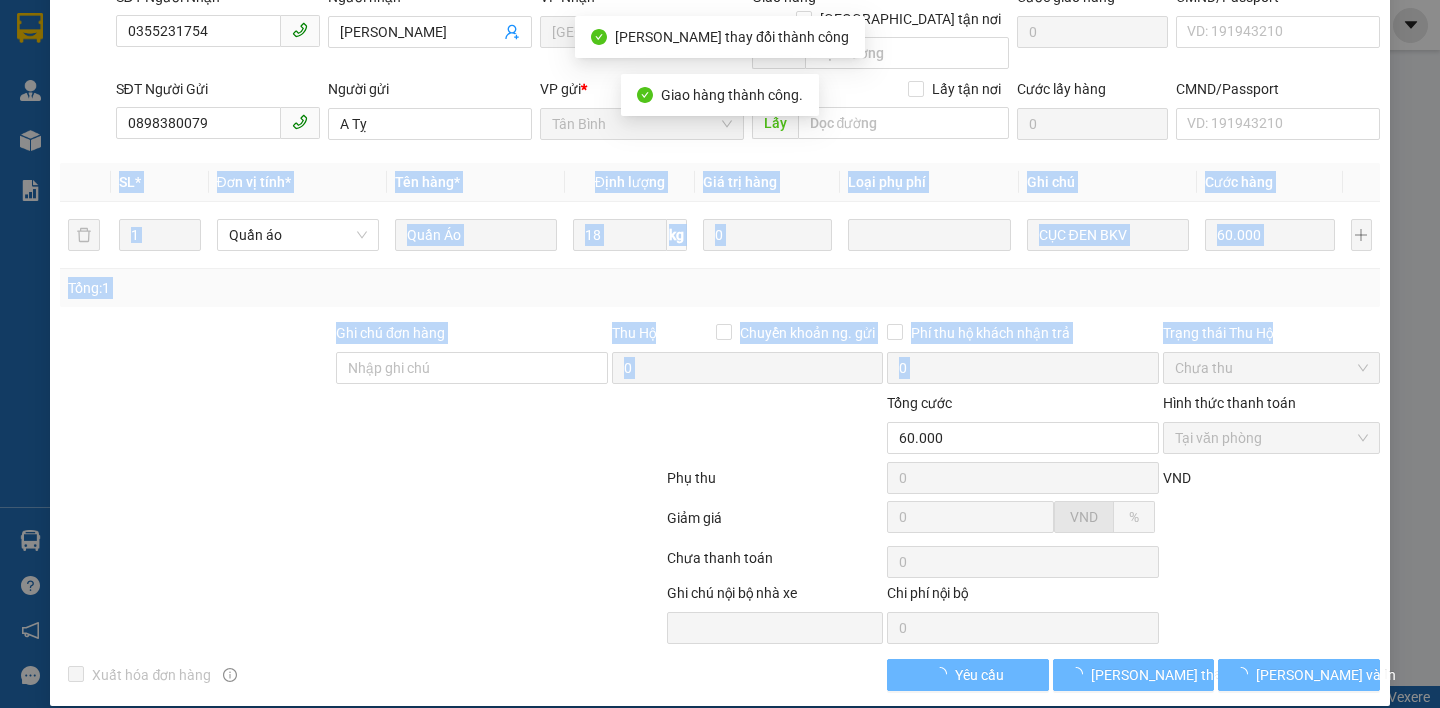 click on "SỬA ĐƠN HÀNG Lịch sử Ảnh kiện hàng Yêu cầu xuất hóa đơn điện tử Total Paid Fee 60.000 Total UnPaid Fee 0 Cash Collection Total Fee Mã ĐH:  TB1307250107 Gói vận chuyển:   Tiêu chuẩn Nhân viên giao: nghiep.tienoanh Cước rồi :   60.000   Nhãn Chưa cước :   0 Ngày GD:   [DATE] 19:56 SĐT Người Nhận  * 0355231754 Người nhận  * LAN PHƯƠNG VP Nhận  * Hòa [GEOGRAPHIC_DATA] hàng [GEOGRAPHIC_DATA] tận nơi Giao Cước giao hàng 0 CMND/Passport VD: [PASSPORT] SĐT Người Gửi 0898380079 Người gửi A Tỵ VP gửi  * [GEOGRAPHIC_DATA] Lấy hàng Lấy tận nơi Lấy Cước lấy hàng 0 CMND/Passport VD: [PASSPORT] SL  * Đơn vị tính  * Tên hàng  * Định lượng Giá trị hàng Loại phụ phí Ghi chú Cước hàng                     1 Quần áo Quần Áo 18 kg 0   CỤC ĐEN BKV 60.000 Tổng:  1 Ghi chú đơn hàng Thu Hộ Chuyển khoản ng. gửi 0 Phí thu hộ khách nhận trả 0 Trạng thái Thu Hộ   Chưa thu 60.000" at bounding box center [720, 354] 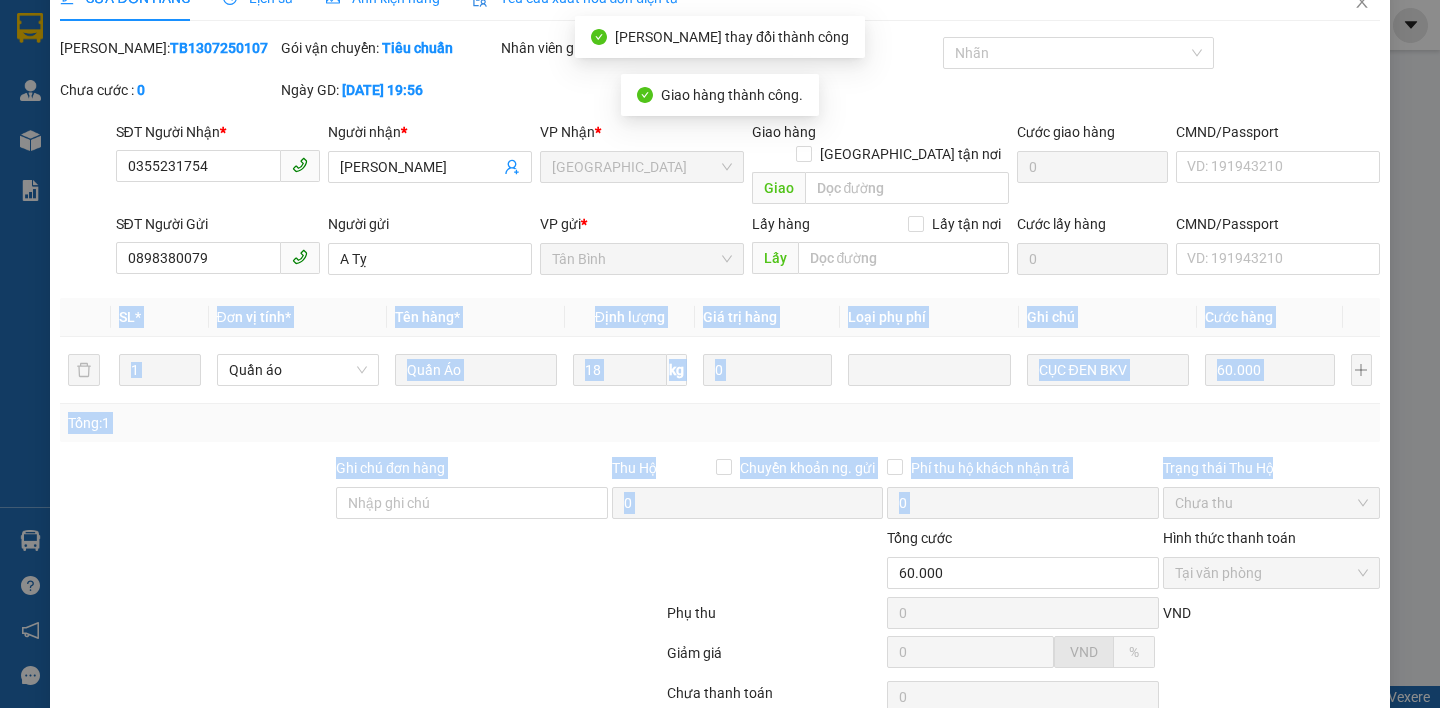 scroll, scrollTop: 0, scrollLeft: 0, axis: both 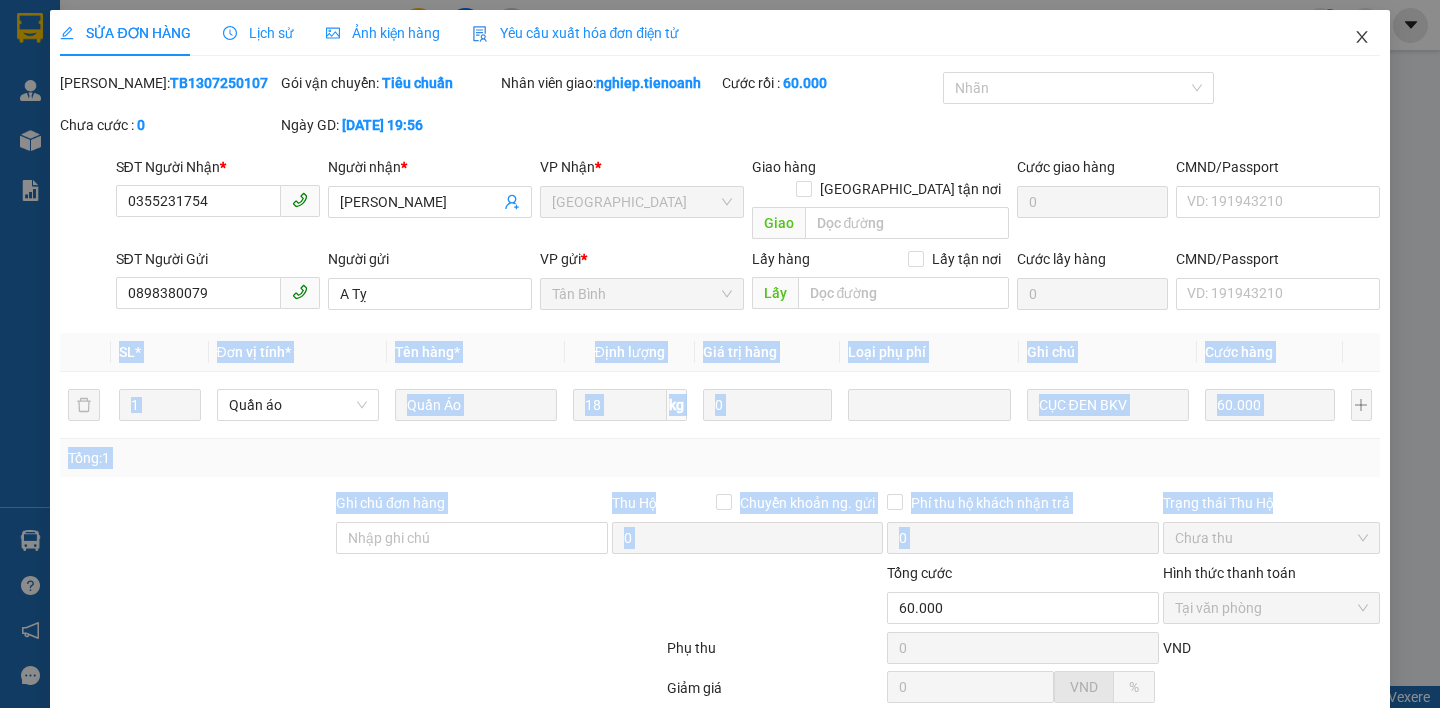 click at bounding box center [1362, 38] 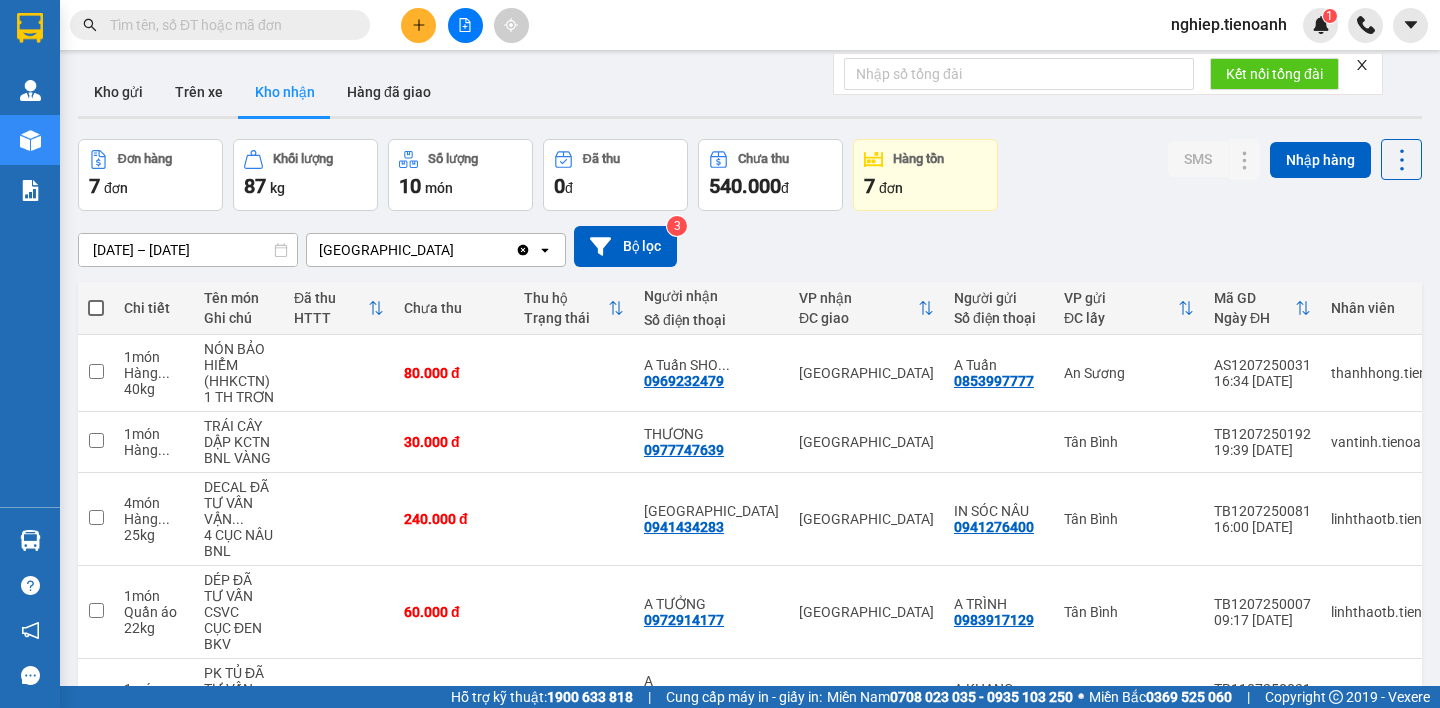 click on "Kết quả tìm kiếm ( 0 )  Bộ lọc  No Data" at bounding box center (195, 25) 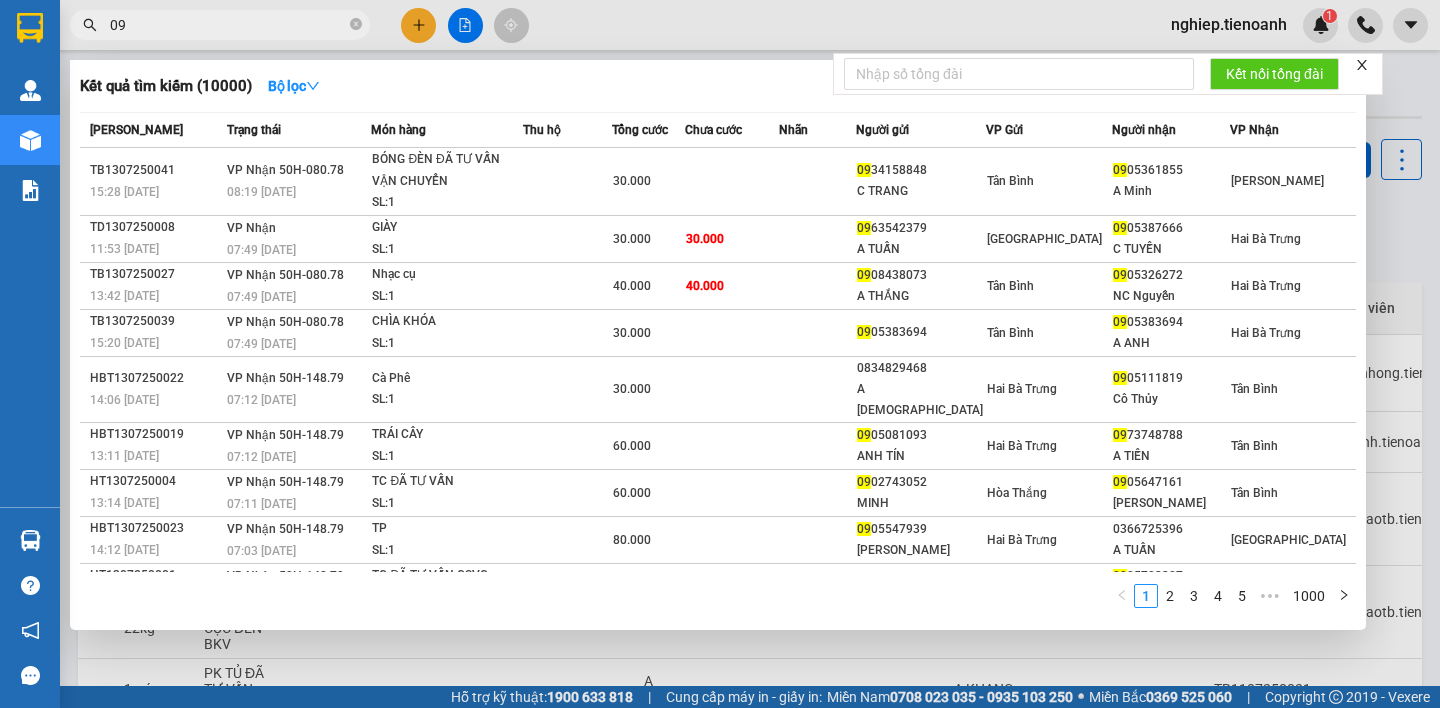 type on "0" 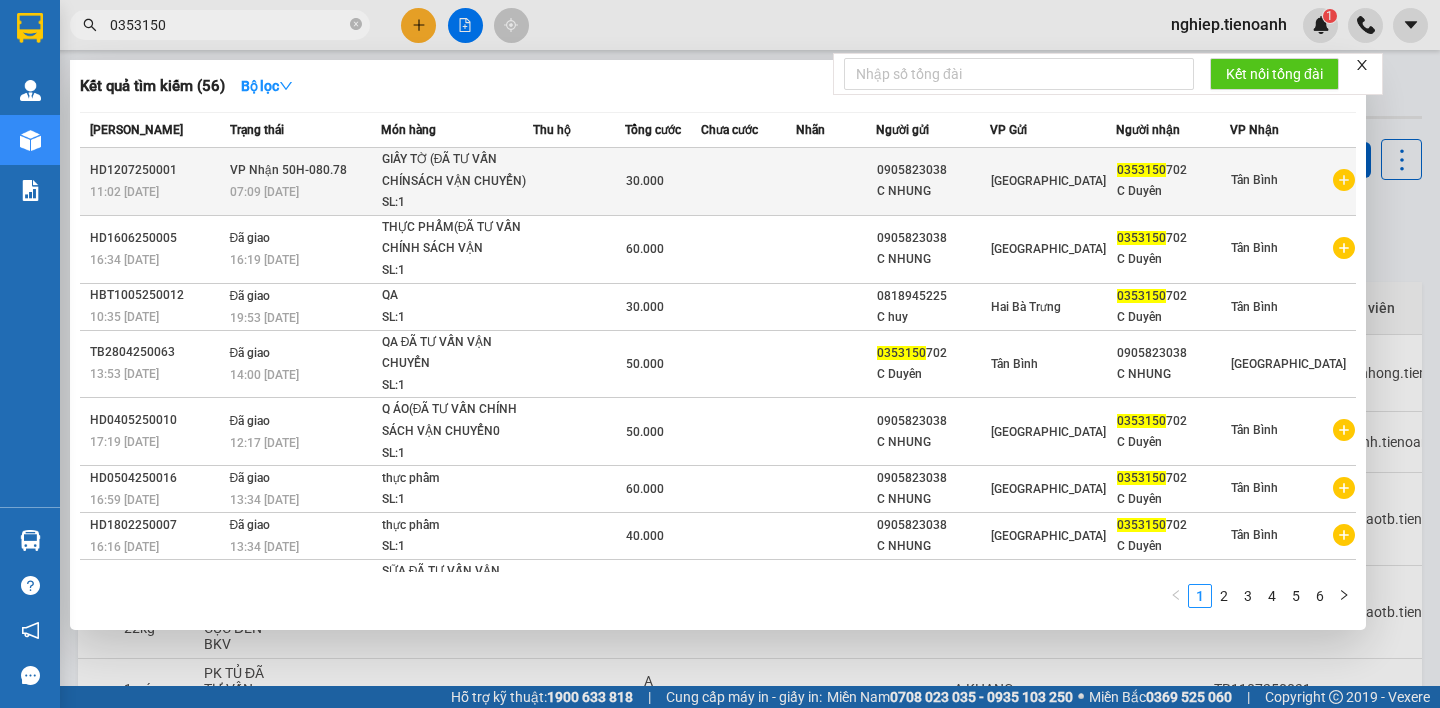 type on "0353150" 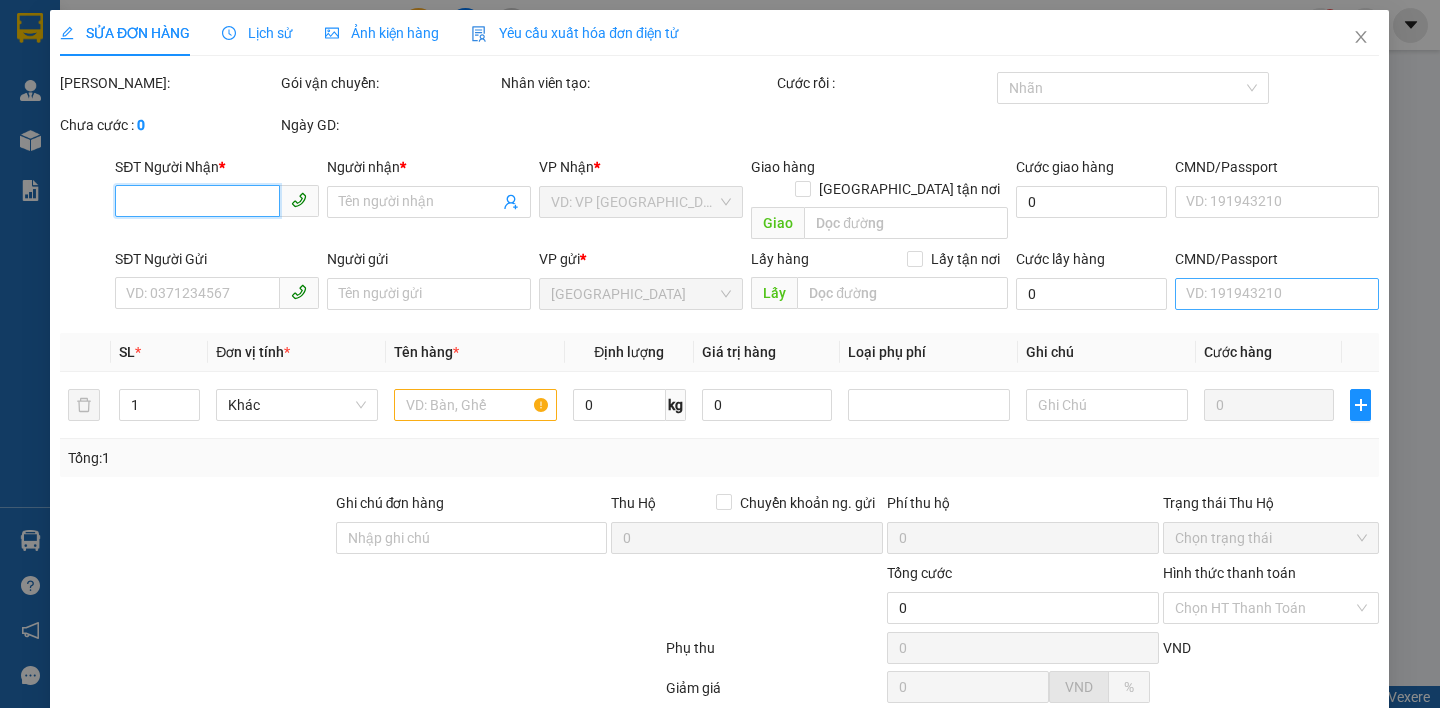 type on "0353150702" 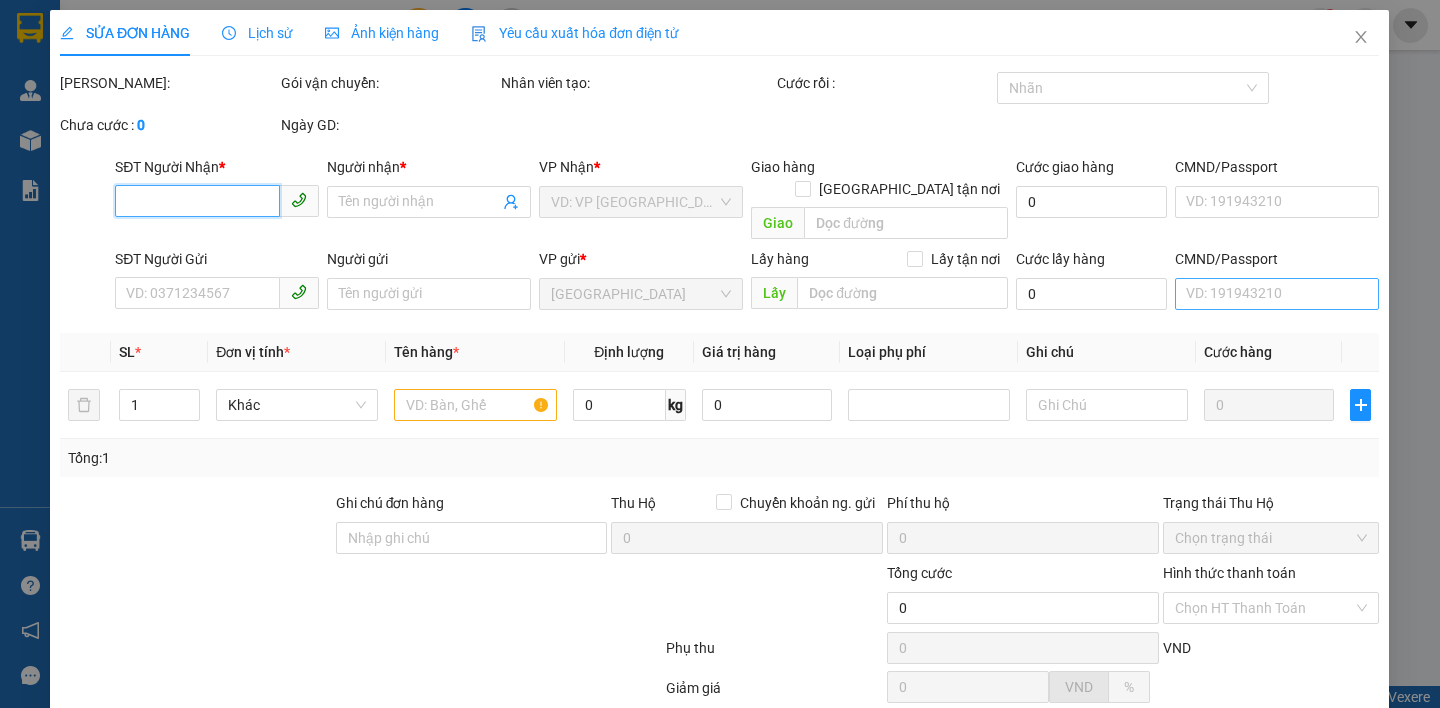 type on "C Duyên" 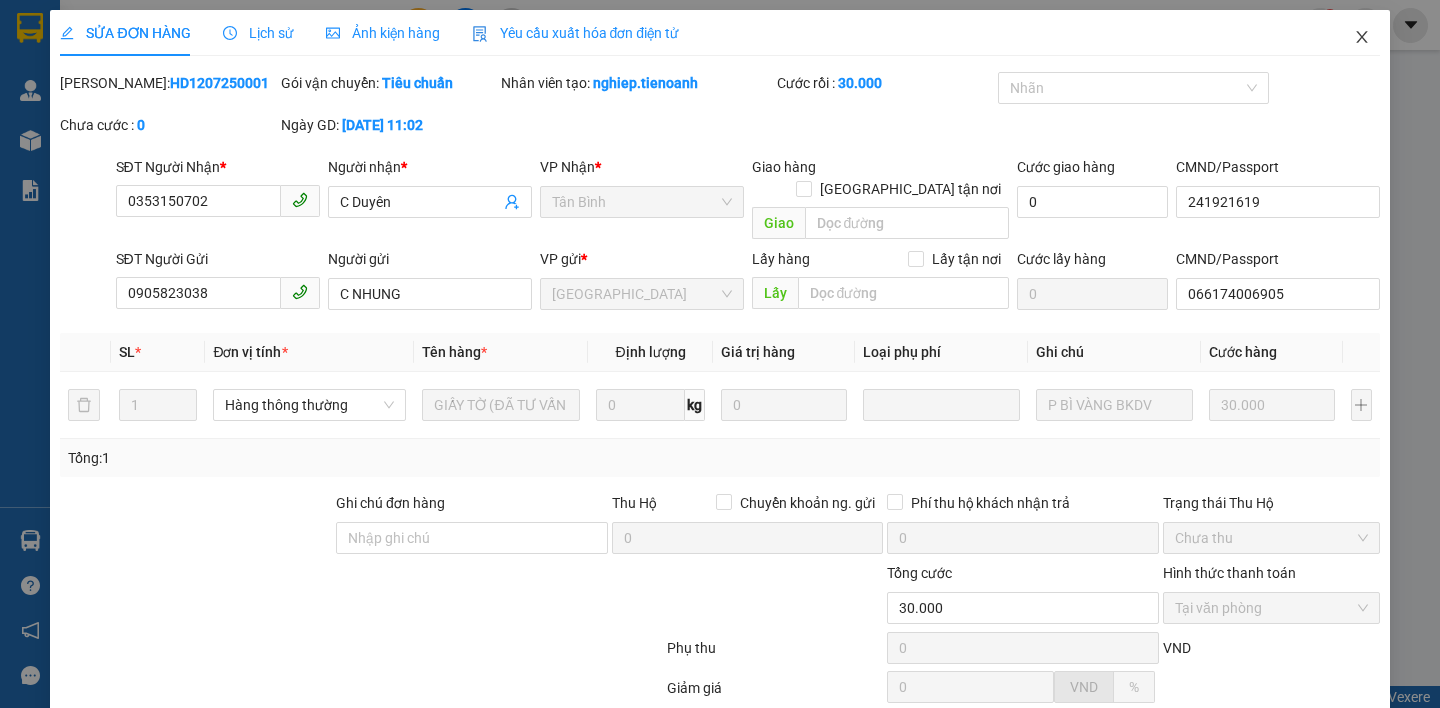 click at bounding box center (1362, 38) 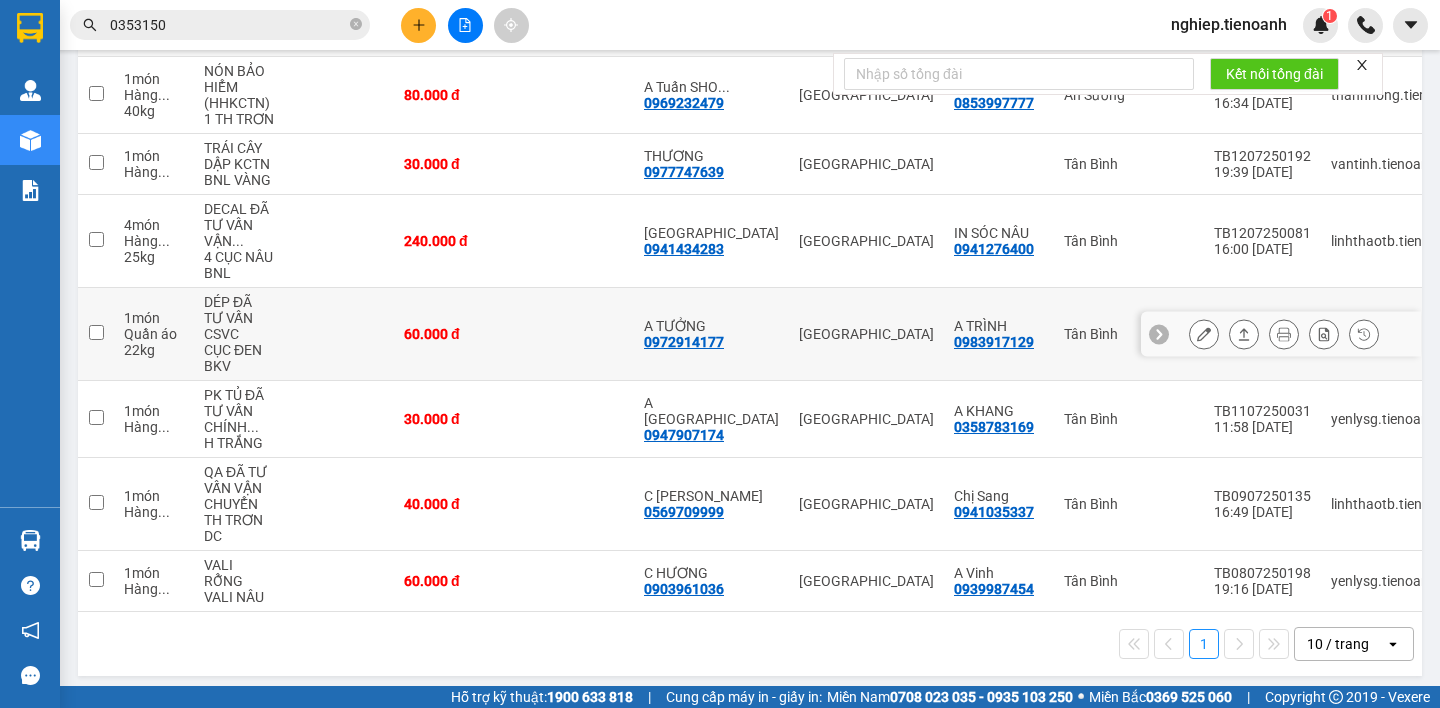 scroll, scrollTop: 178, scrollLeft: 0, axis: vertical 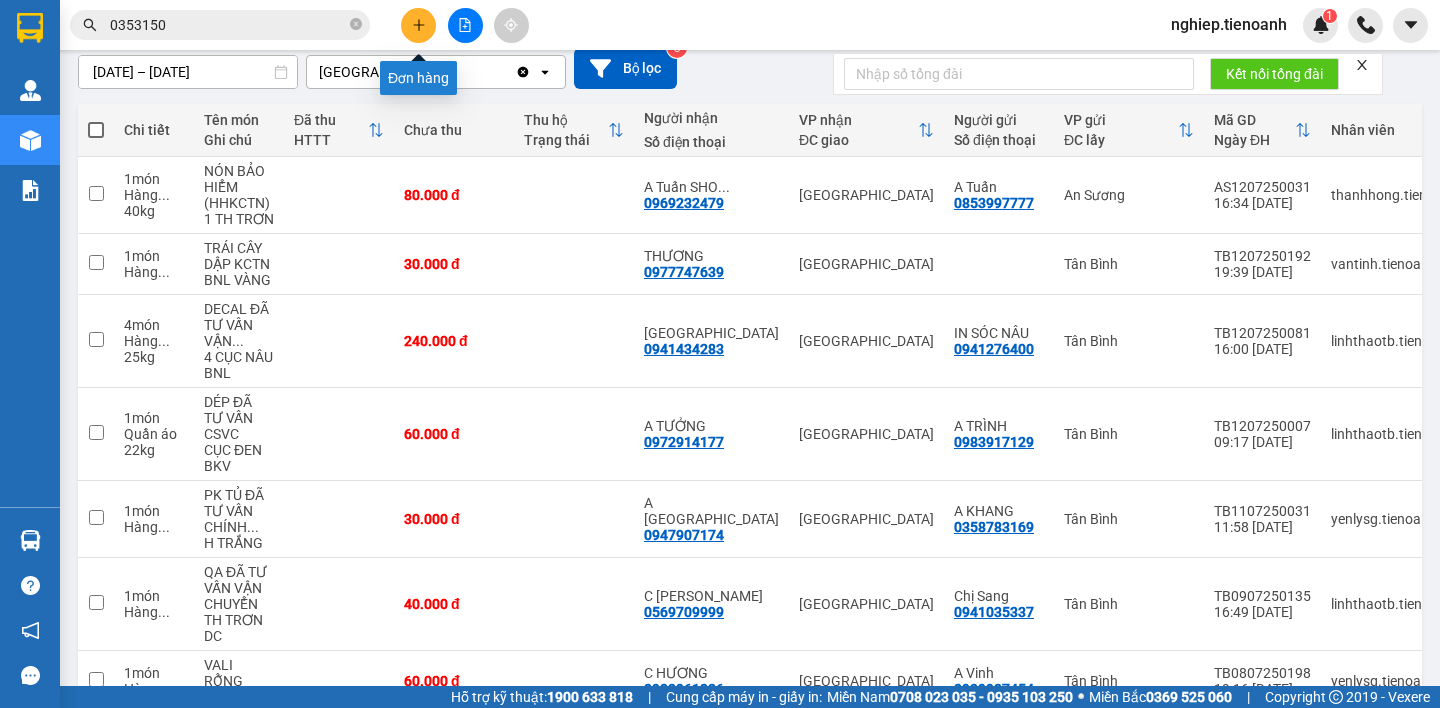 click 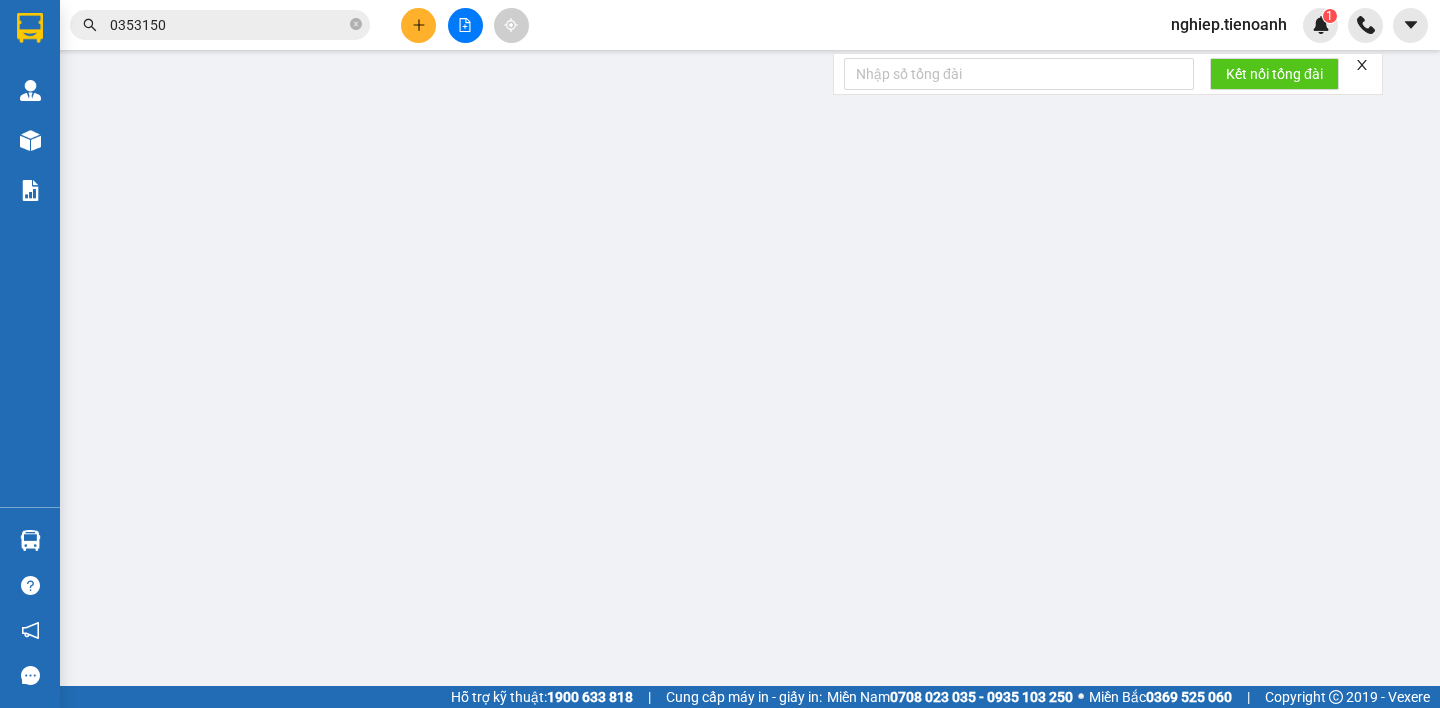 scroll, scrollTop: 0, scrollLeft: 0, axis: both 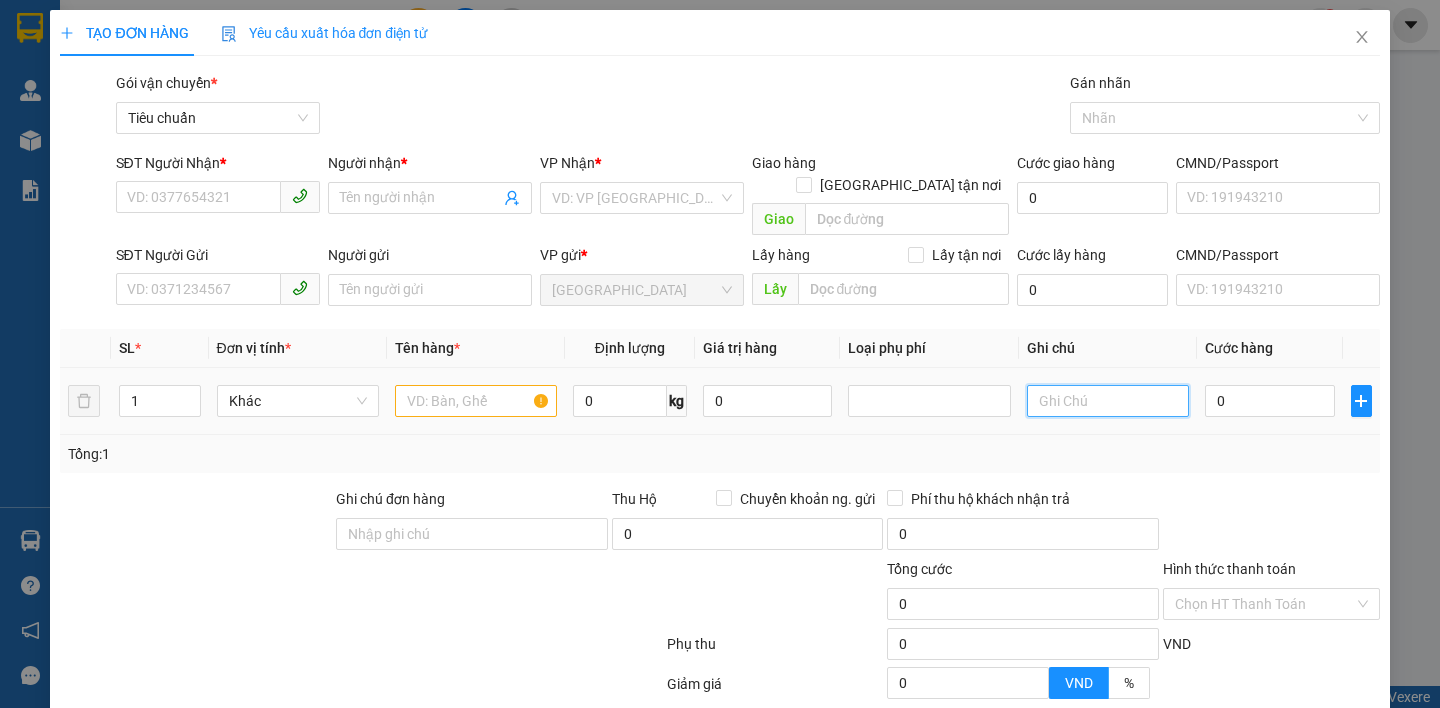 click at bounding box center (1108, 401) 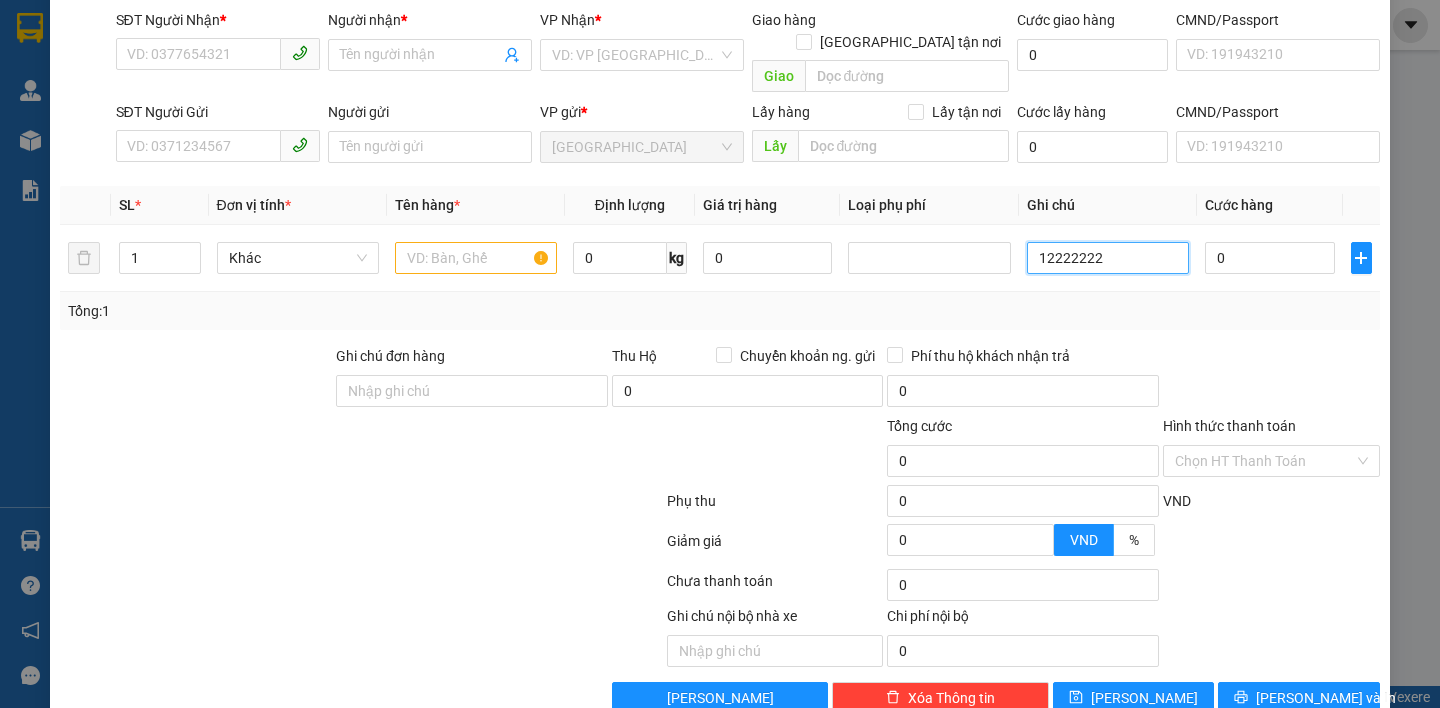 scroll, scrollTop: 166, scrollLeft: 0, axis: vertical 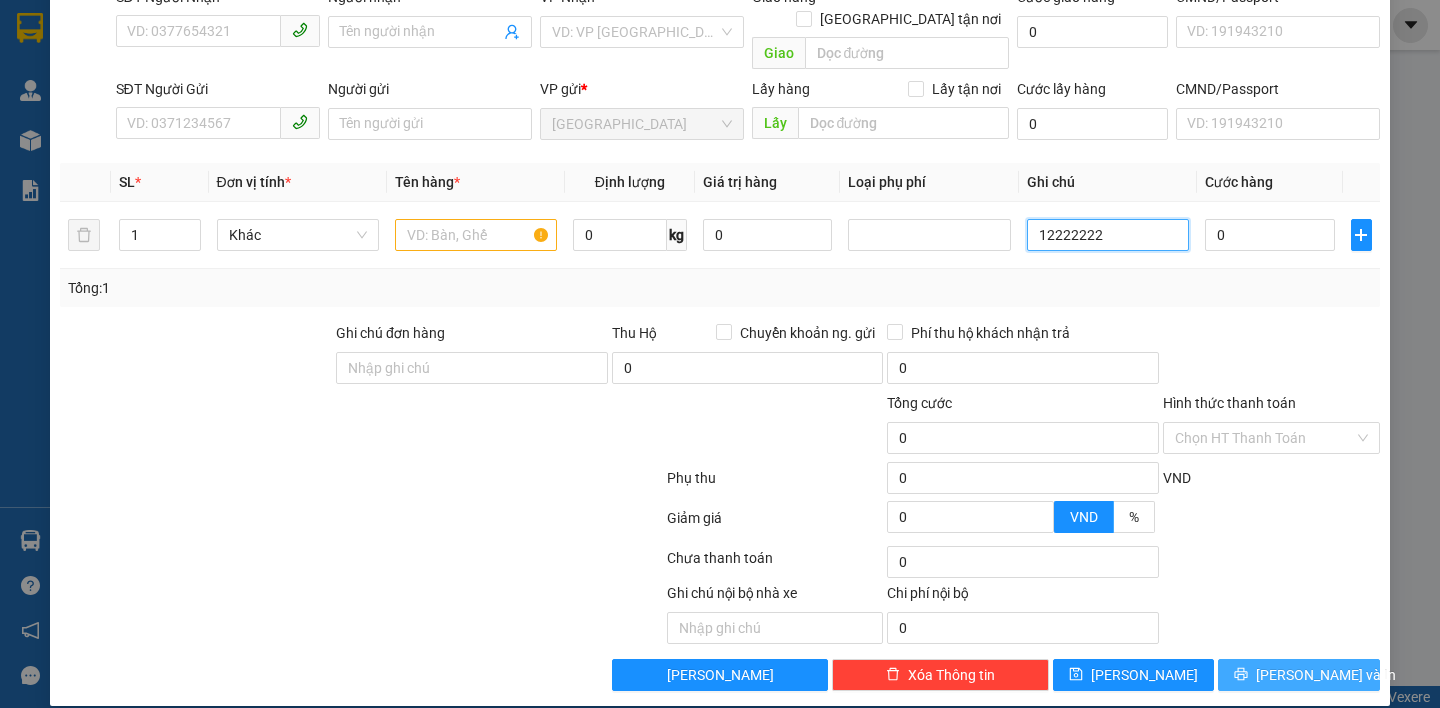 type on "12222222" 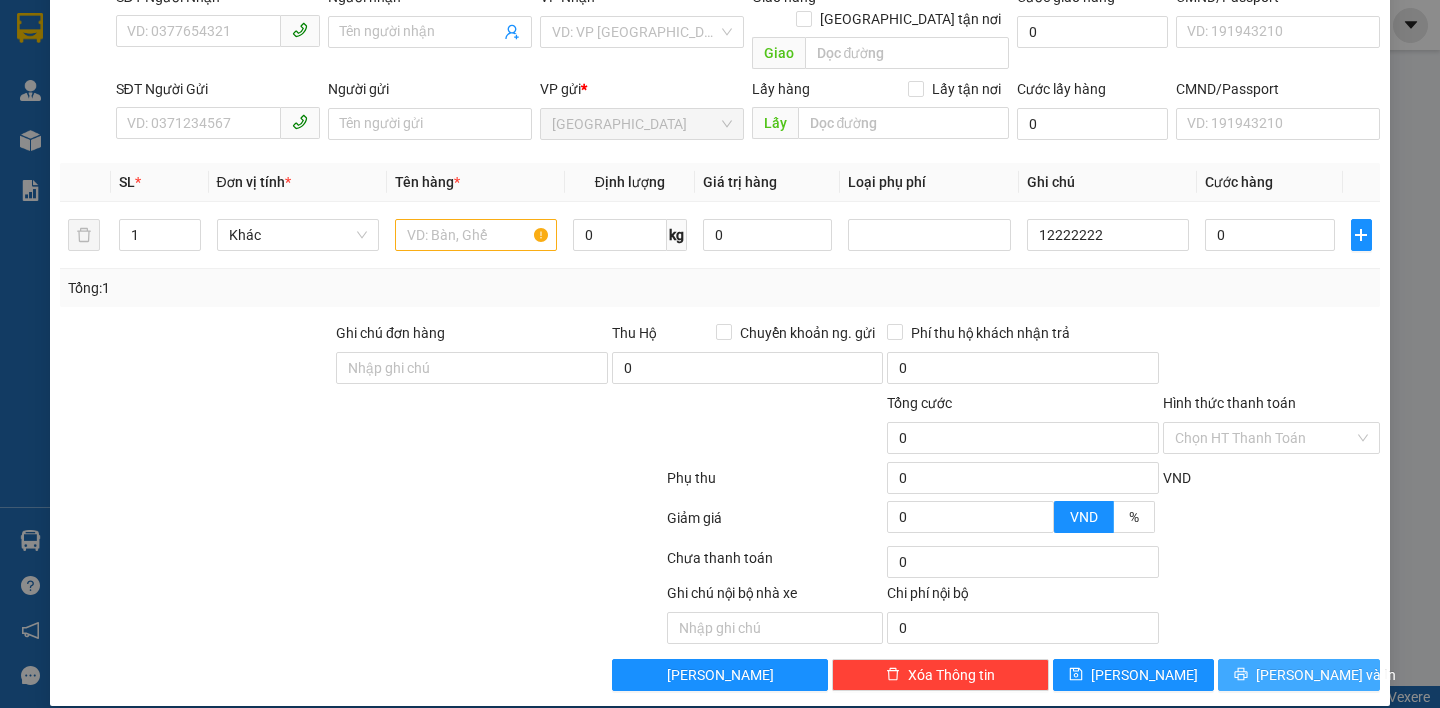 click on "[PERSON_NAME] và In" at bounding box center [1326, 675] 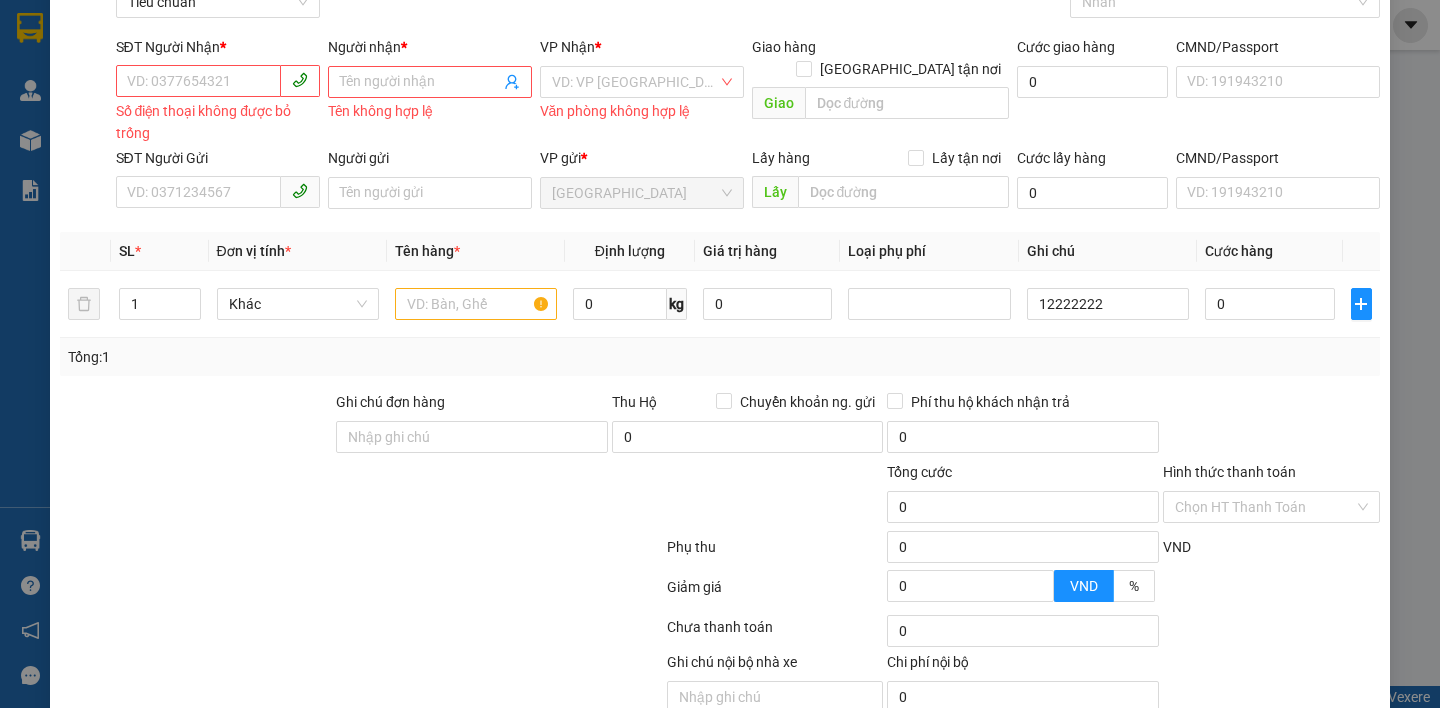 scroll, scrollTop: 66, scrollLeft: 0, axis: vertical 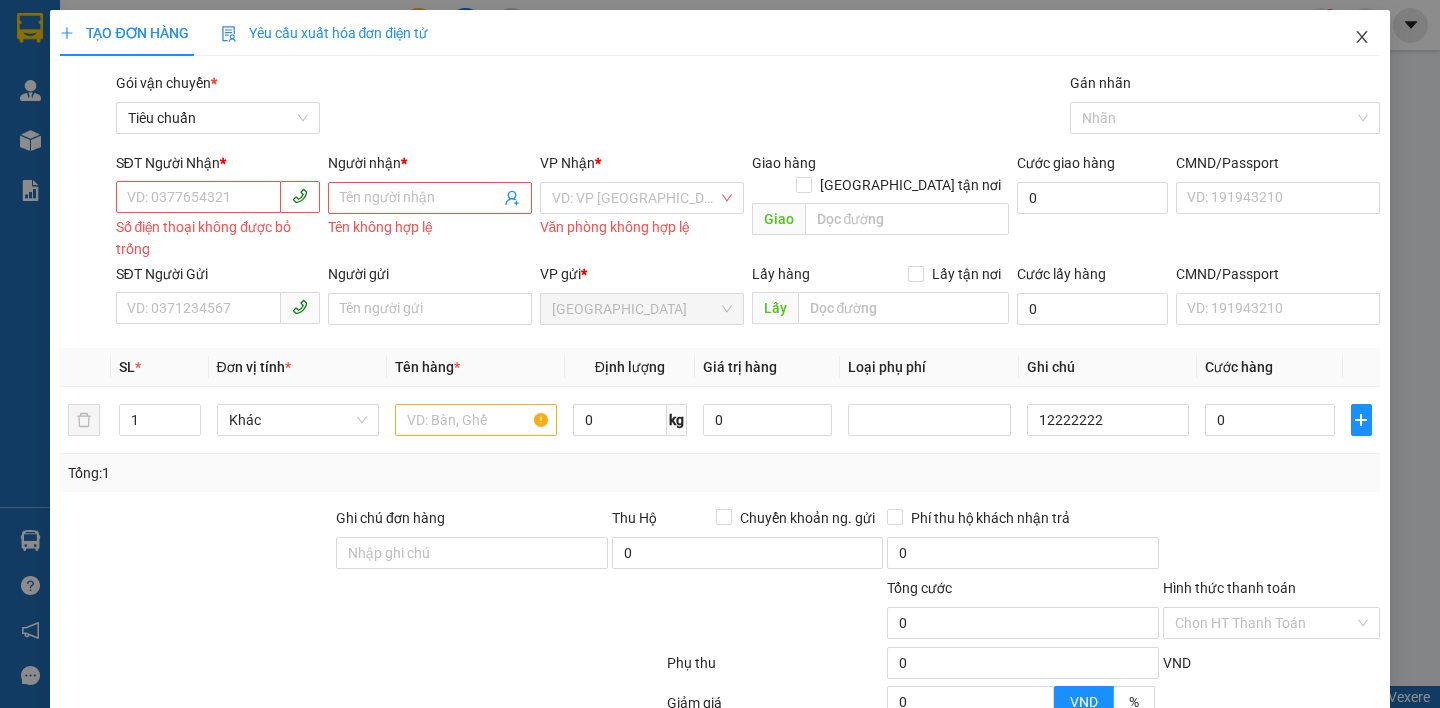 click 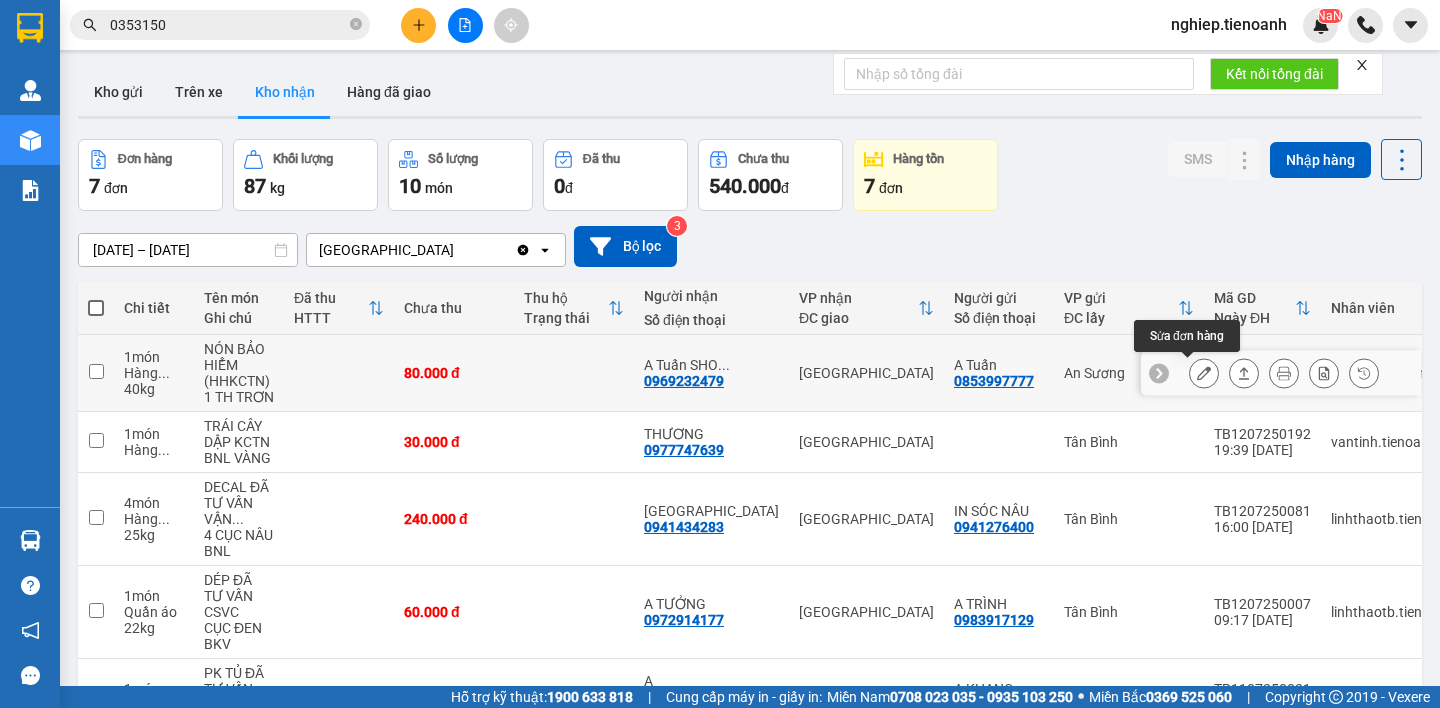 click 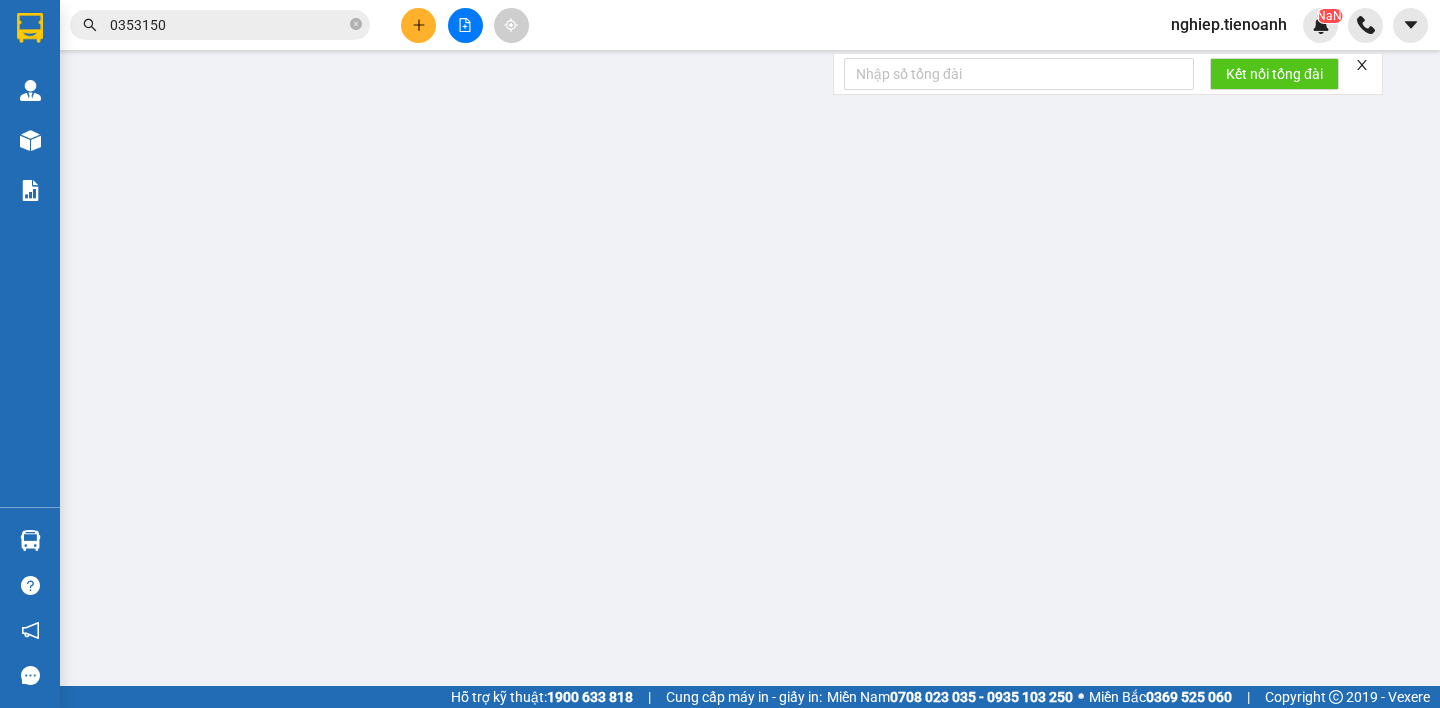 type on "0969232479" 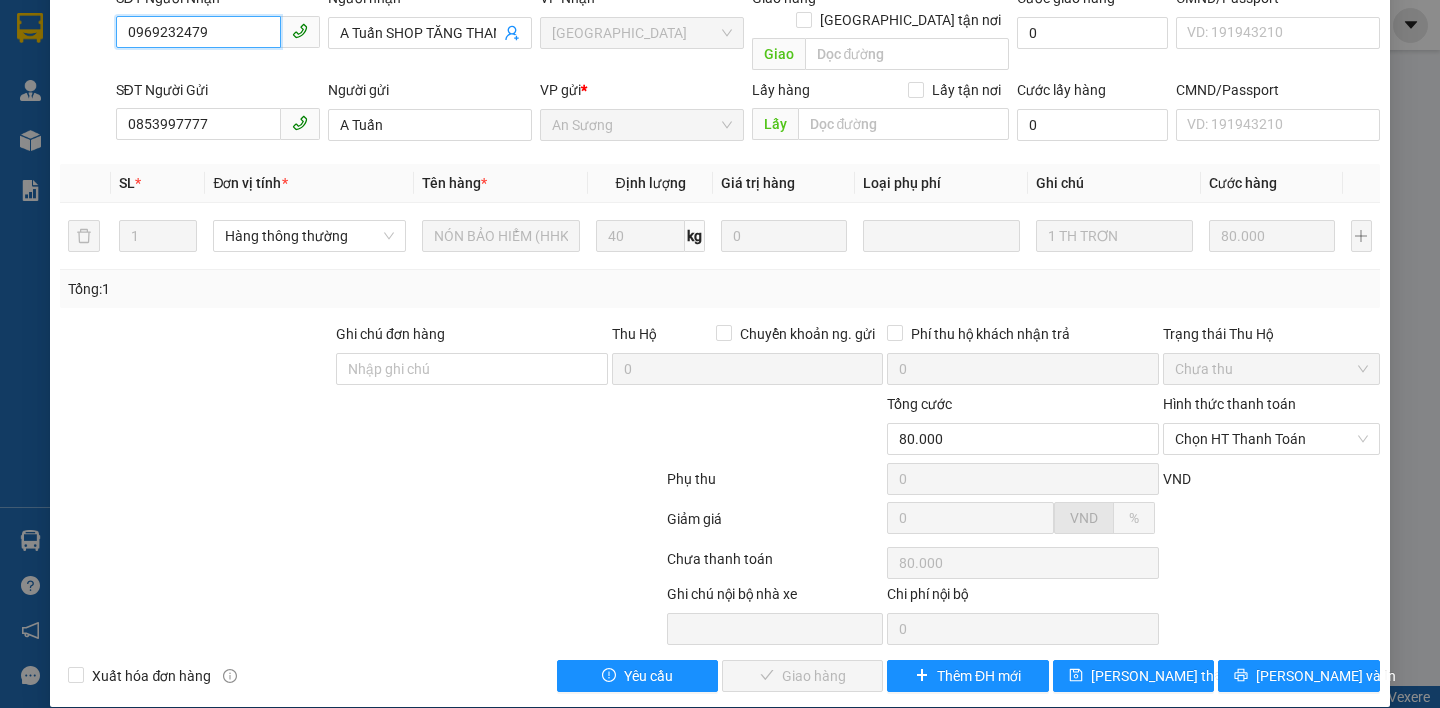 scroll, scrollTop: 170, scrollLeft: 0, axis: vertical 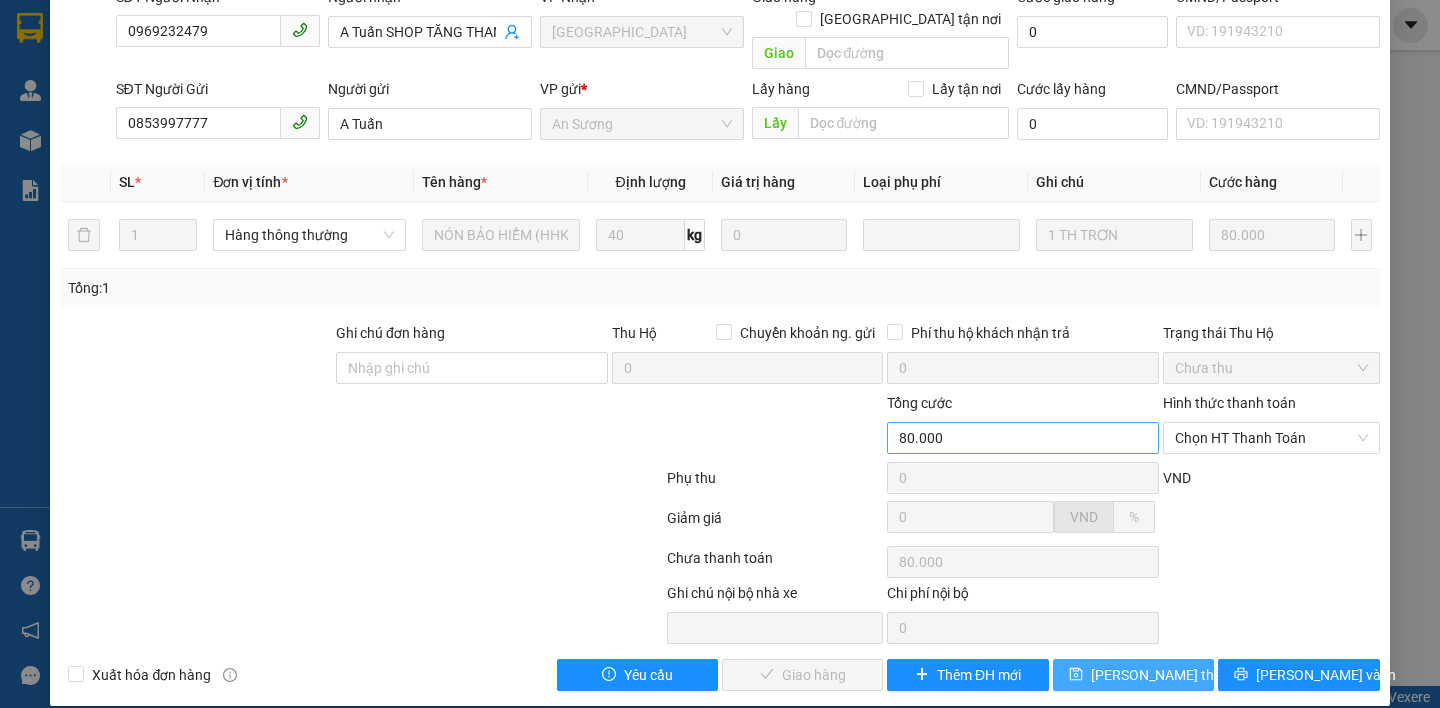 drag, startPoint x: 1134, startPoint y: 645, endPoint x: 1078, endPoint y: 429, distance: 223.1412 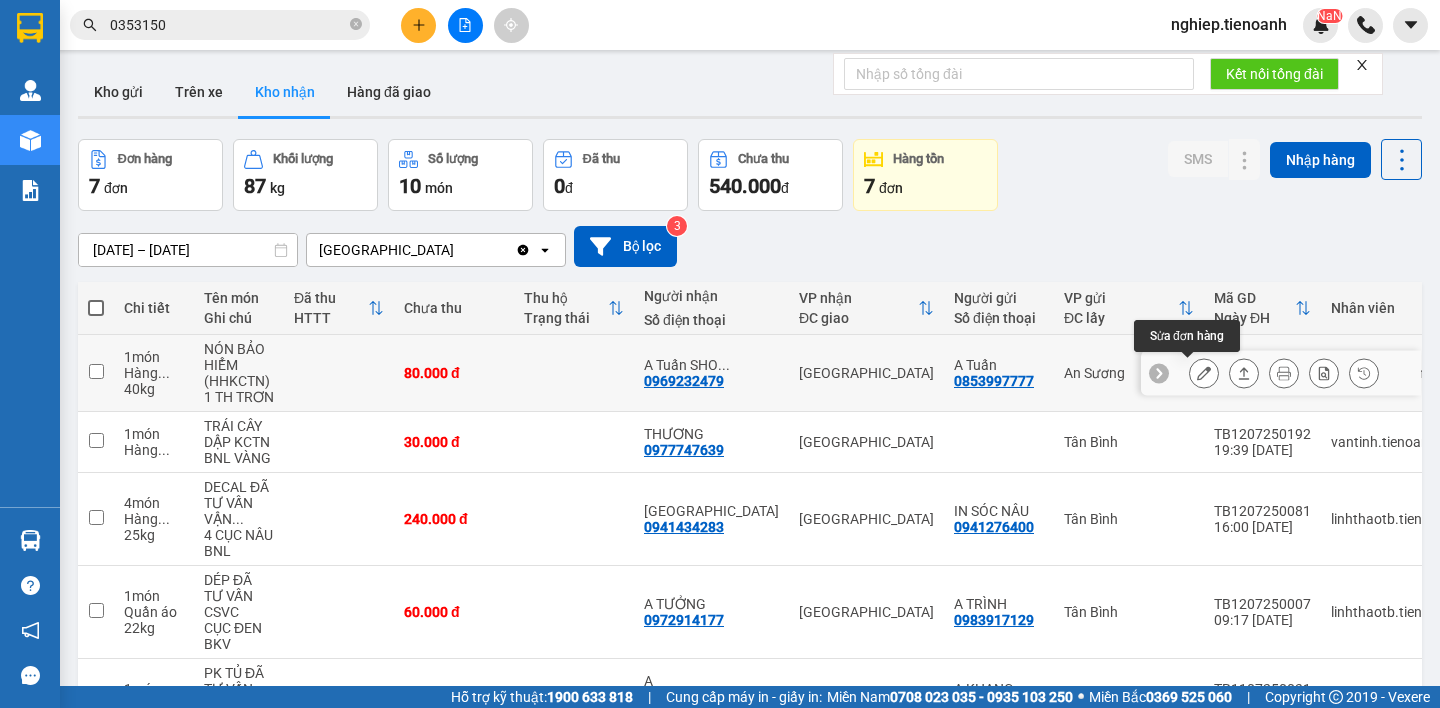 click 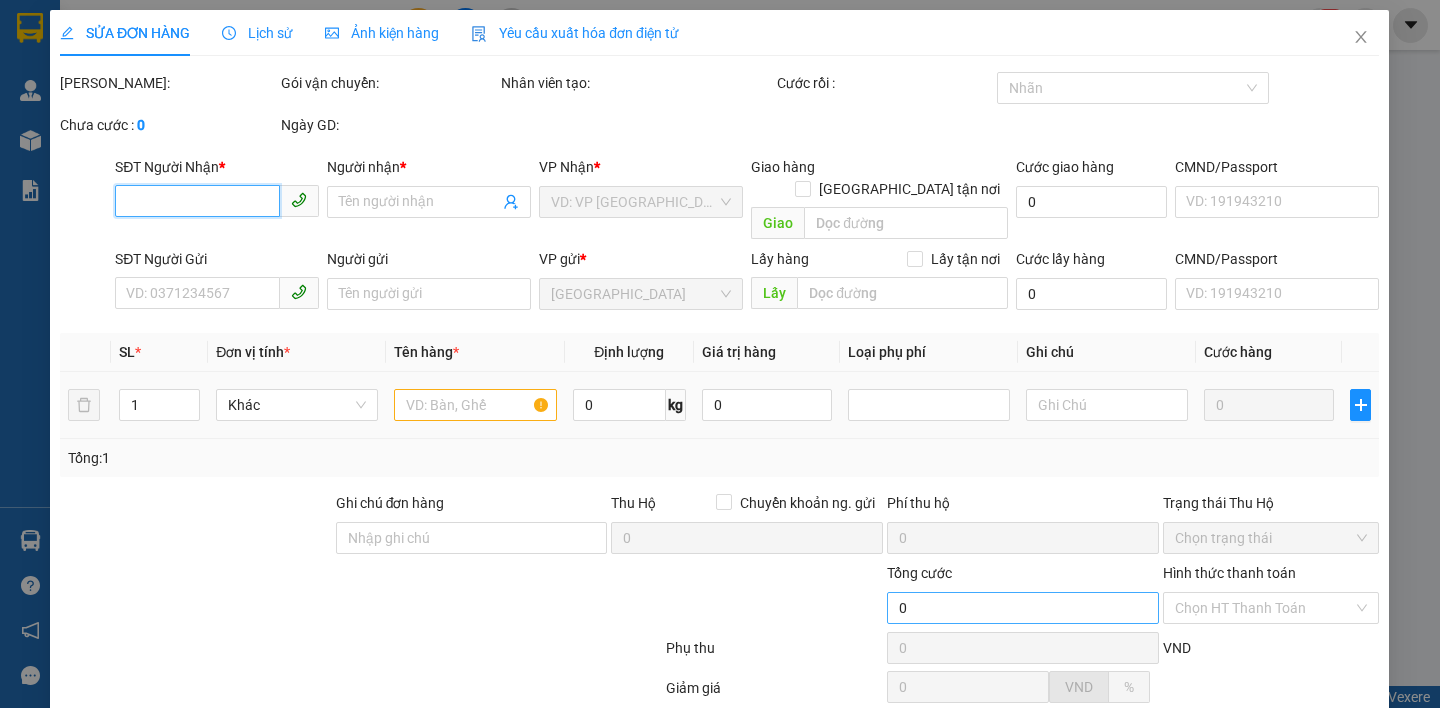type on "0969232479" 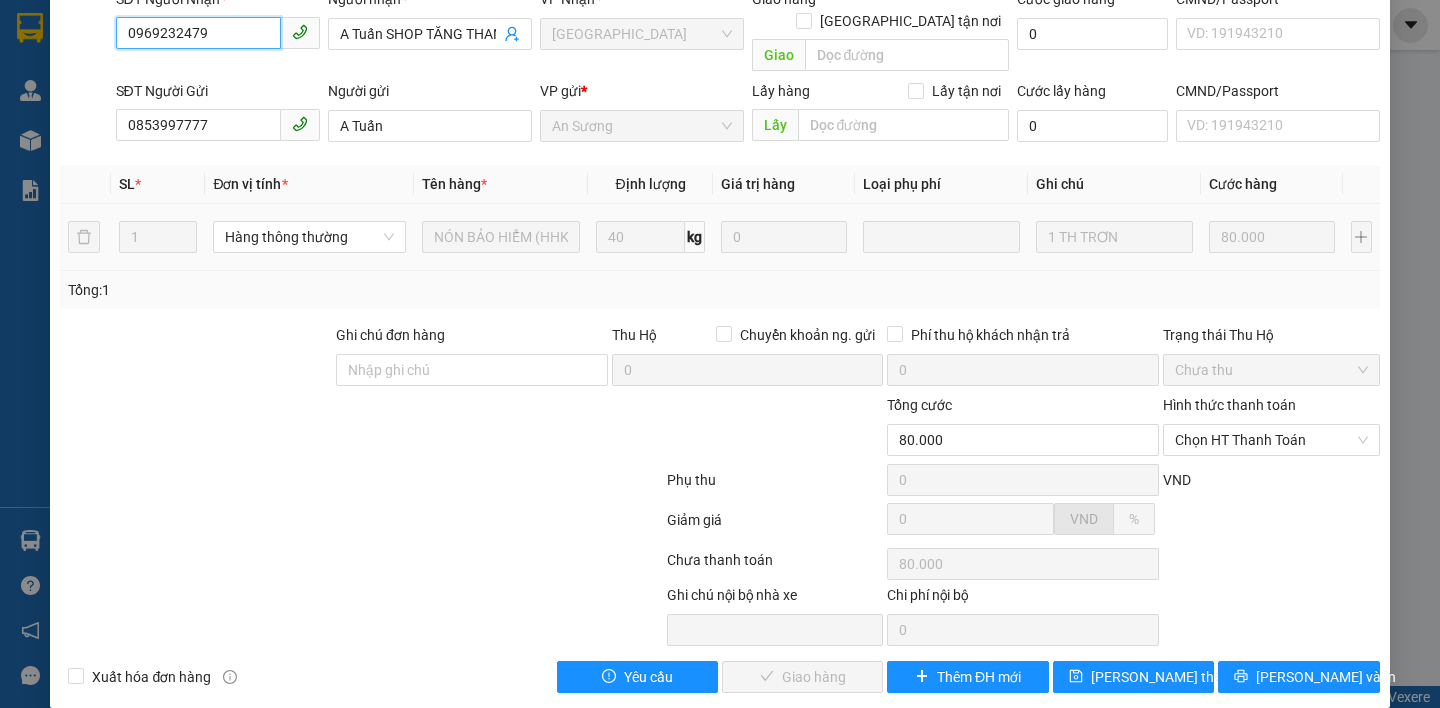 scroll, scrollTop: 170, scrollLeft: 0, axis: vertical 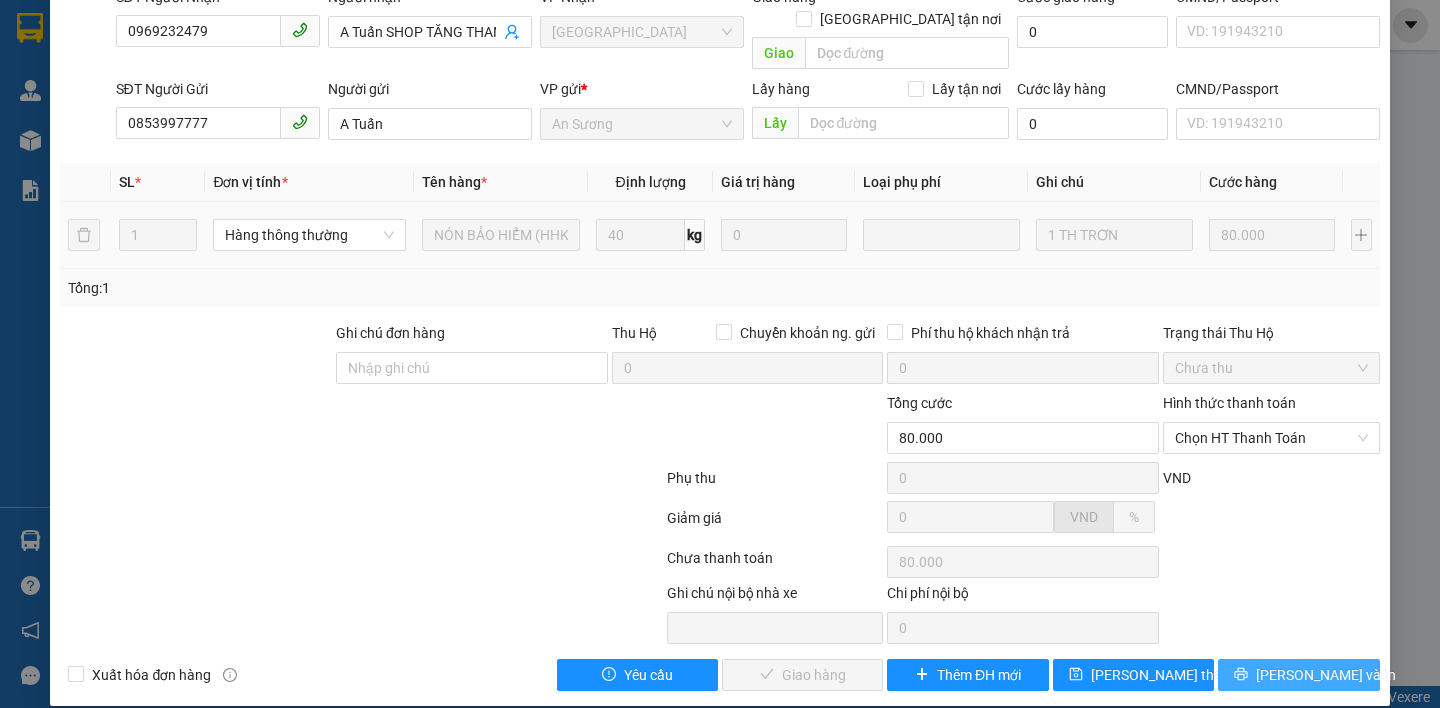 click on "[PERSON_NAME] và In" at bounding box center [1298, 675] 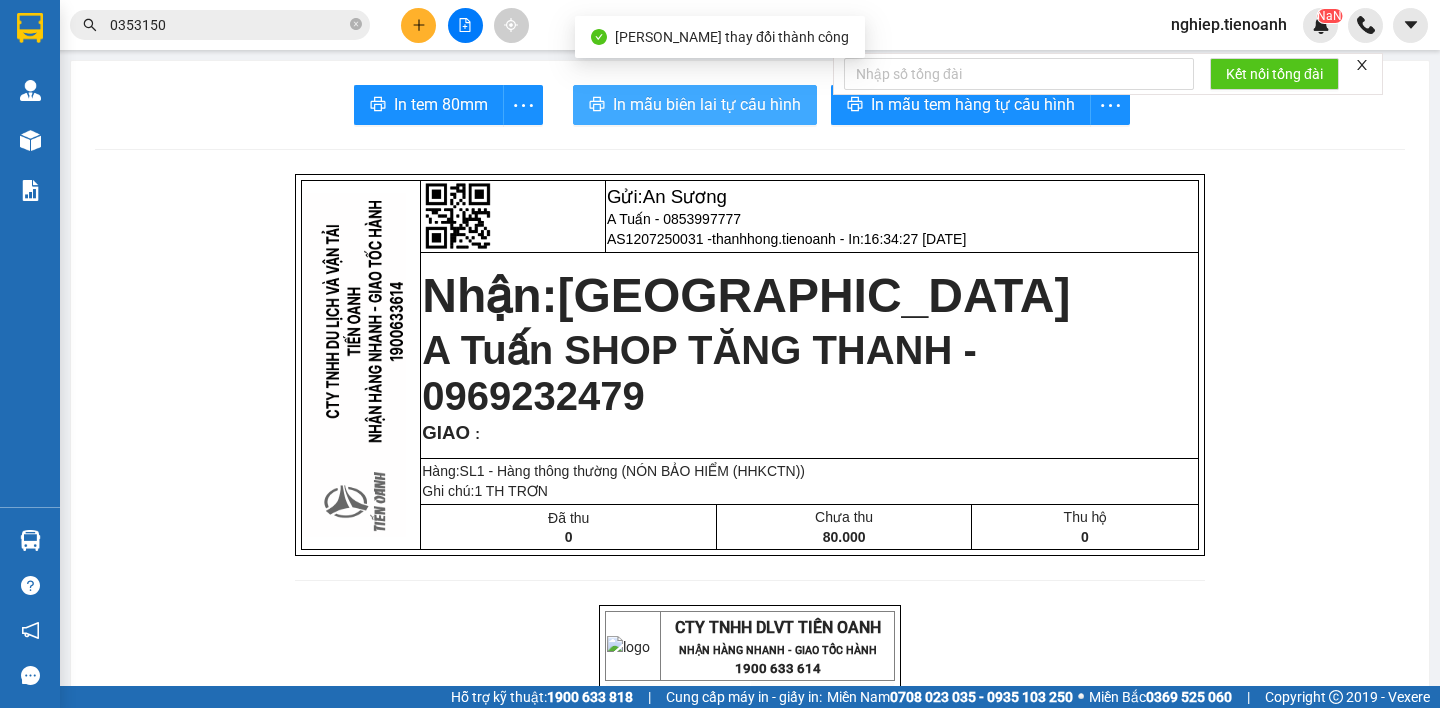 click on "In mẫu biên lai tự cấu hình" at bounding box center (707, 104) 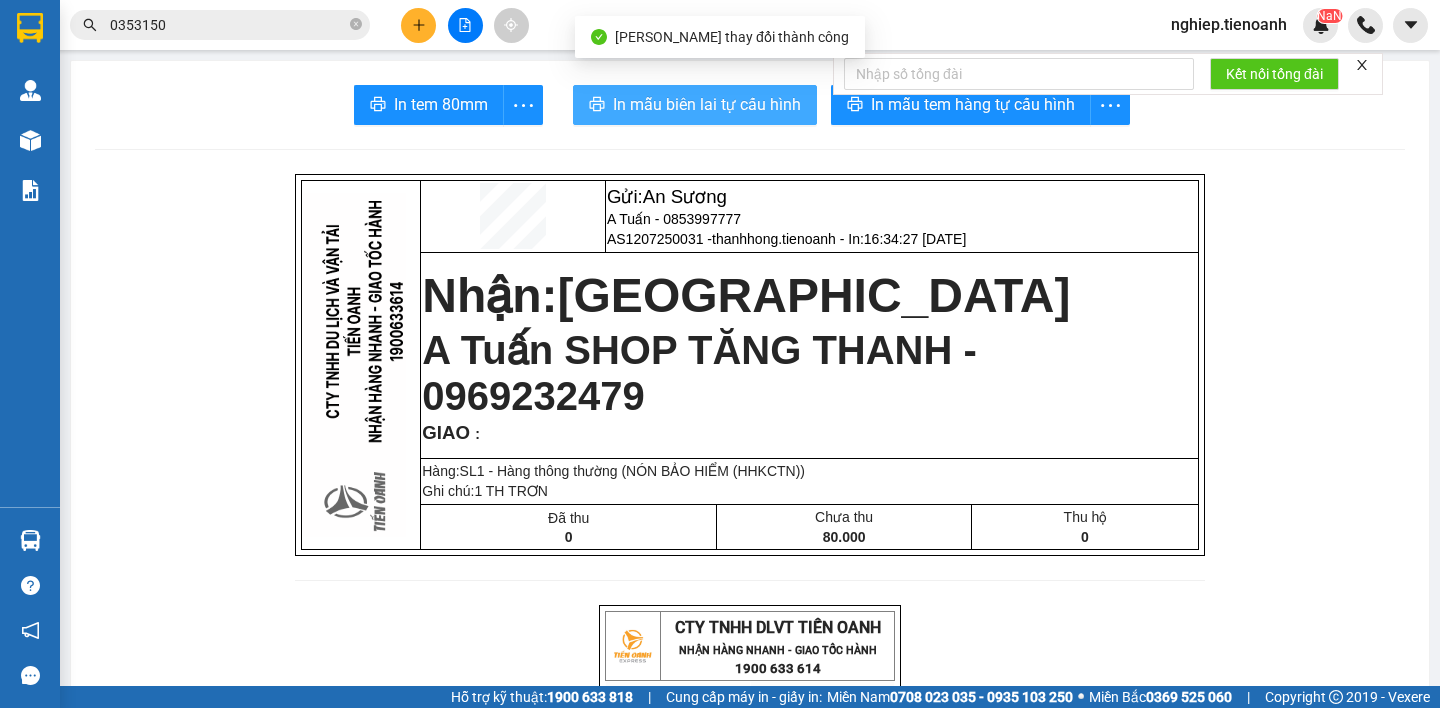 scroll, scrollTop: 0, scrollLeft: 0, axis: both 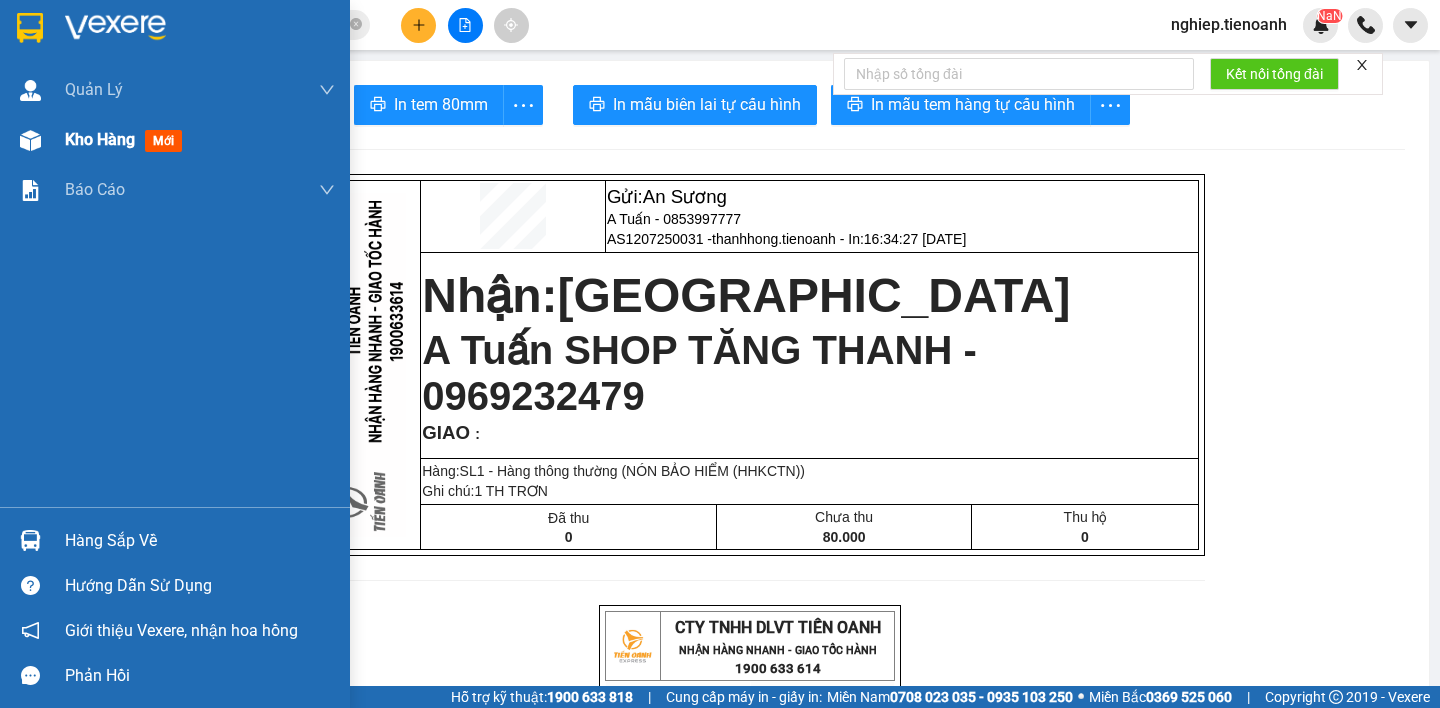 click on "Kho hàng mới" at bounding box center [127, 139] 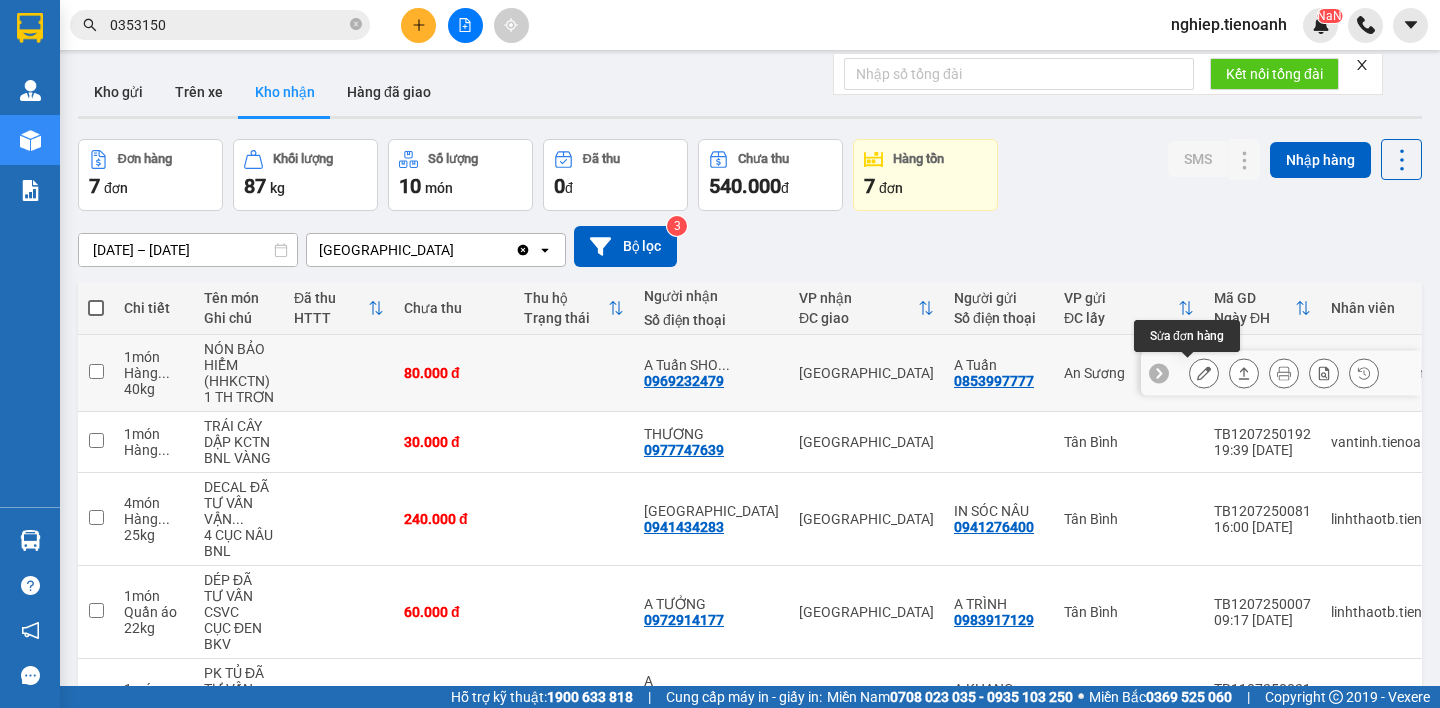 click at bounding box center (1204, 373) 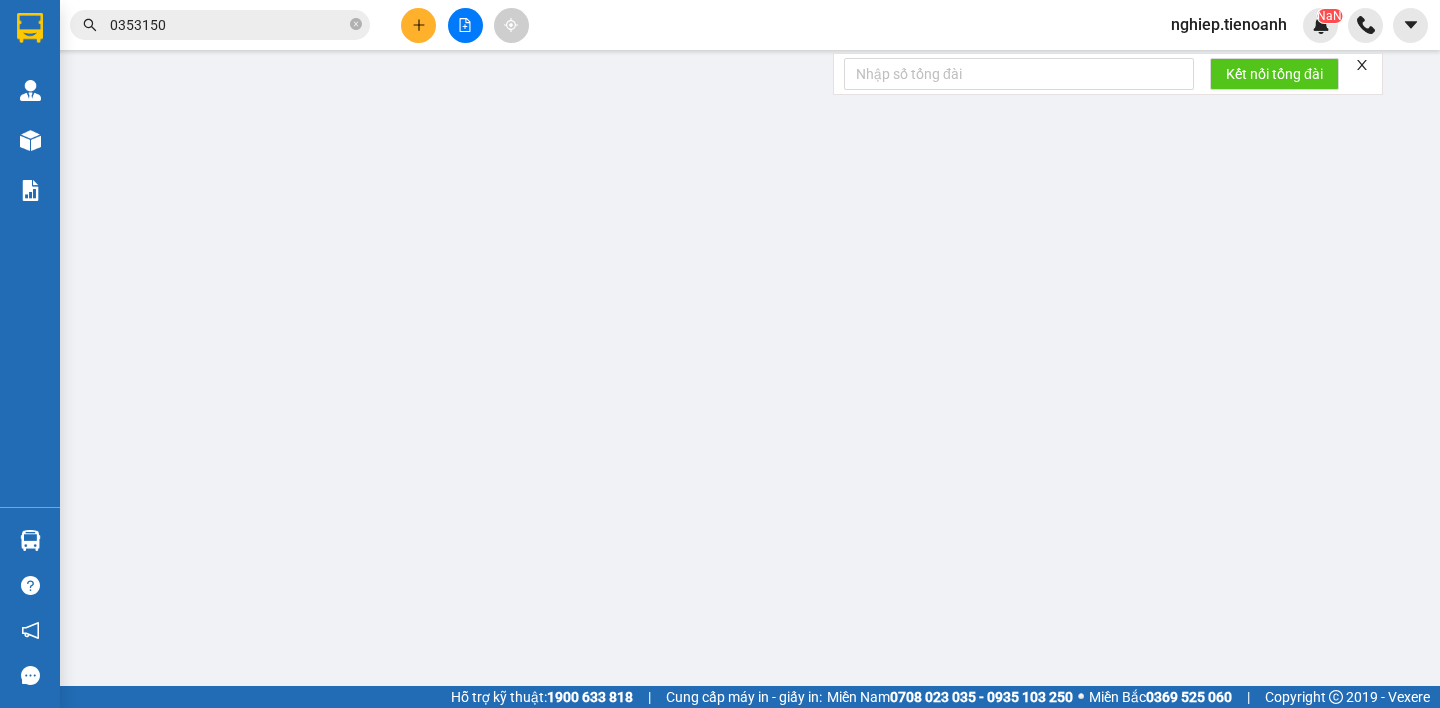 type on "0969232479" 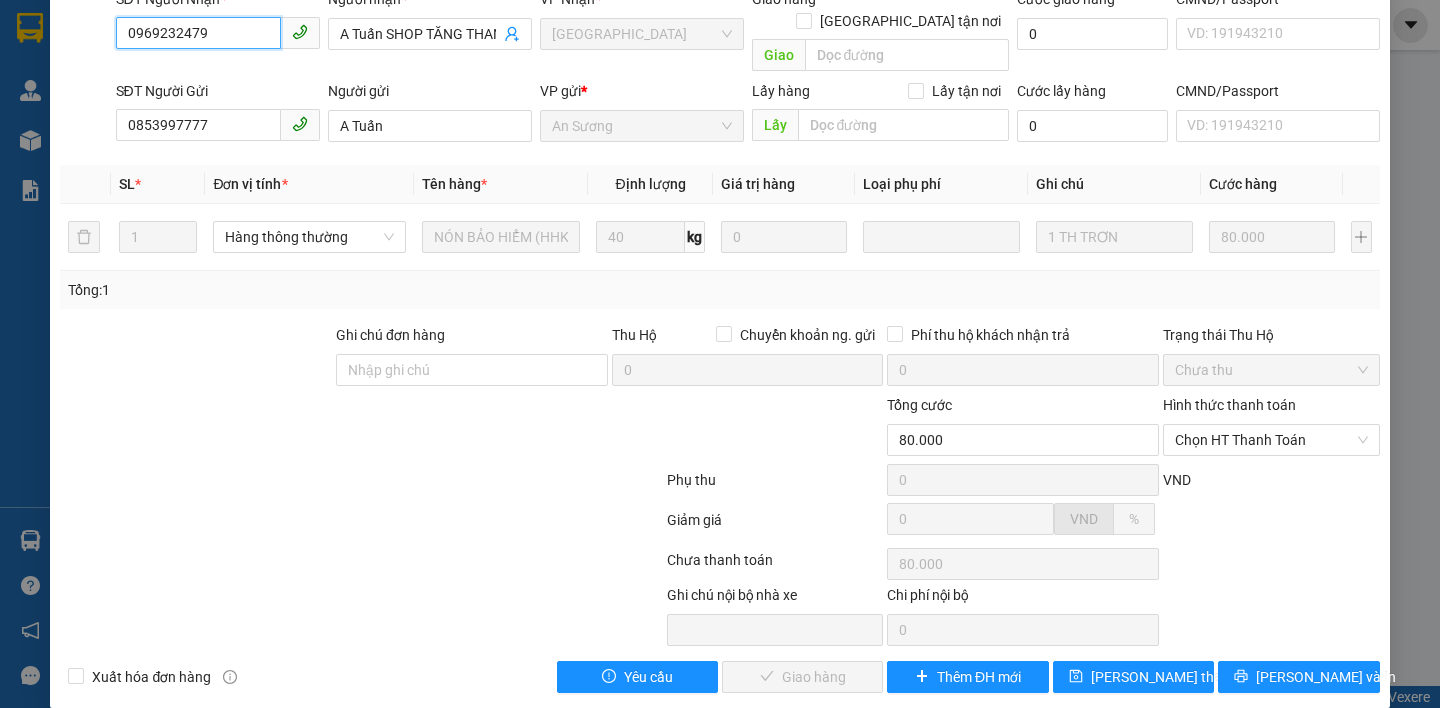 scroll, scrollTop: 170, scrollLeft: 0, axis: vertical 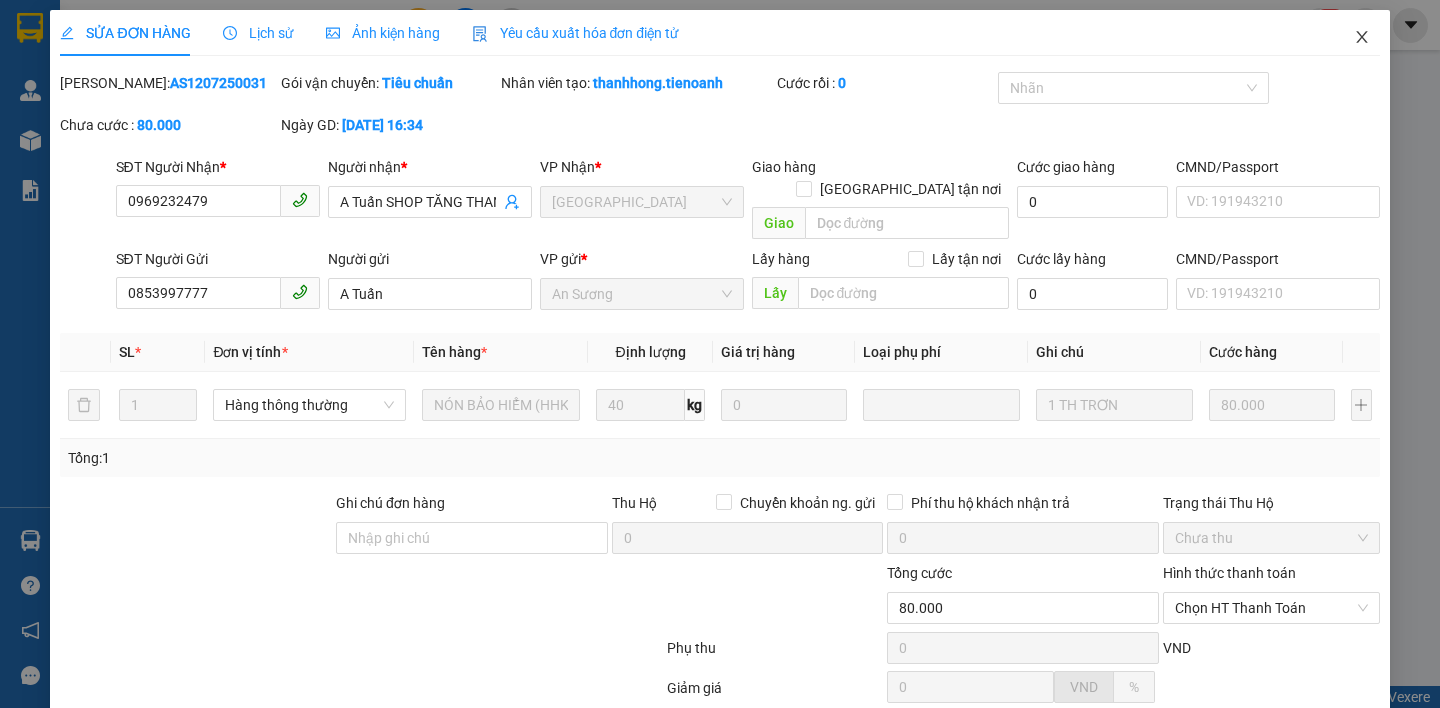click 